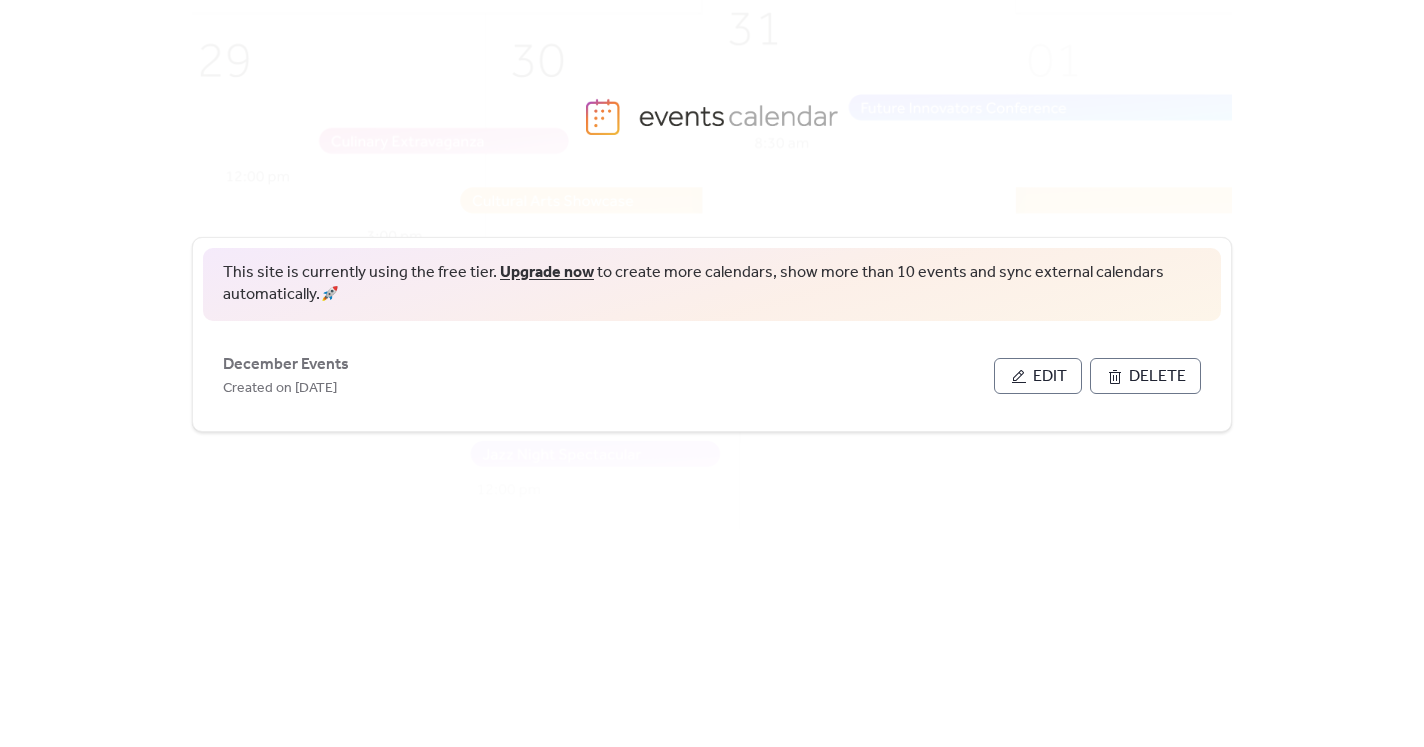 scroll, scrollTop: 0, scrollLeft: 0, axis: both 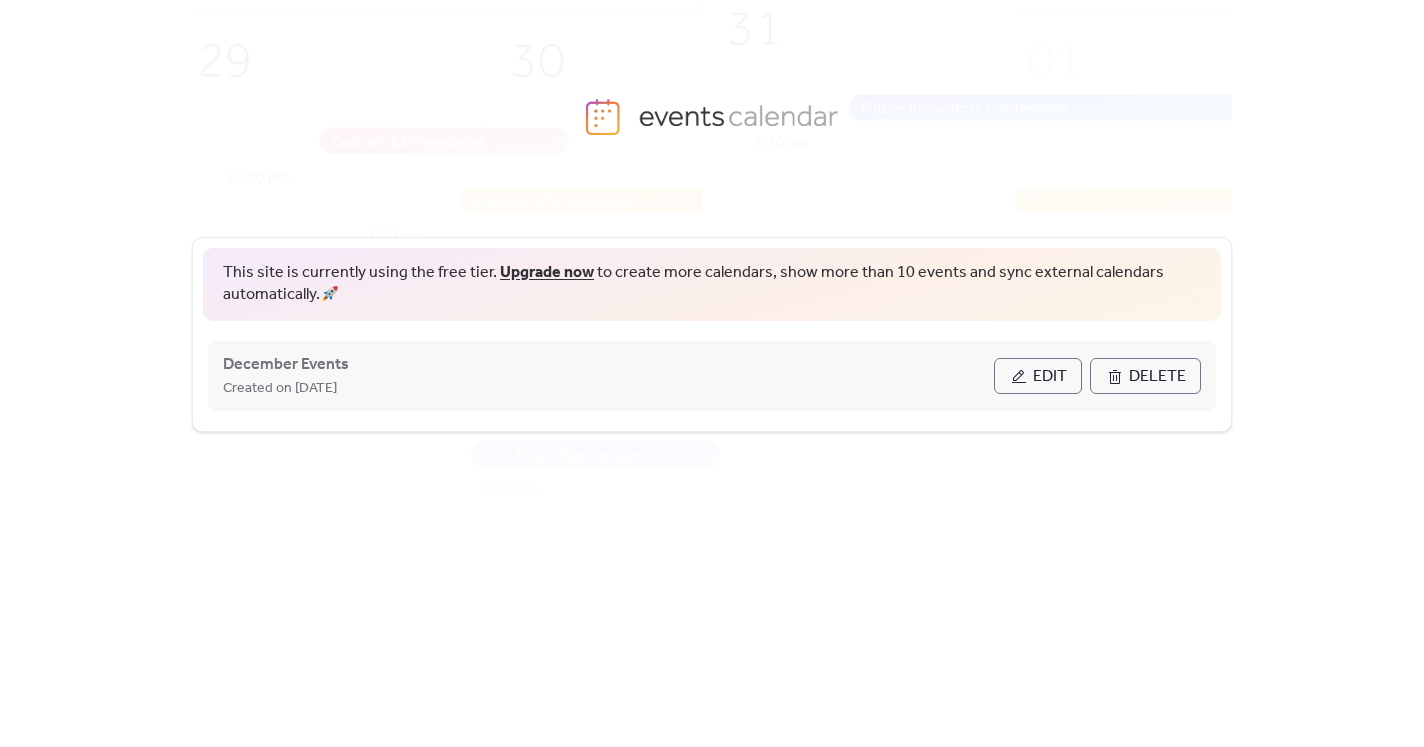 click on "Edit" at bounding box center (1050, 377) 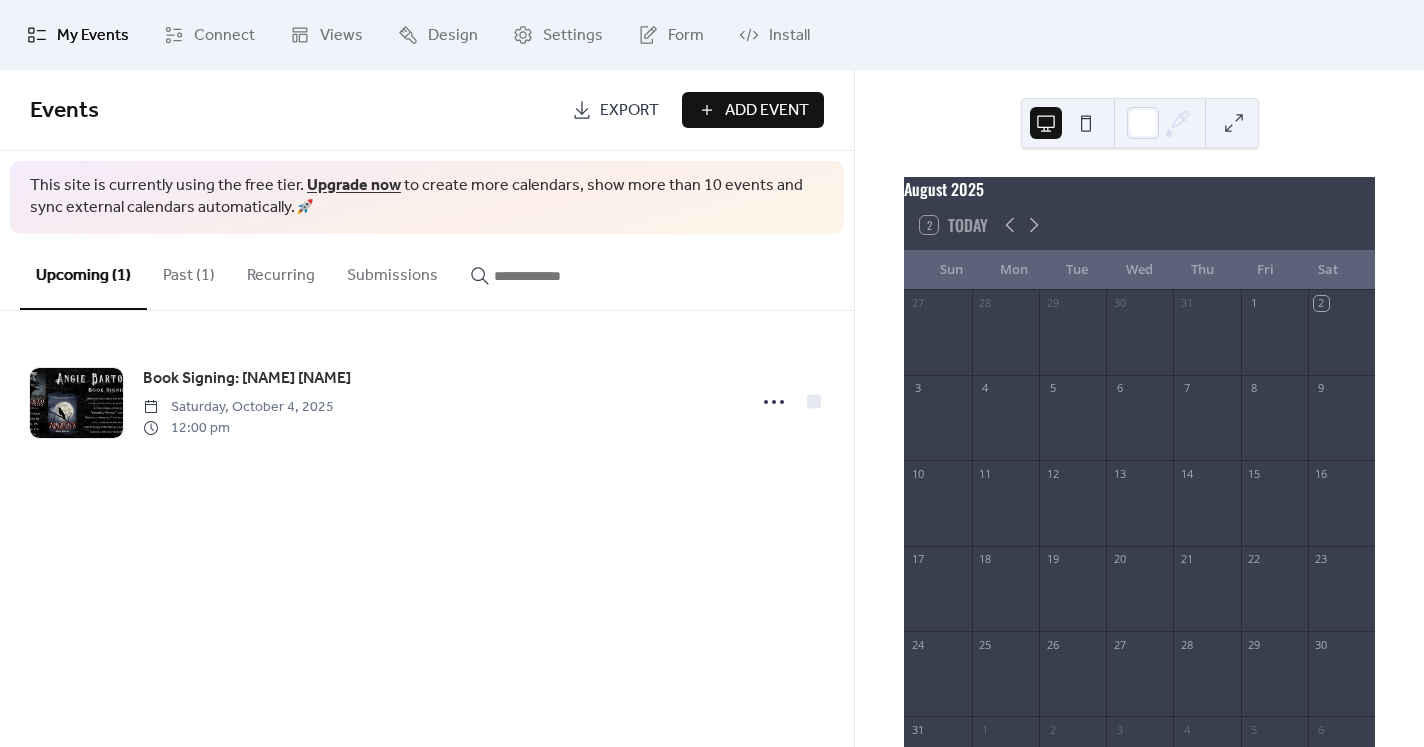 click on "Add Event" at bounding box center [767, 111] 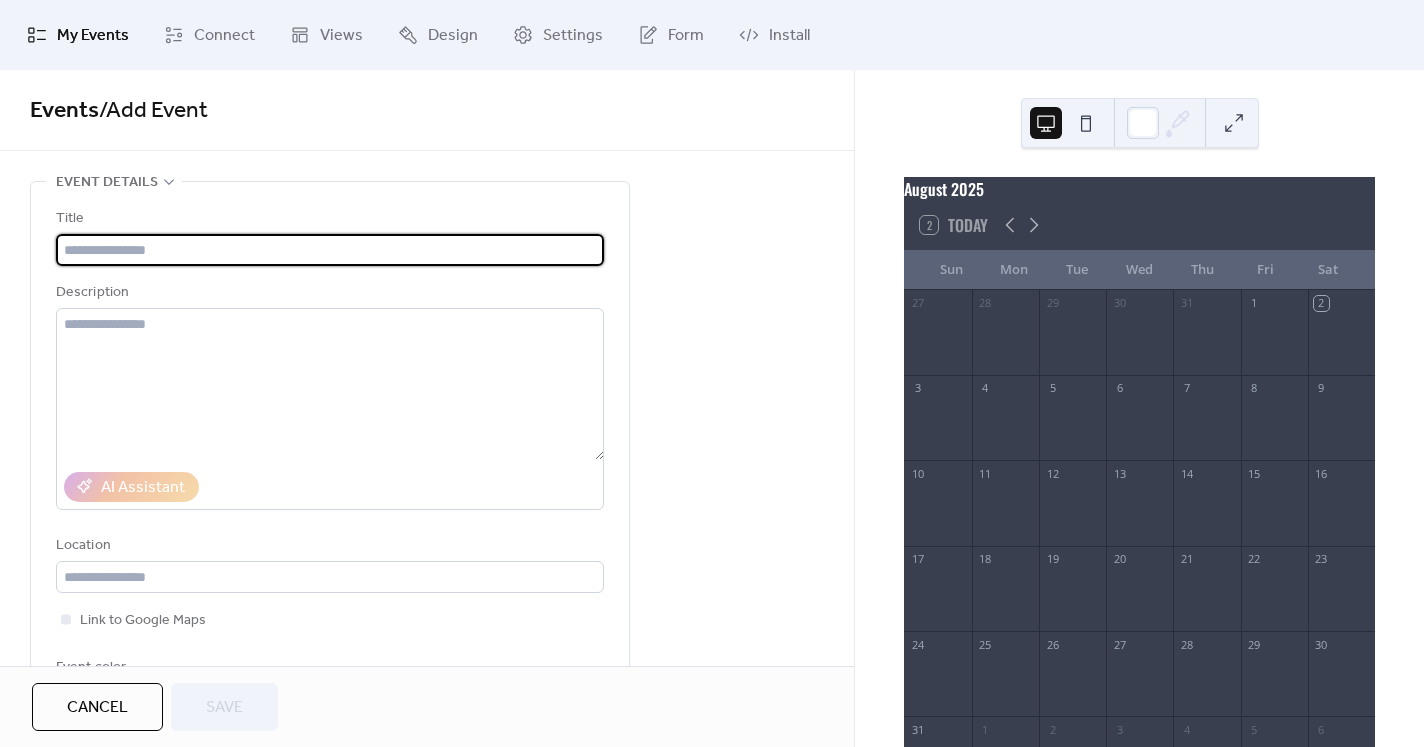 type on "*" 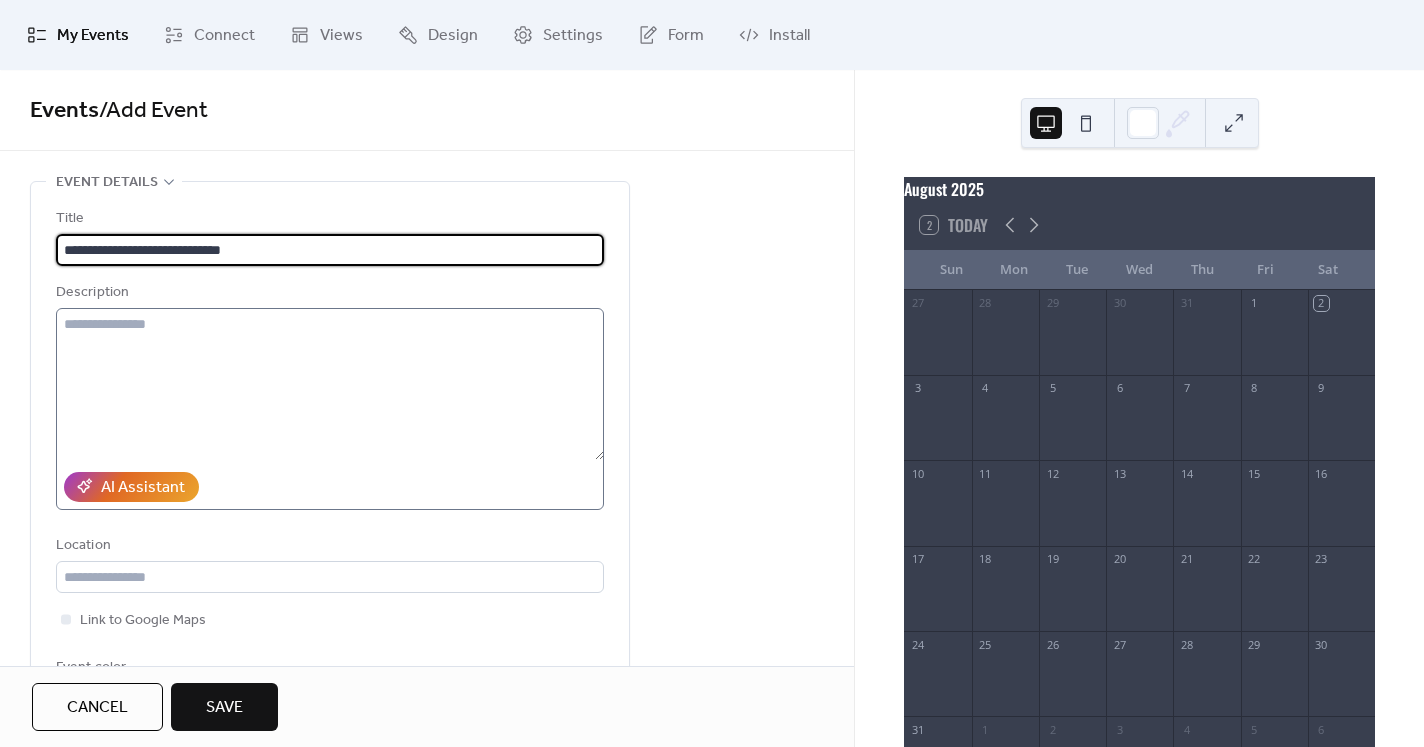 type on "**********" 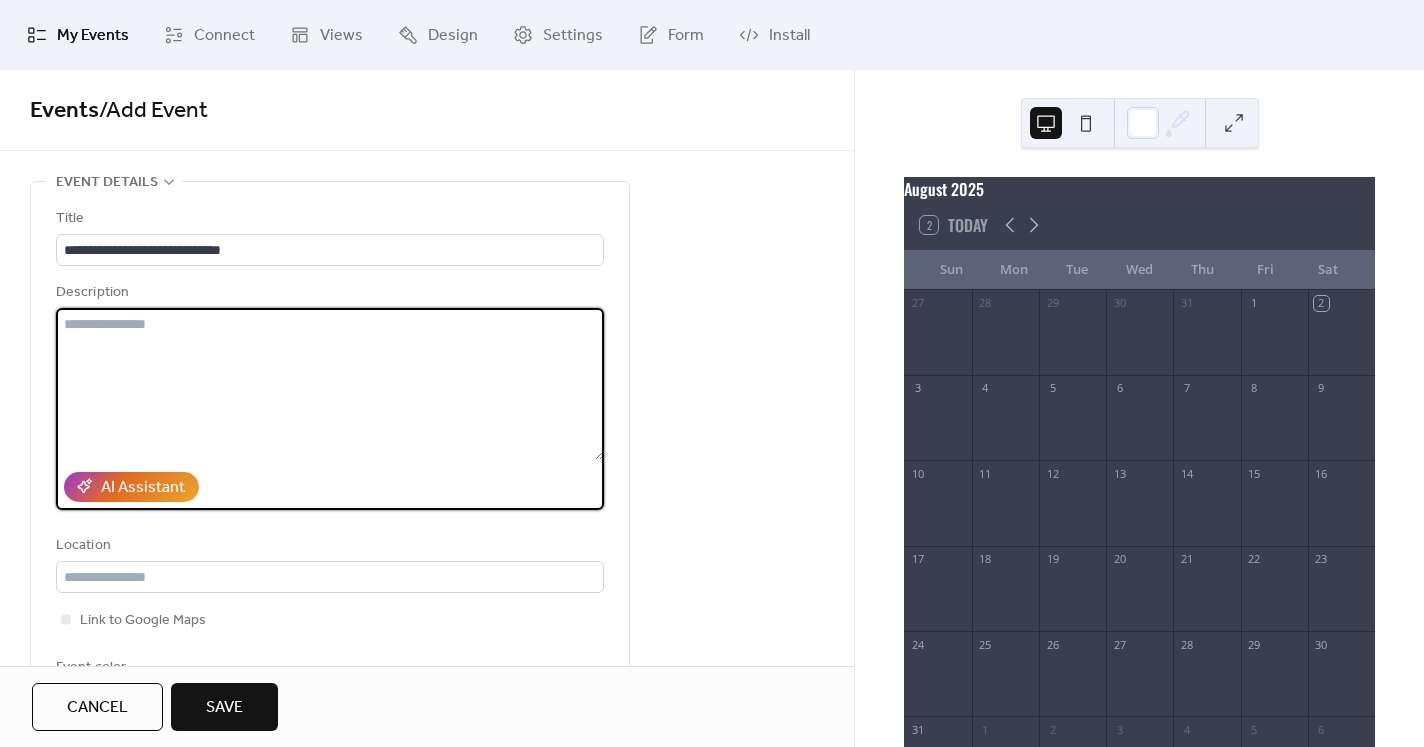 click at bounding box center (330, 384) 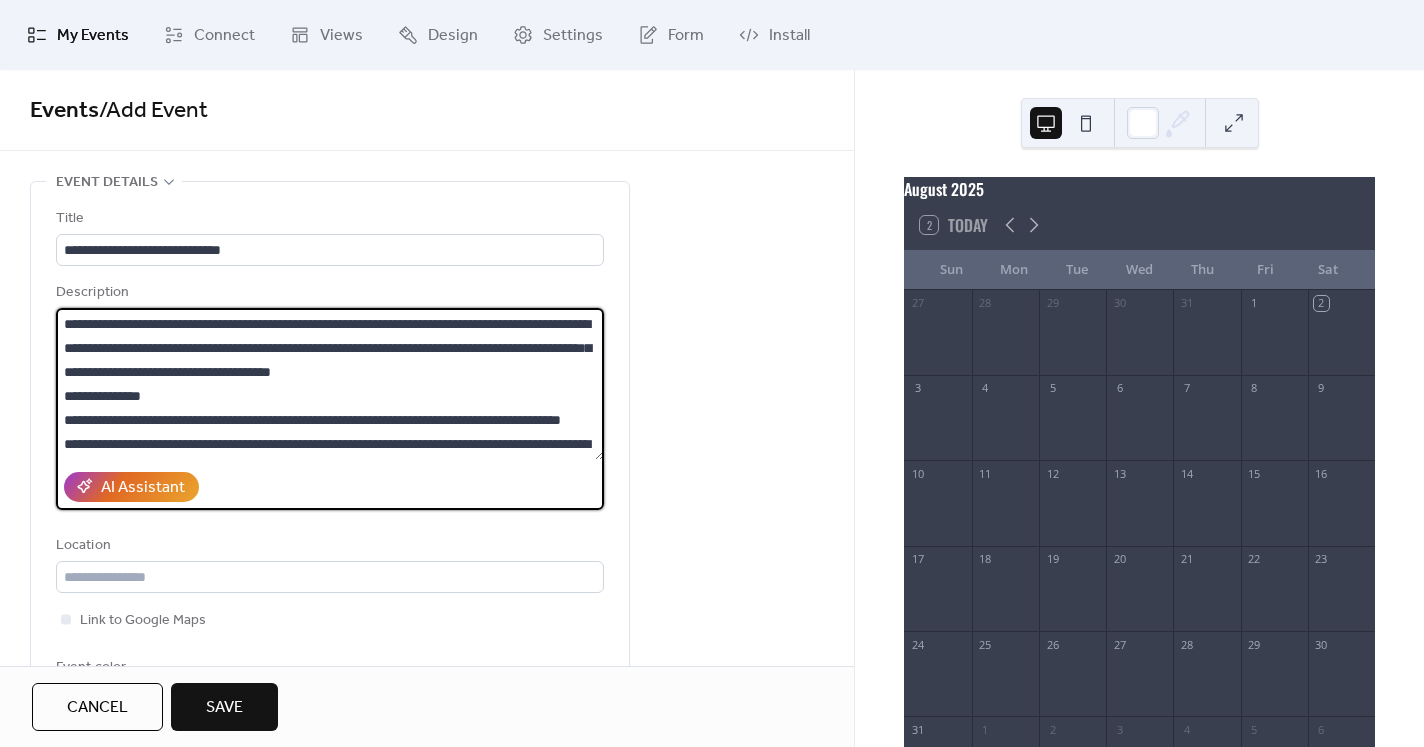 scroll, scrollTop: 240, scrollLeft: 0, axis: vertical 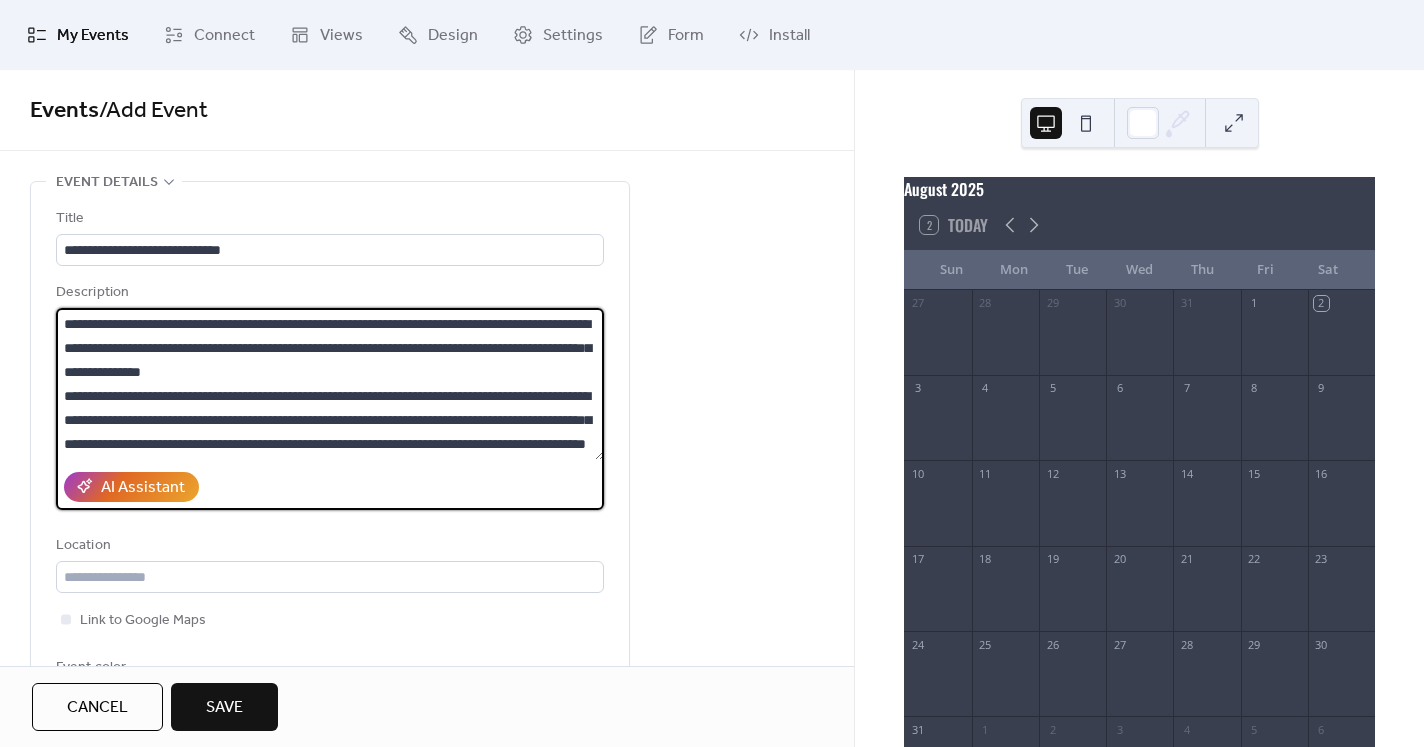 click at bounding box center [330, 384] 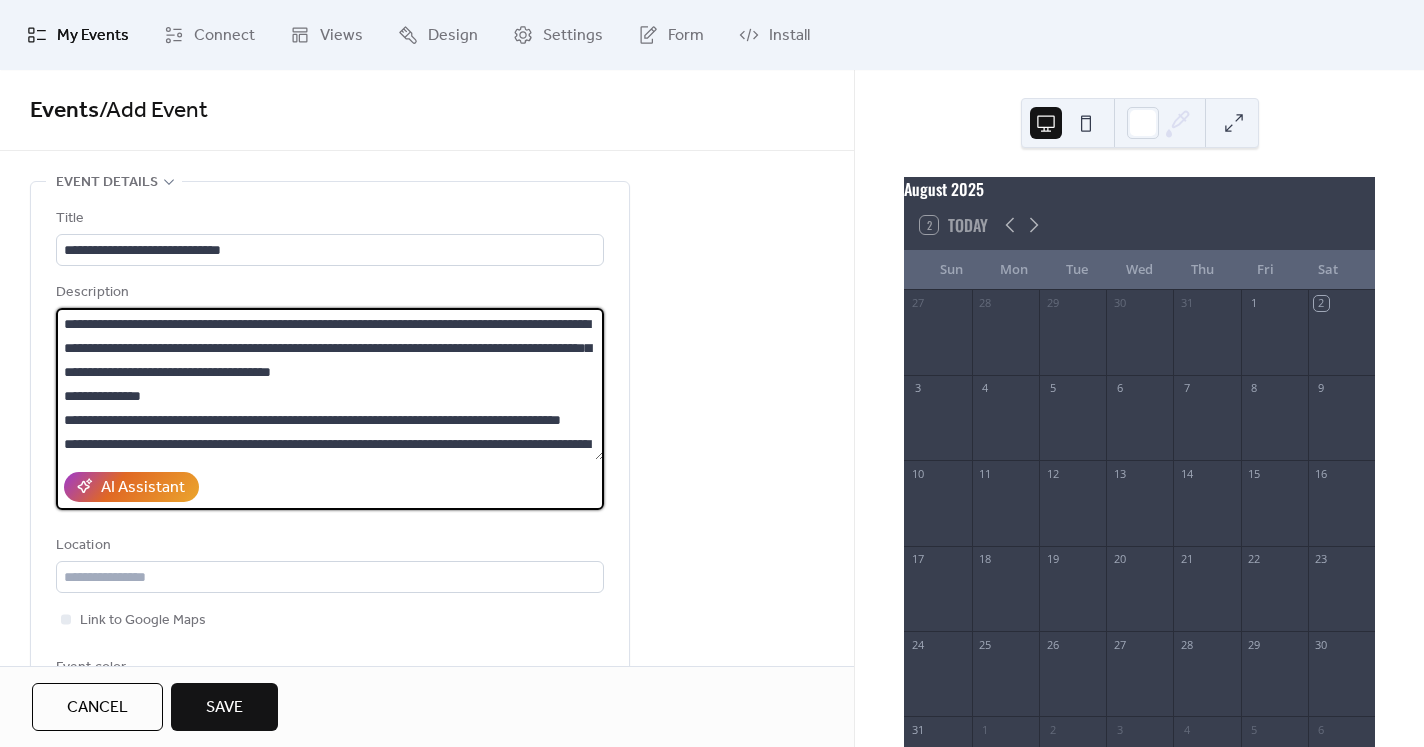 scroll, scrollTop: 0, scrollLeft: 0, axis: both 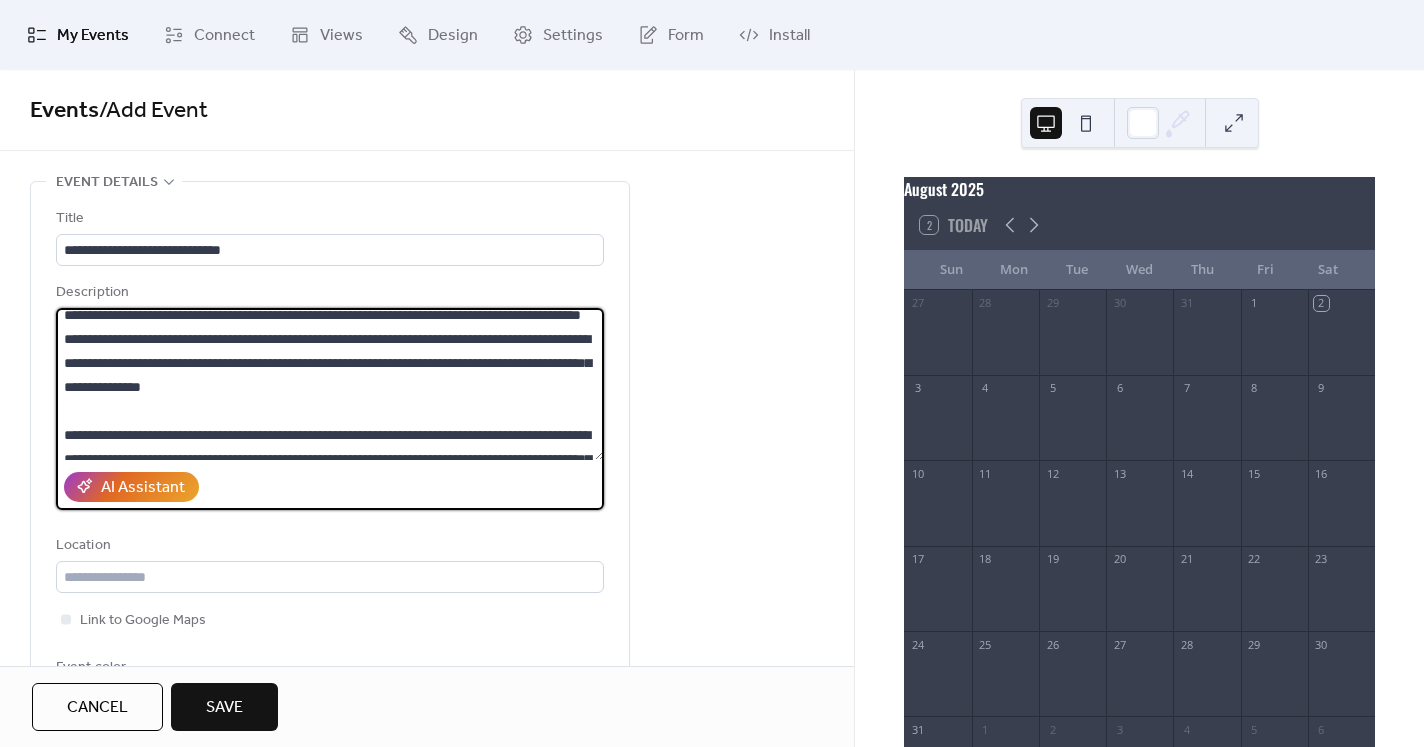 click at bounding box center (330, 384) 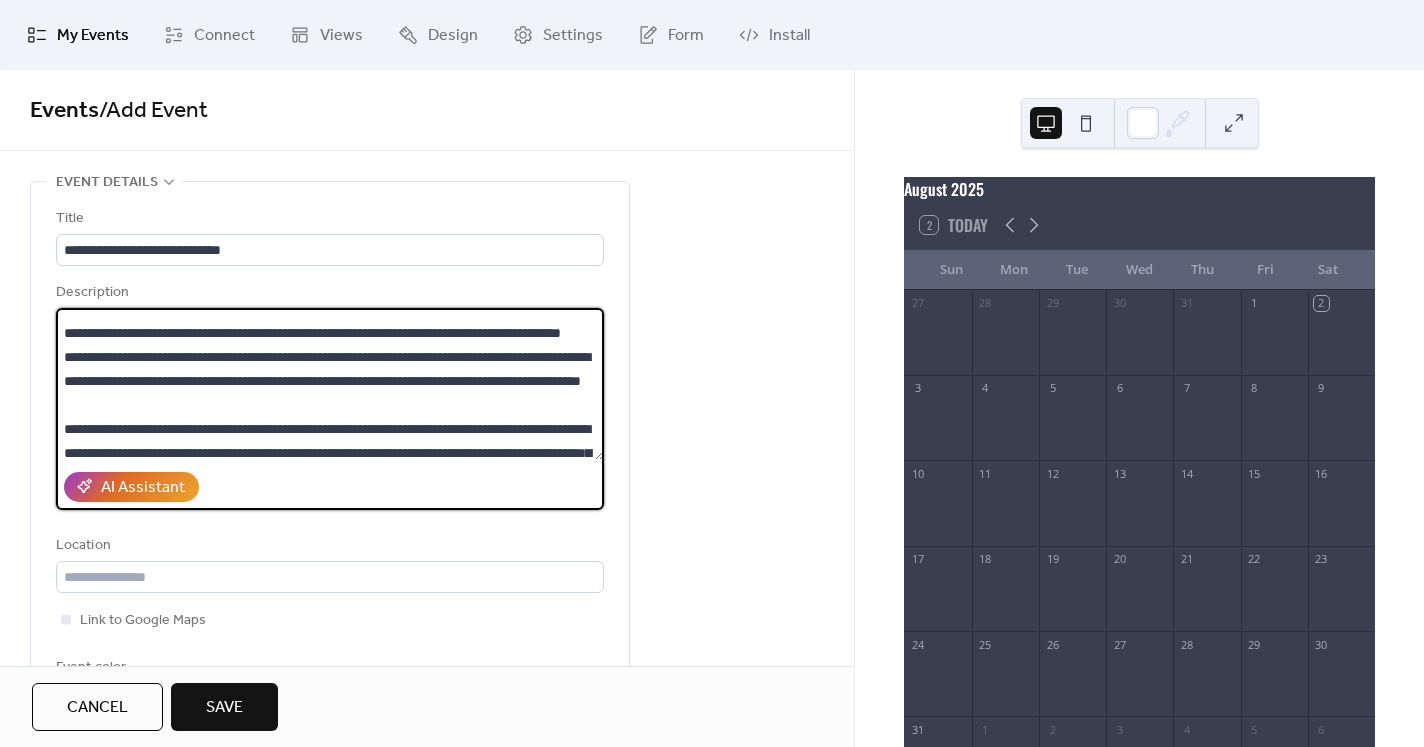 scroll, scrollTop: 113, scrollLeft: 0, axis: vertical 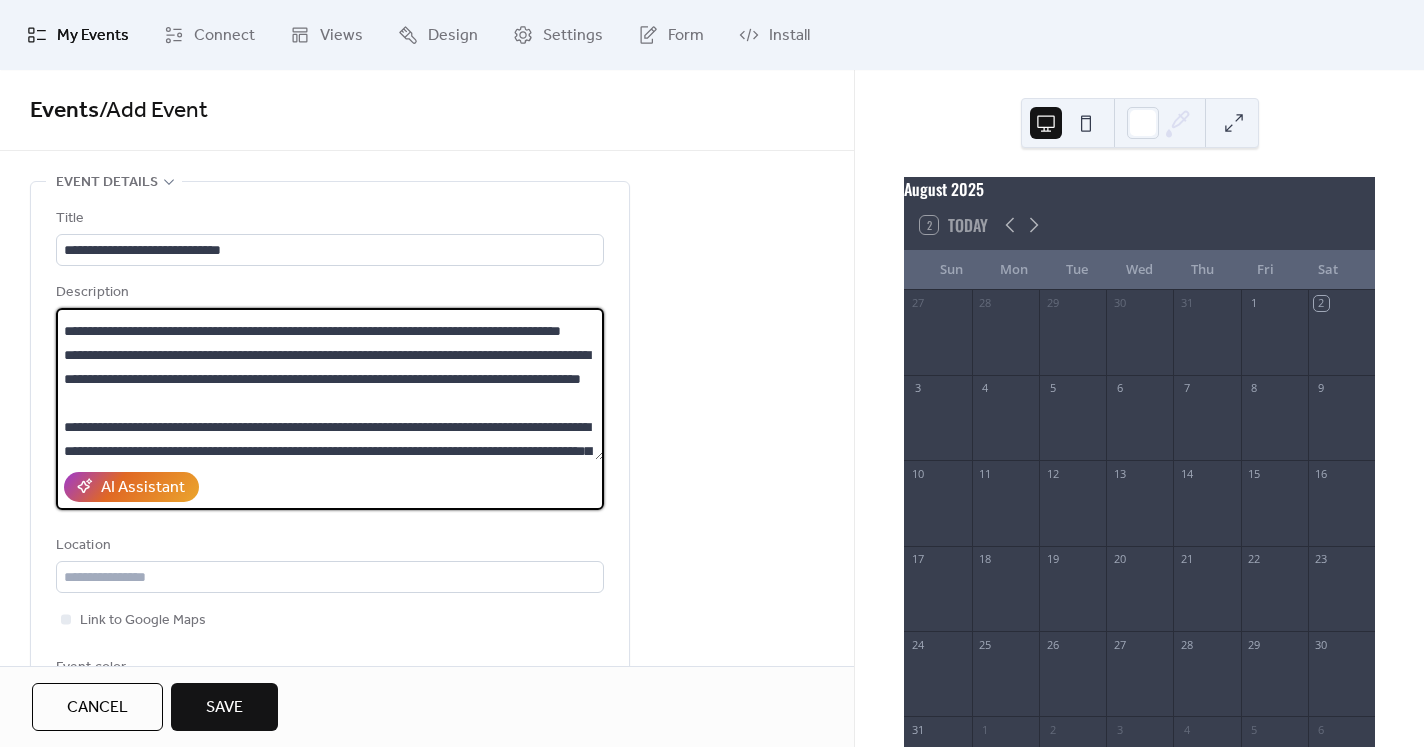 click at bounding box center (330, 384) 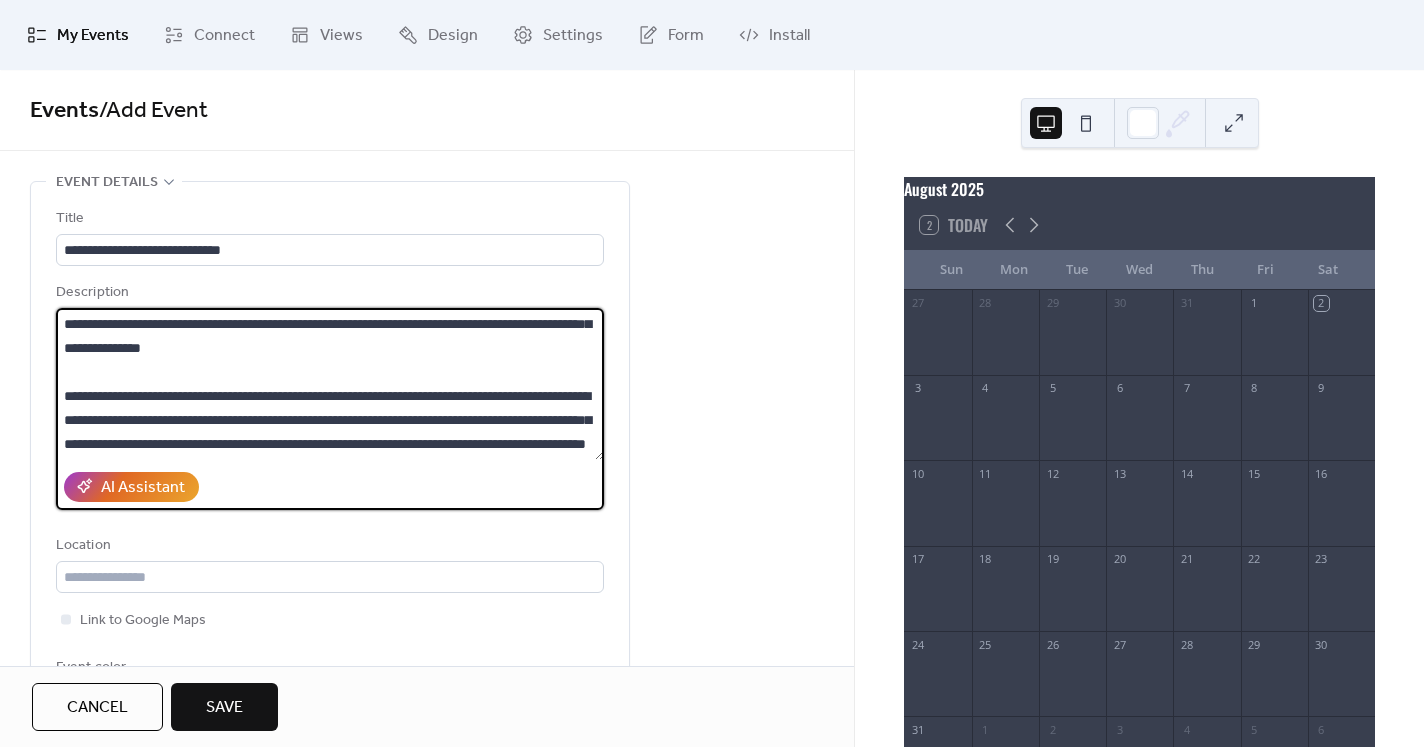 scroll, scrollTop: 336, scrollLeft: 0, axis: vertical 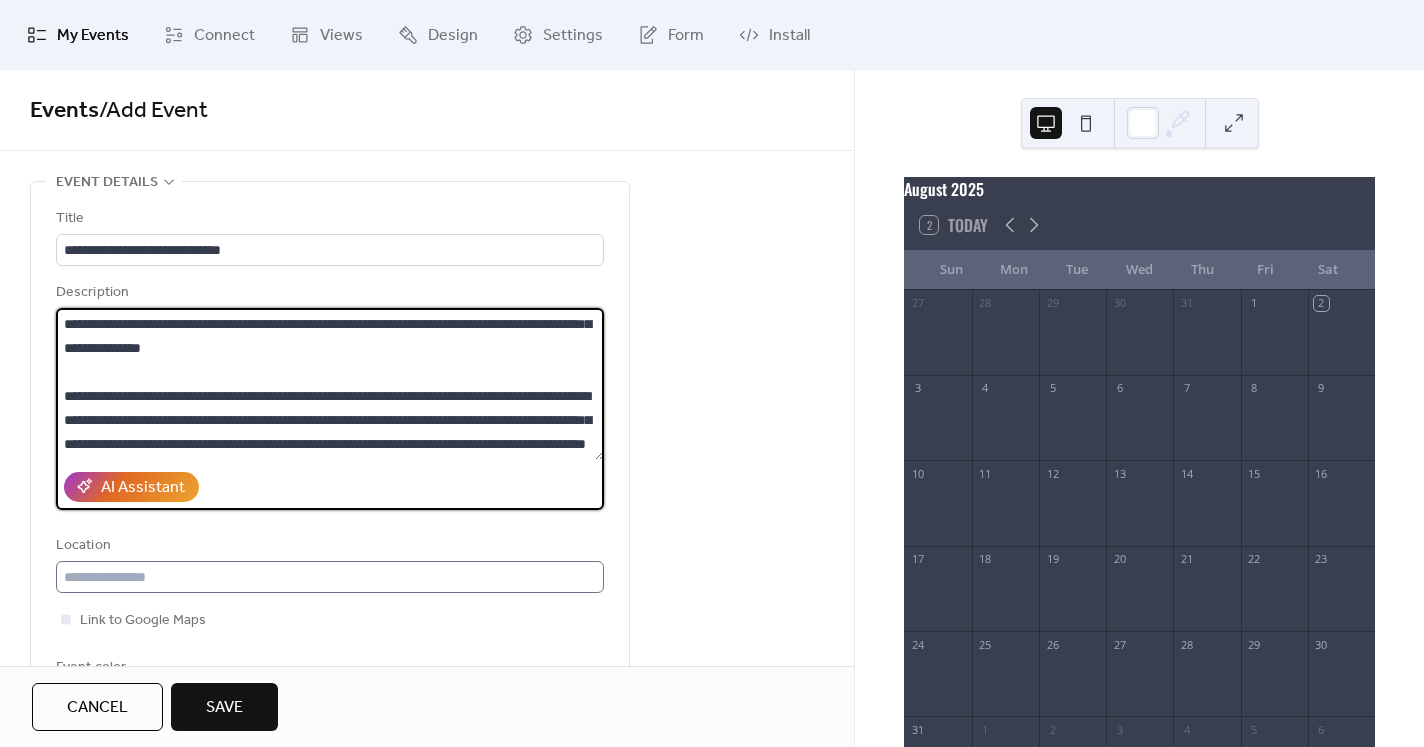 type on "**********" 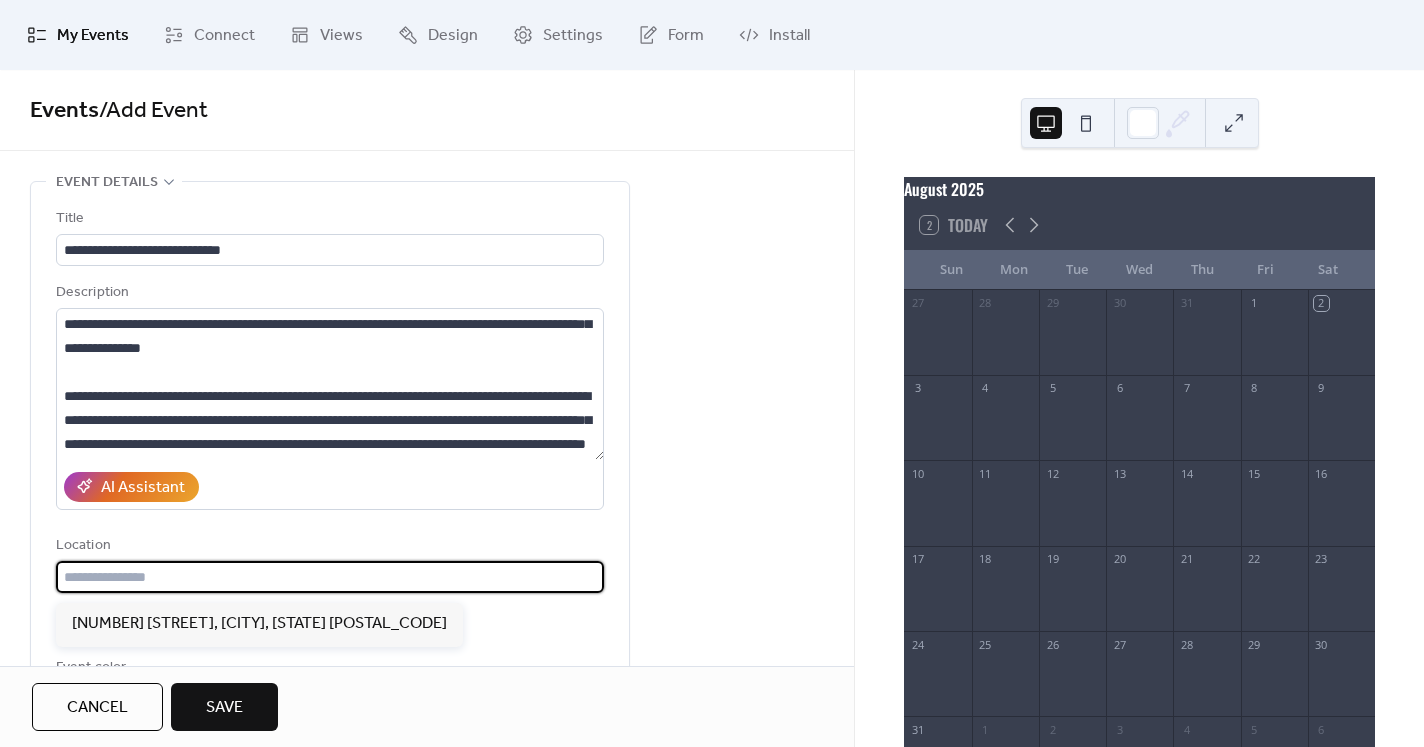 click at bounding box center (330, 577) 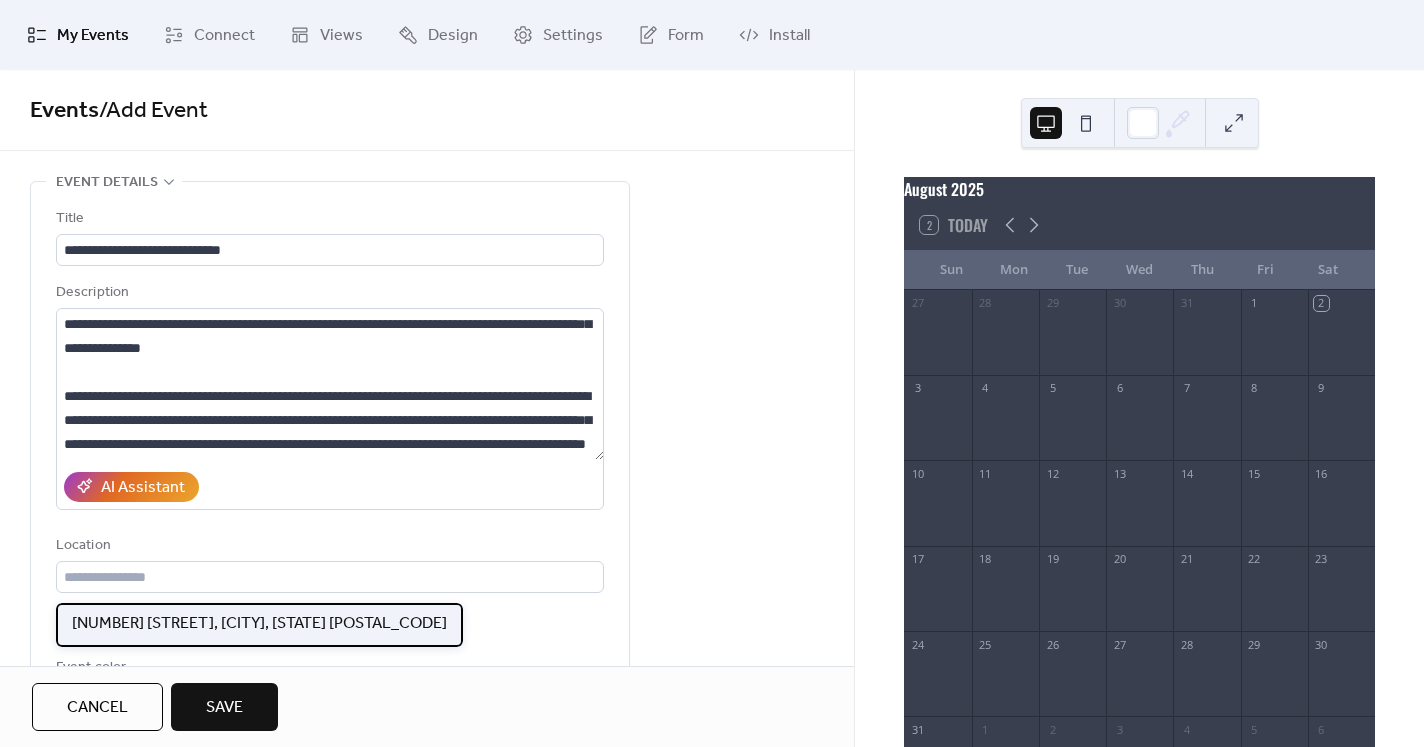 click on "[NUMBER] [STREET], [CITY], [STATE] [POSTAL_CODE]" at bounding box center [259, 624] 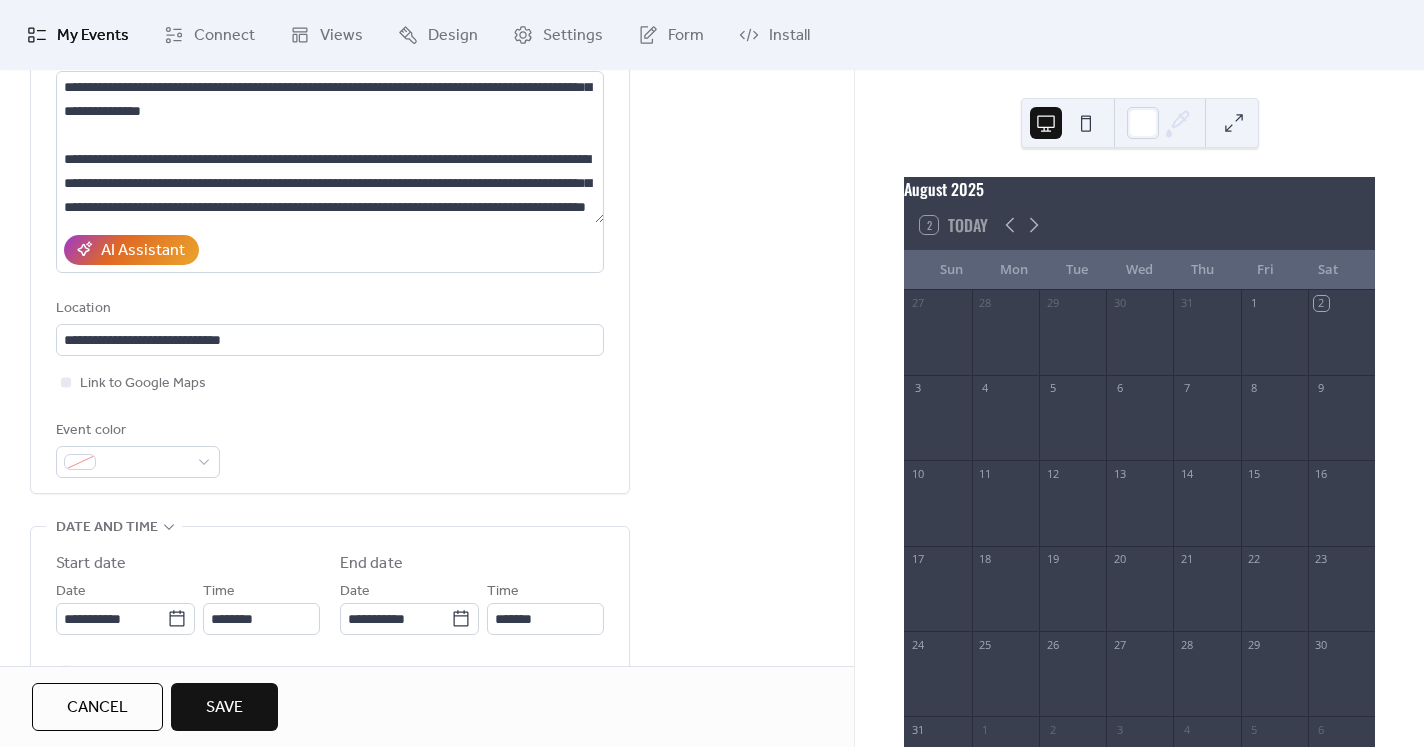 scroll, scrollTop: 244, scrollLeft: 0, axis: vertical 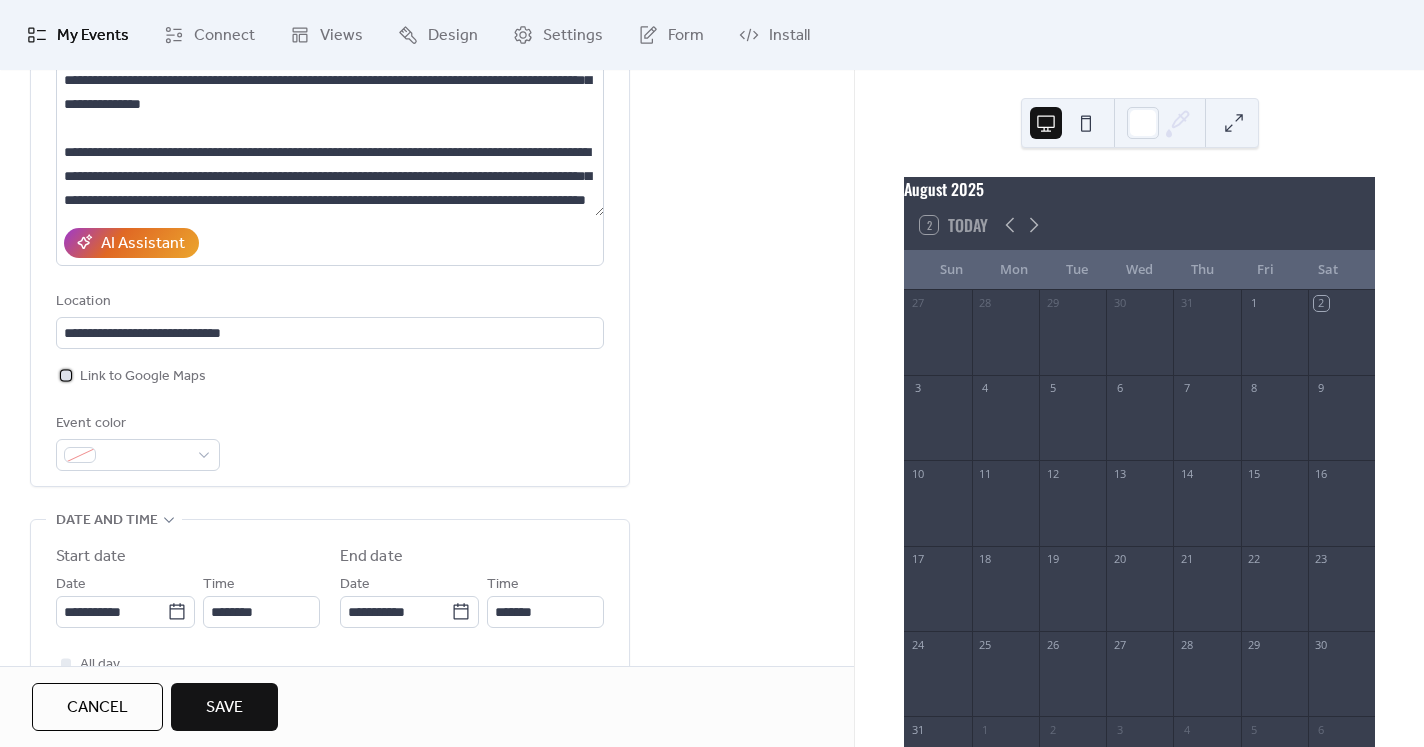 click at bounding box center (66, 375) 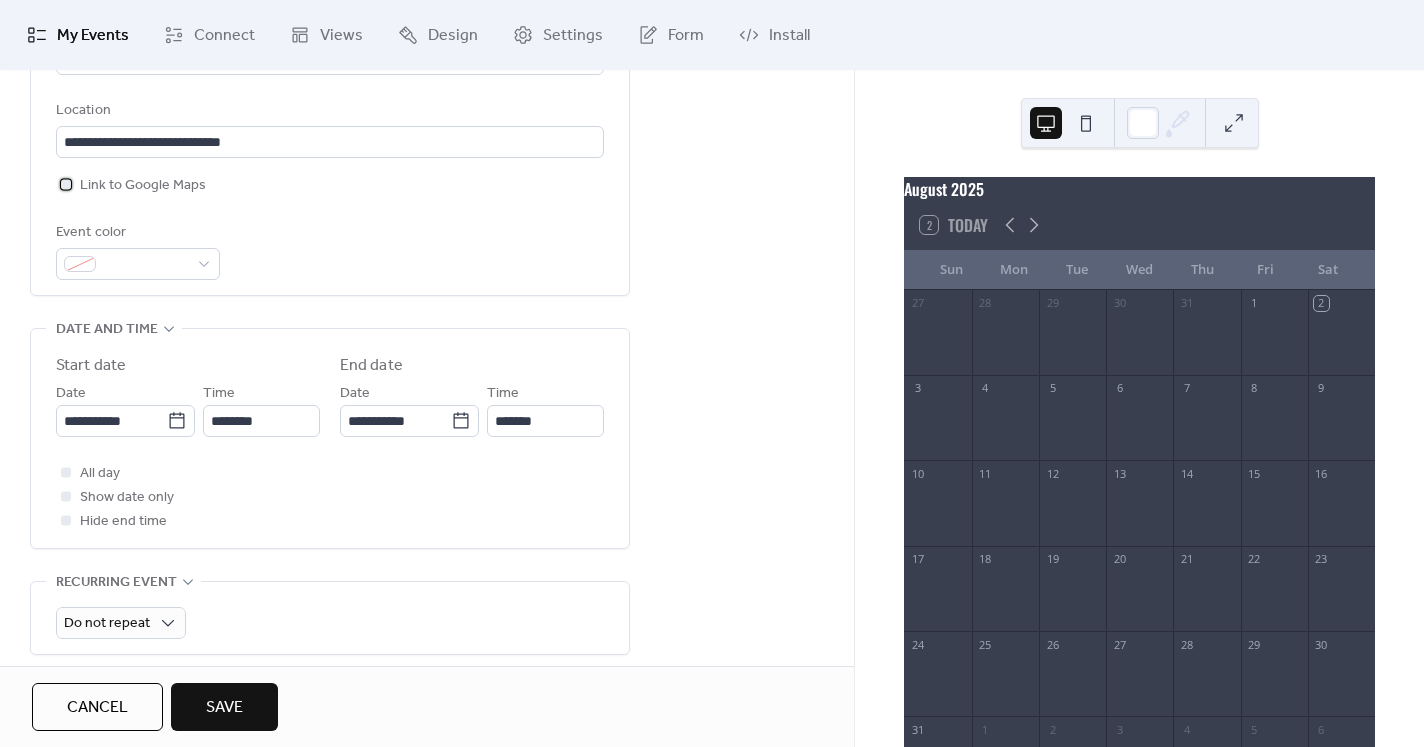 scroll, scrollTop: 438, scrollLeft: 0, axis: vertical 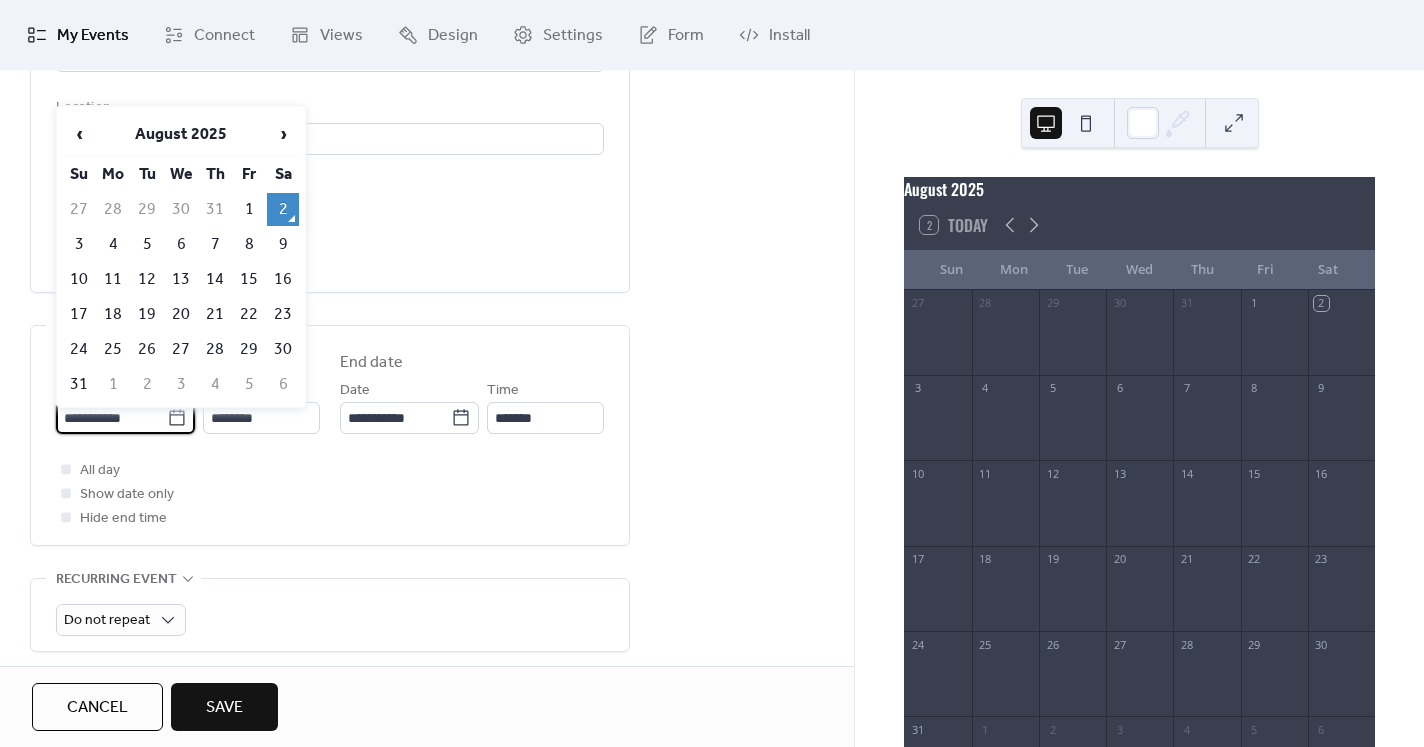 click on "**********" at bounding box center [111, 418] 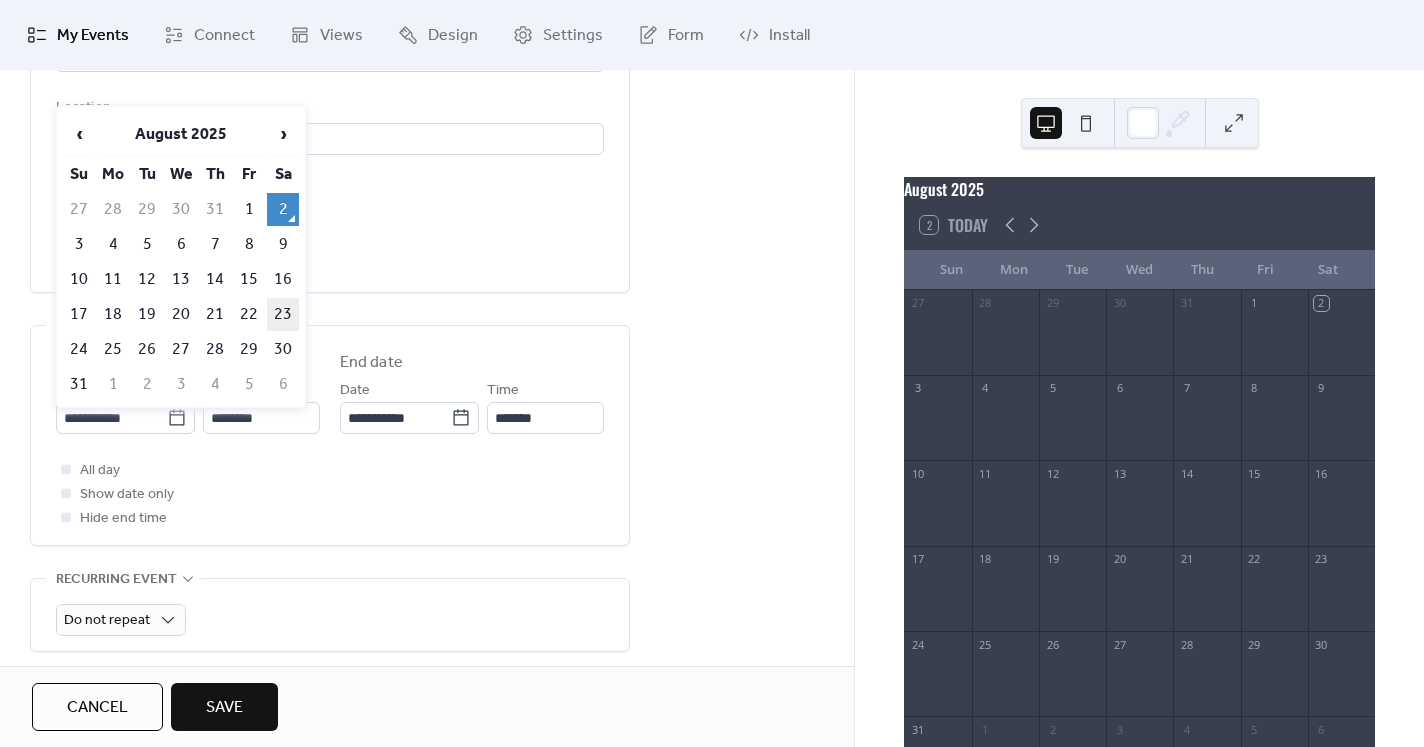 click on "23" at bounding box center (283, 314) 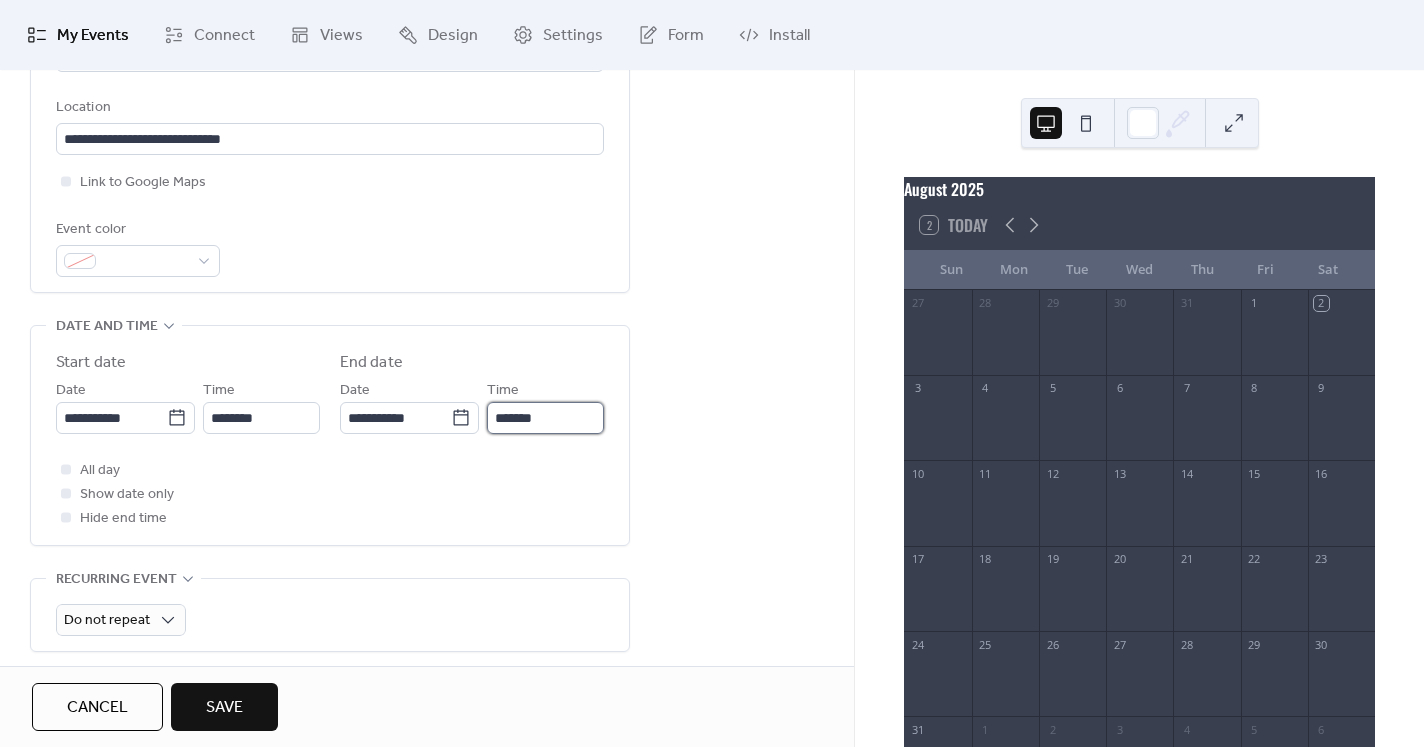 click on "*******" at bounding box center [545, 418] 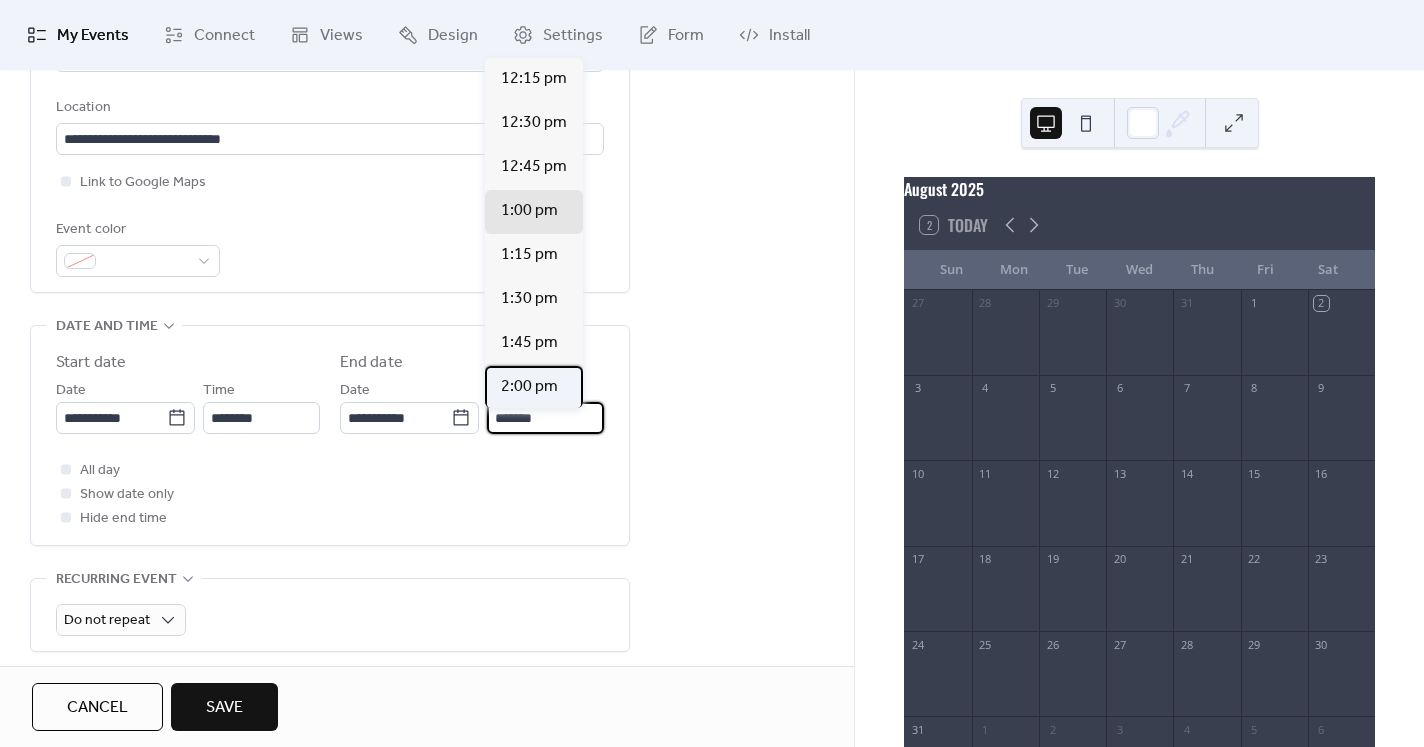click on "2:00 pm" at bounding box center (529, 387) 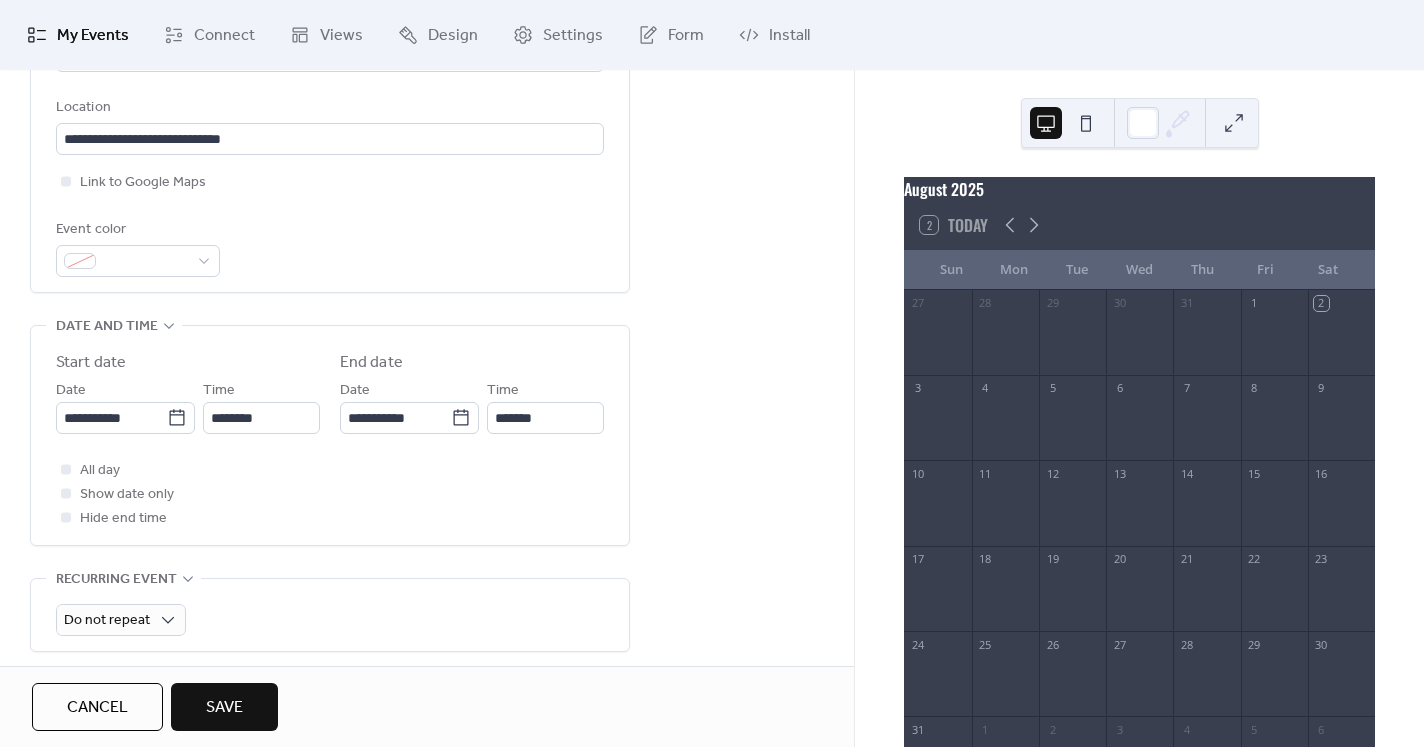 type on "*******" 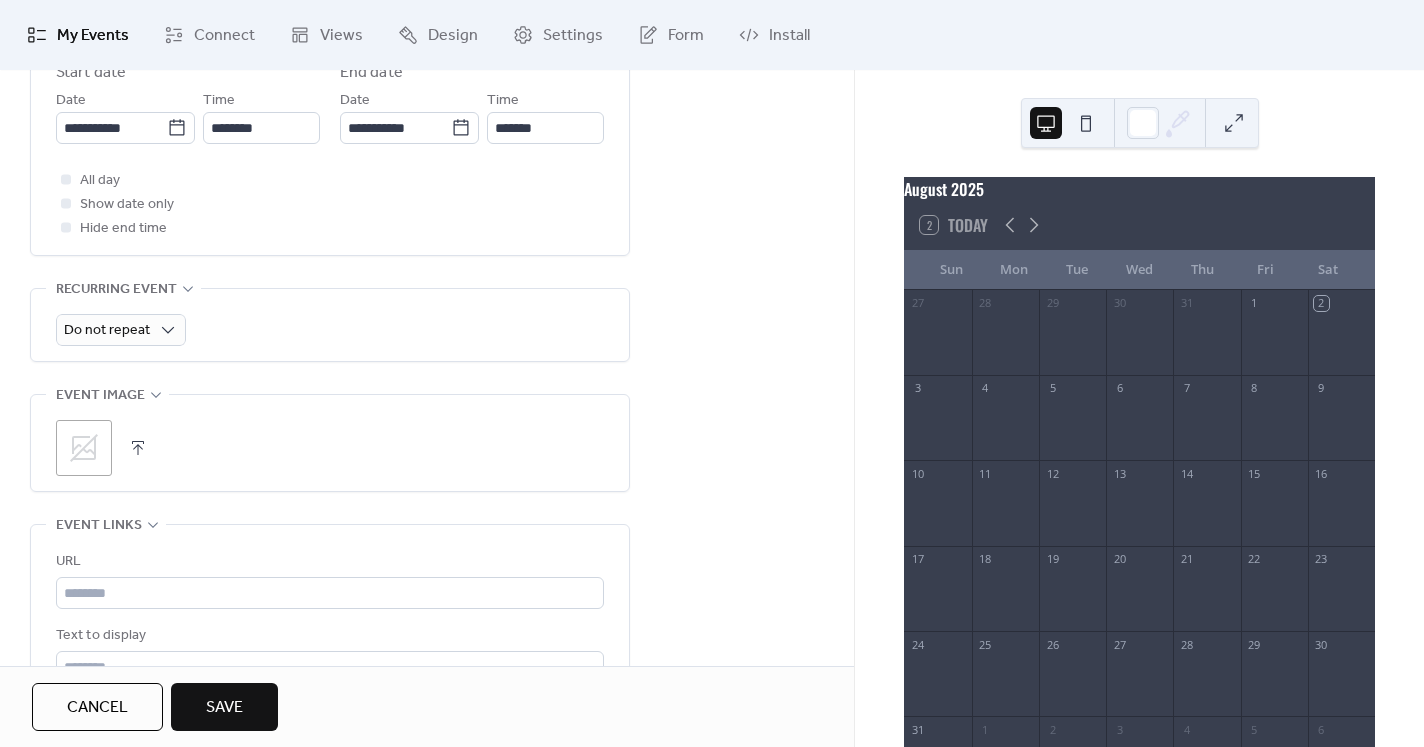 scroll, scrollTop: 729, scrollLeft: 0, axis: vertical 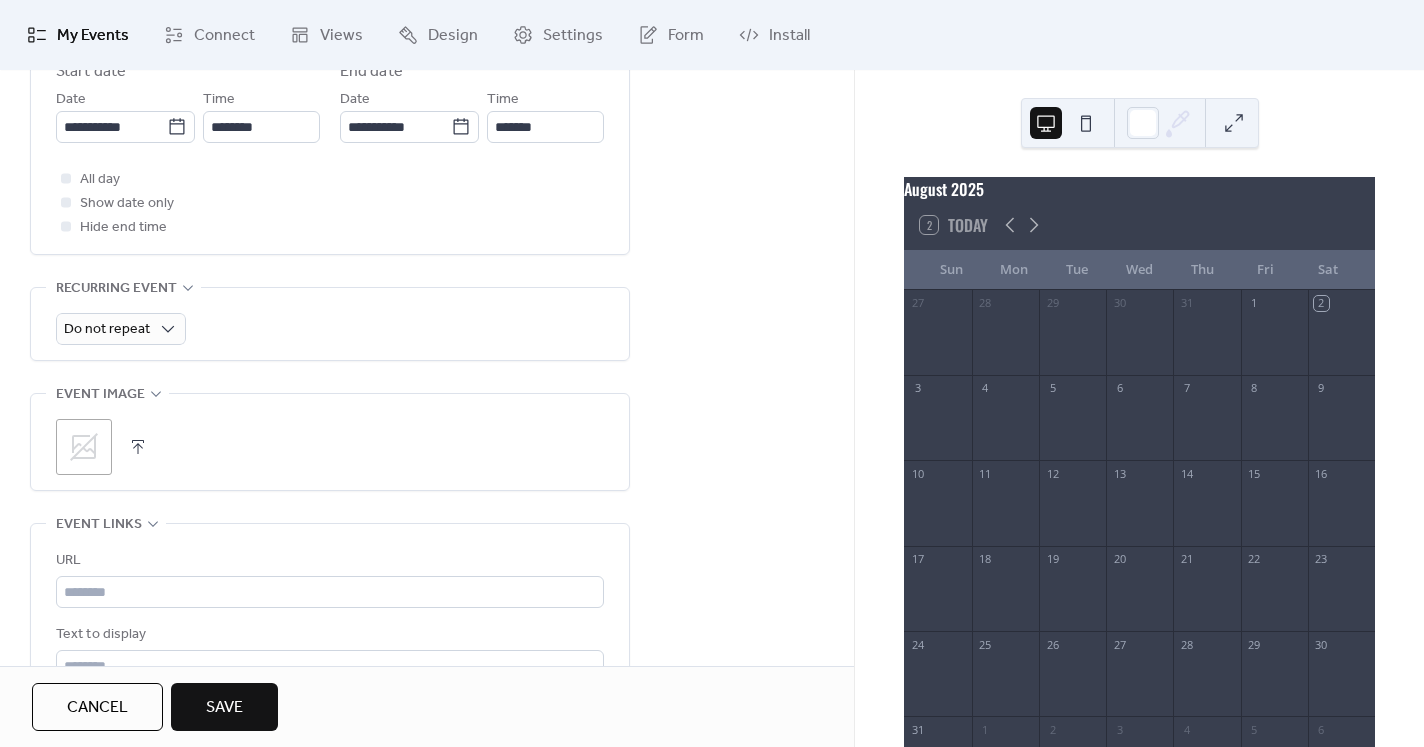 click at bounding box center [138, 447] 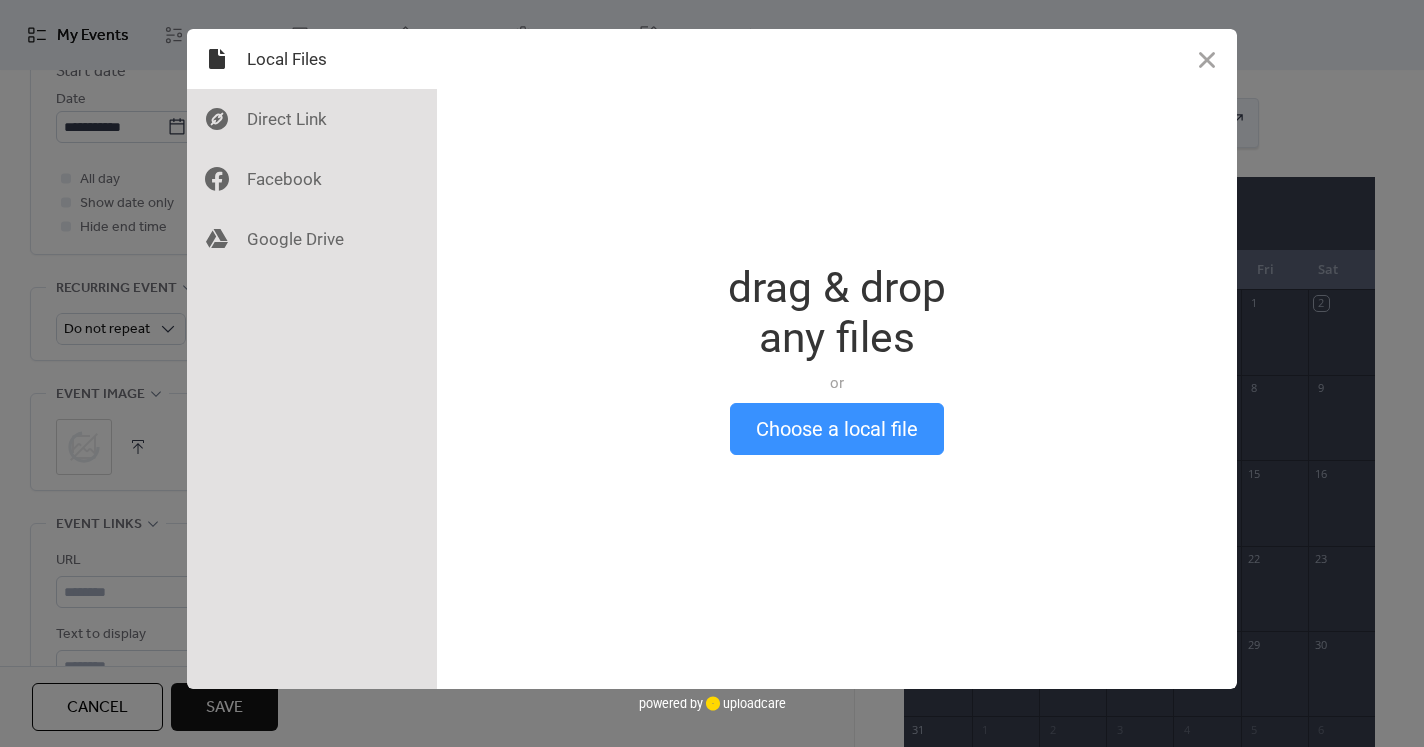 click on "Choose a local file" at bounding box center [837, 429] 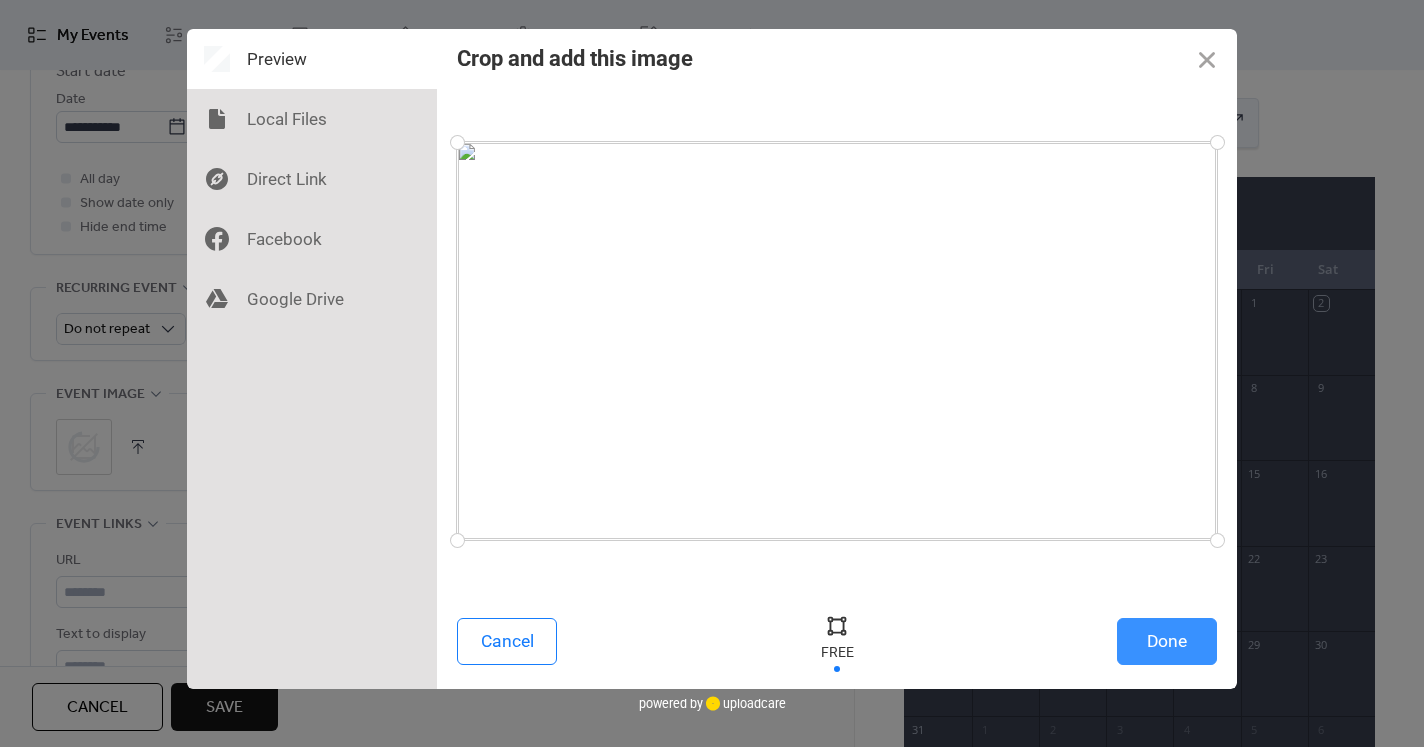click on "Done" at bounding box center [1167, 641] 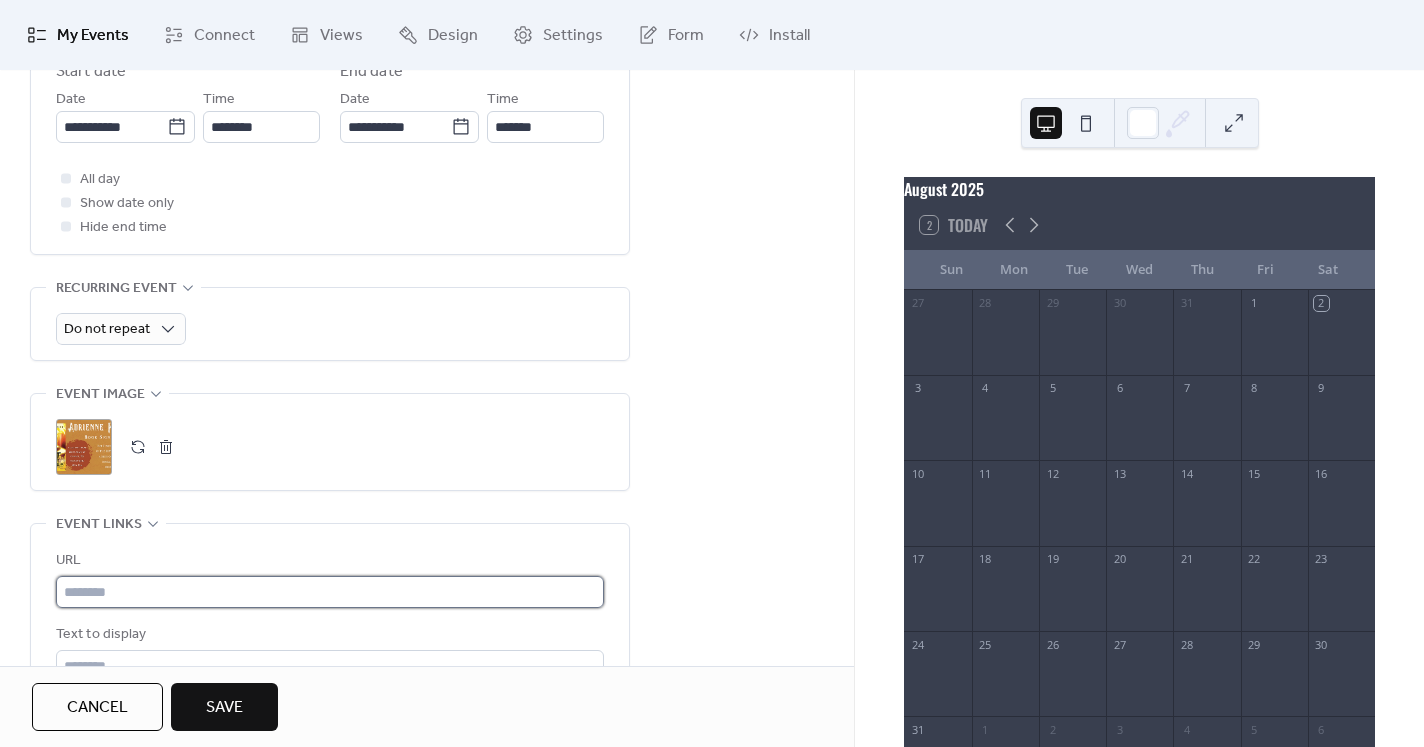 click at bounding box center [330, 592] 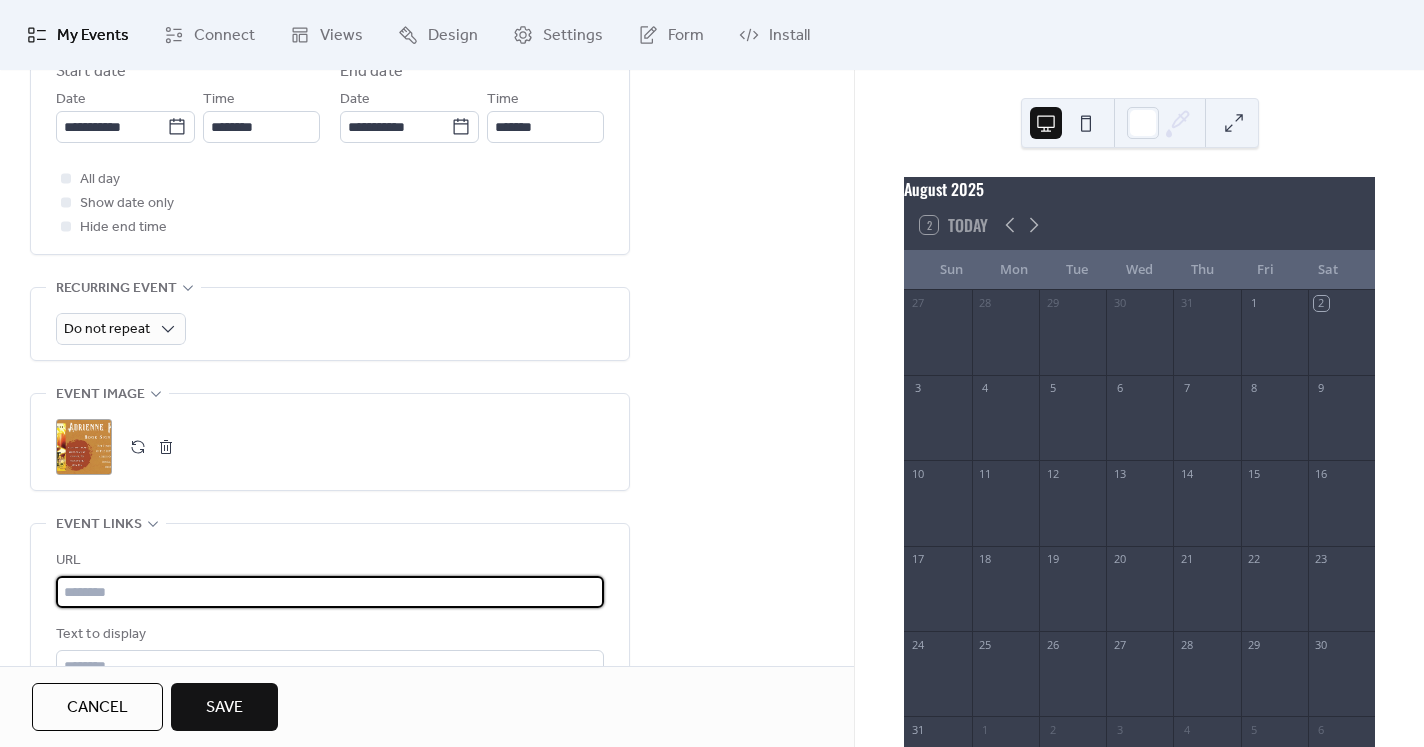 paste on "**********" 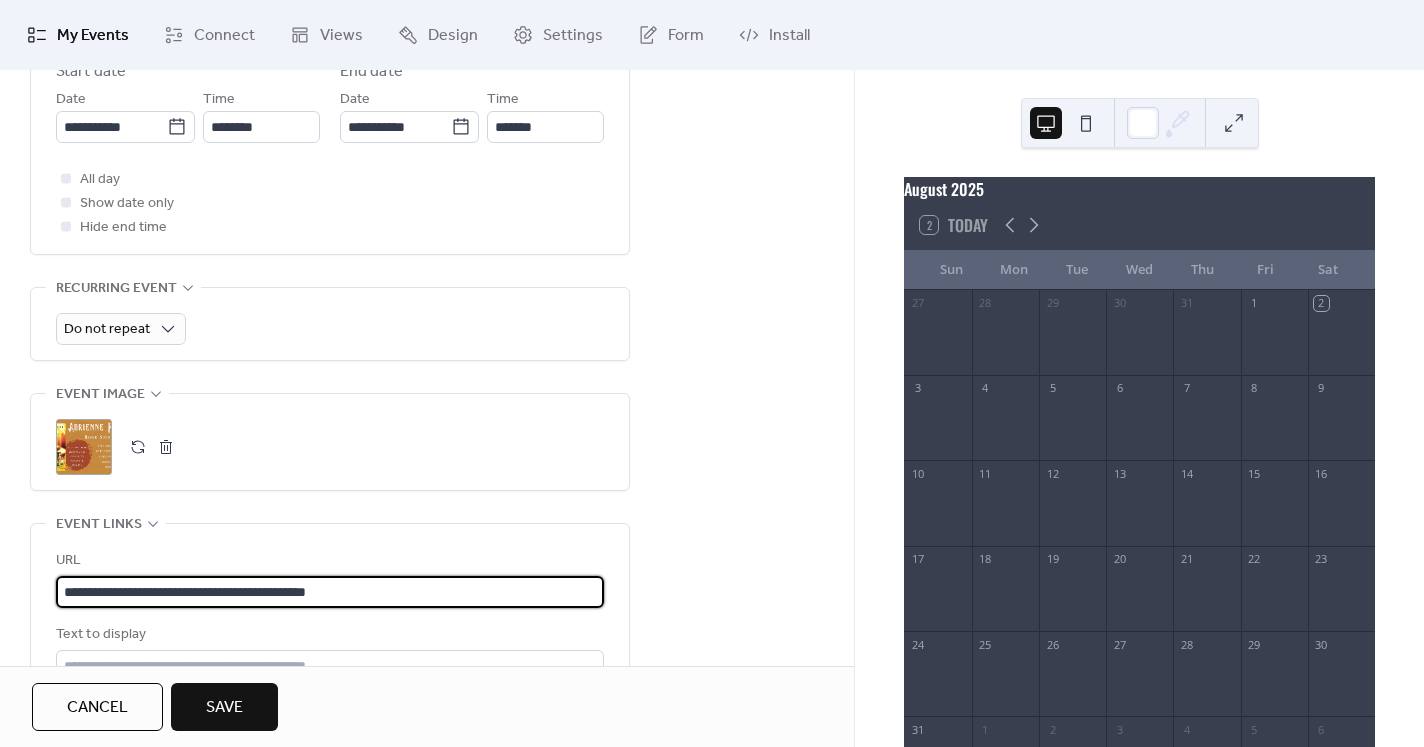 type on "**********" 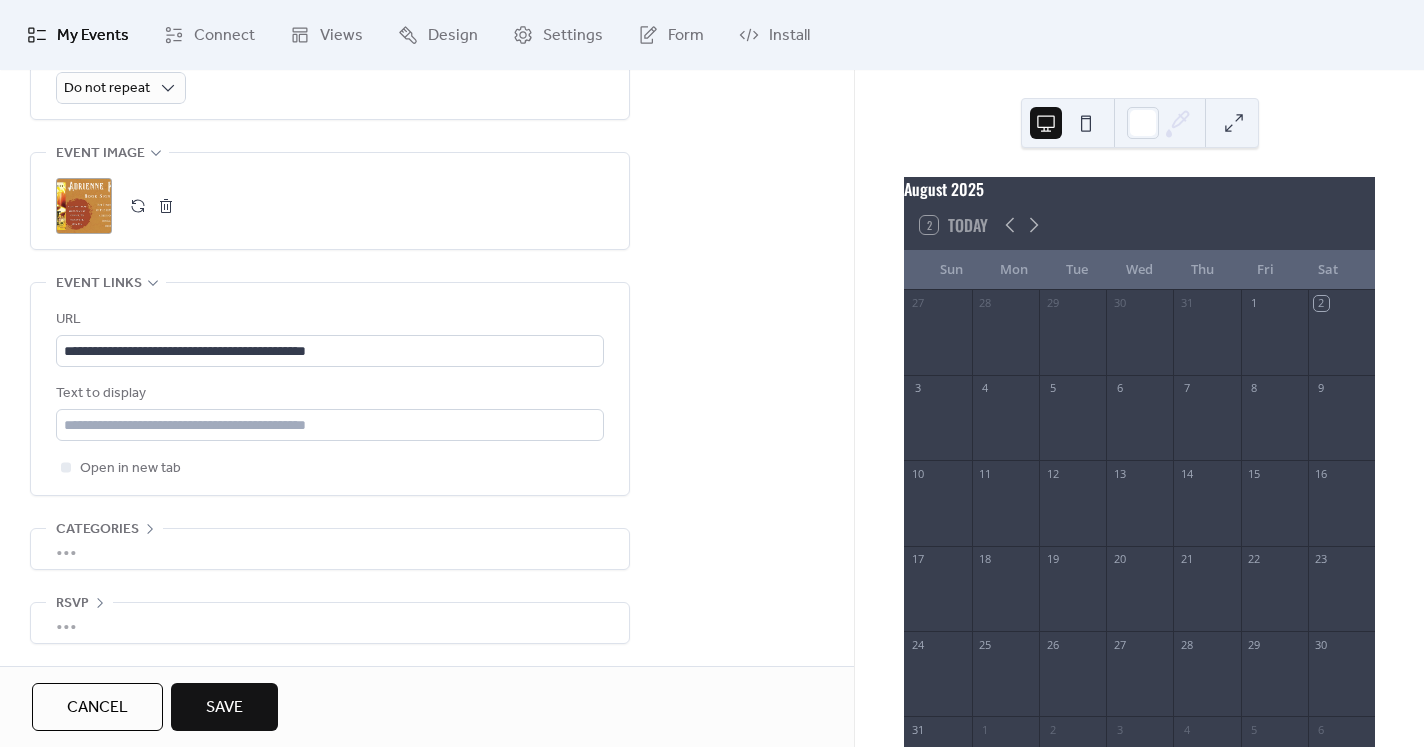 scroll, scrollTop: 985, scrollLeft: 0, axis: vertical 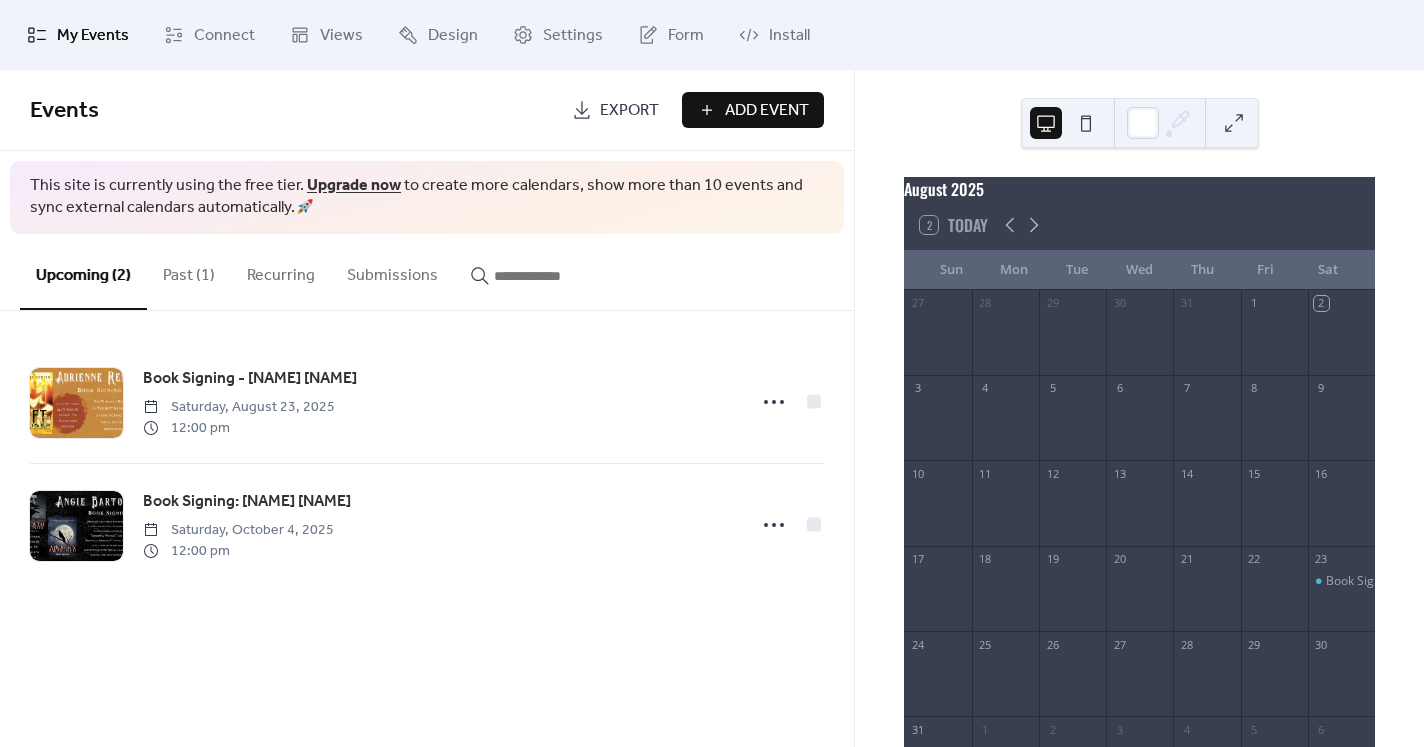 click on "Add Event" at bounding box center (767, 111) 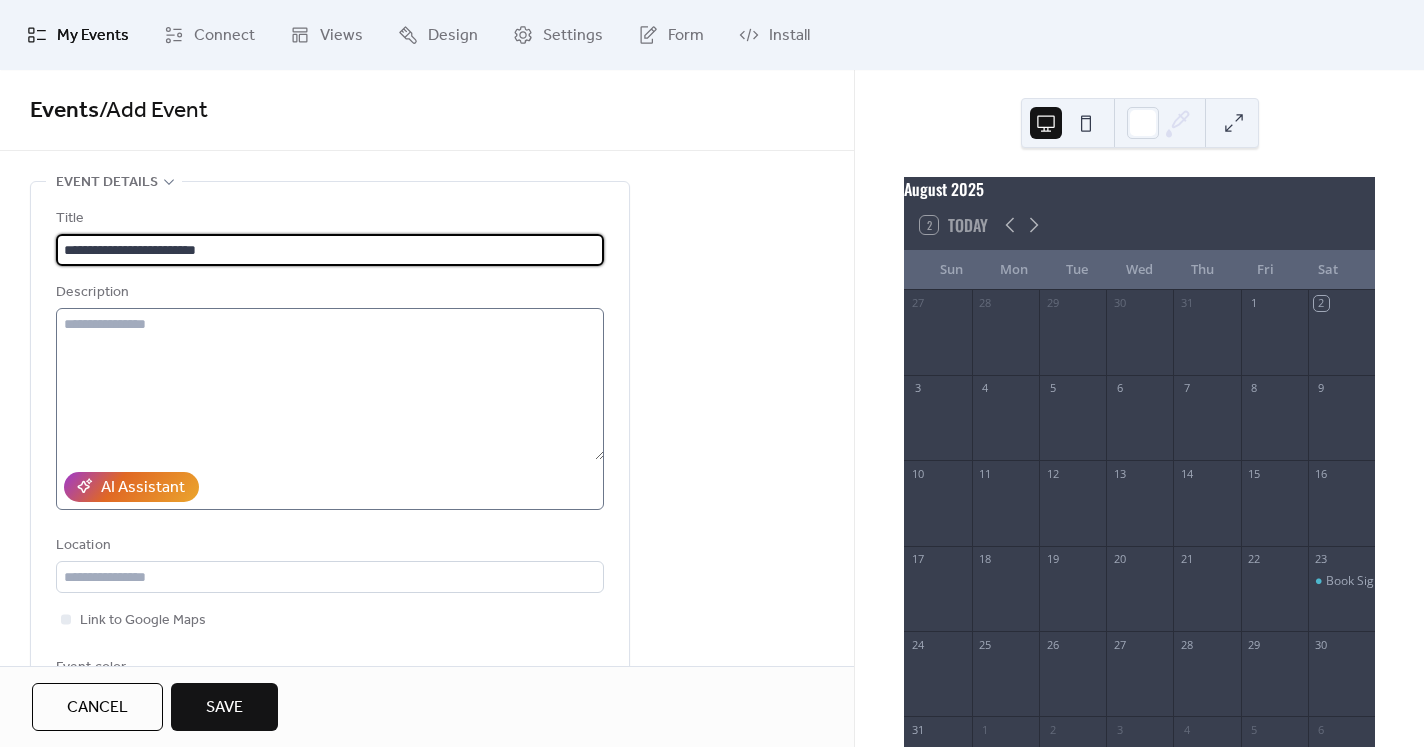 type on "**********" 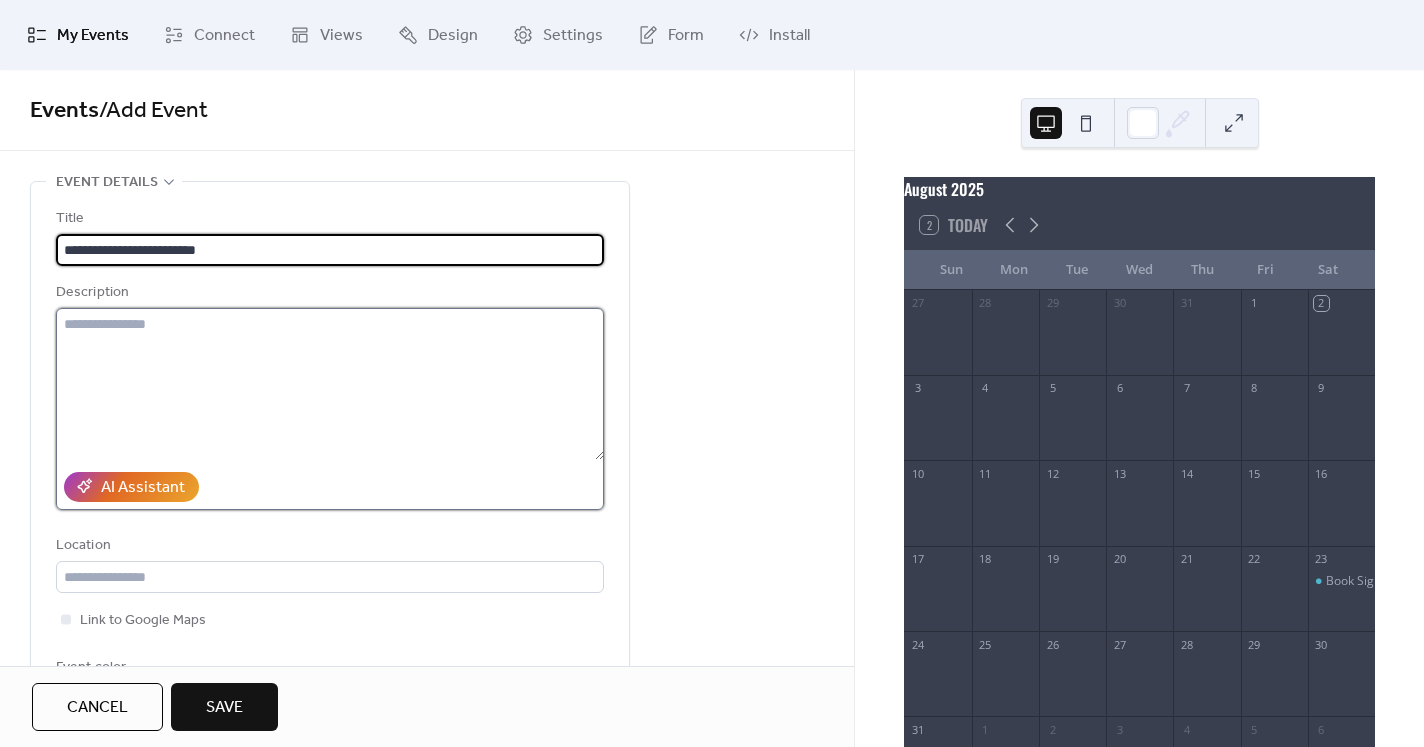 click at bounding box center (330, 384) 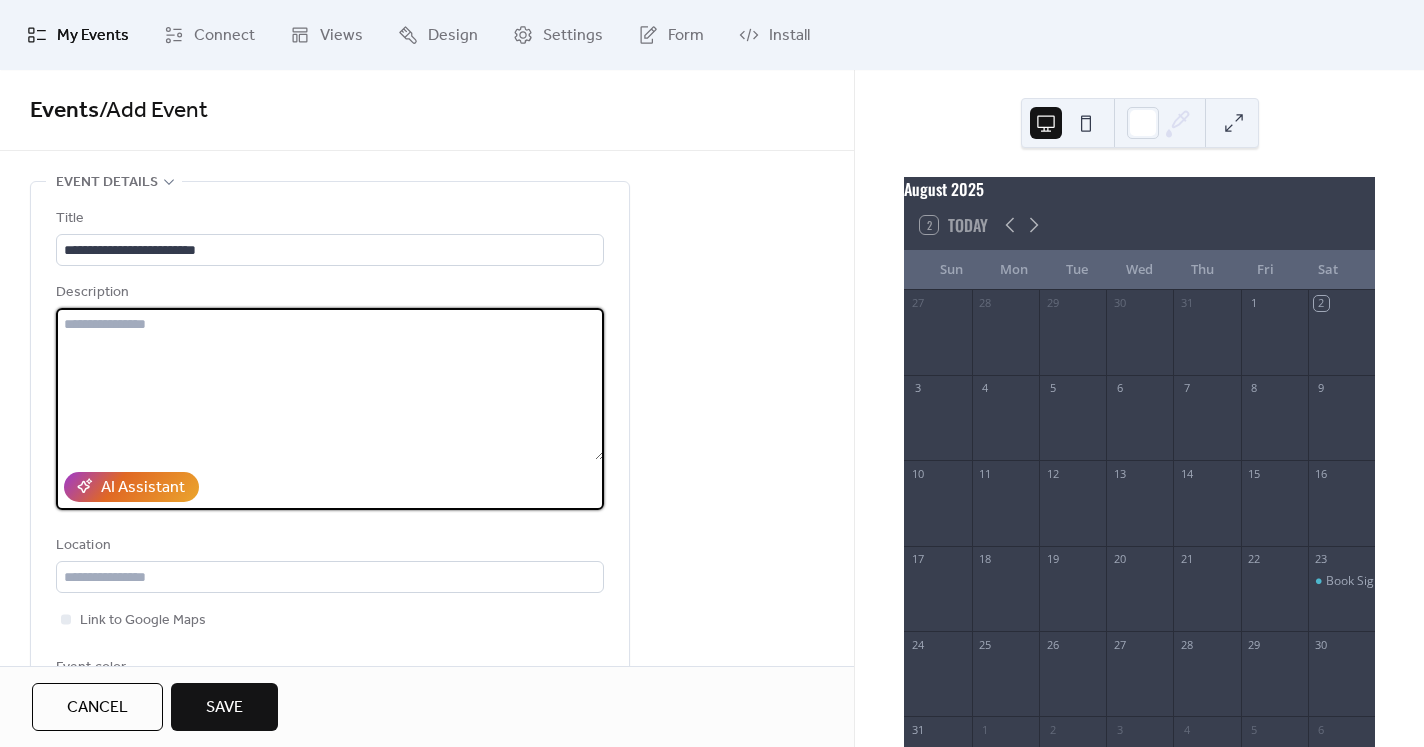 paste on "**********" 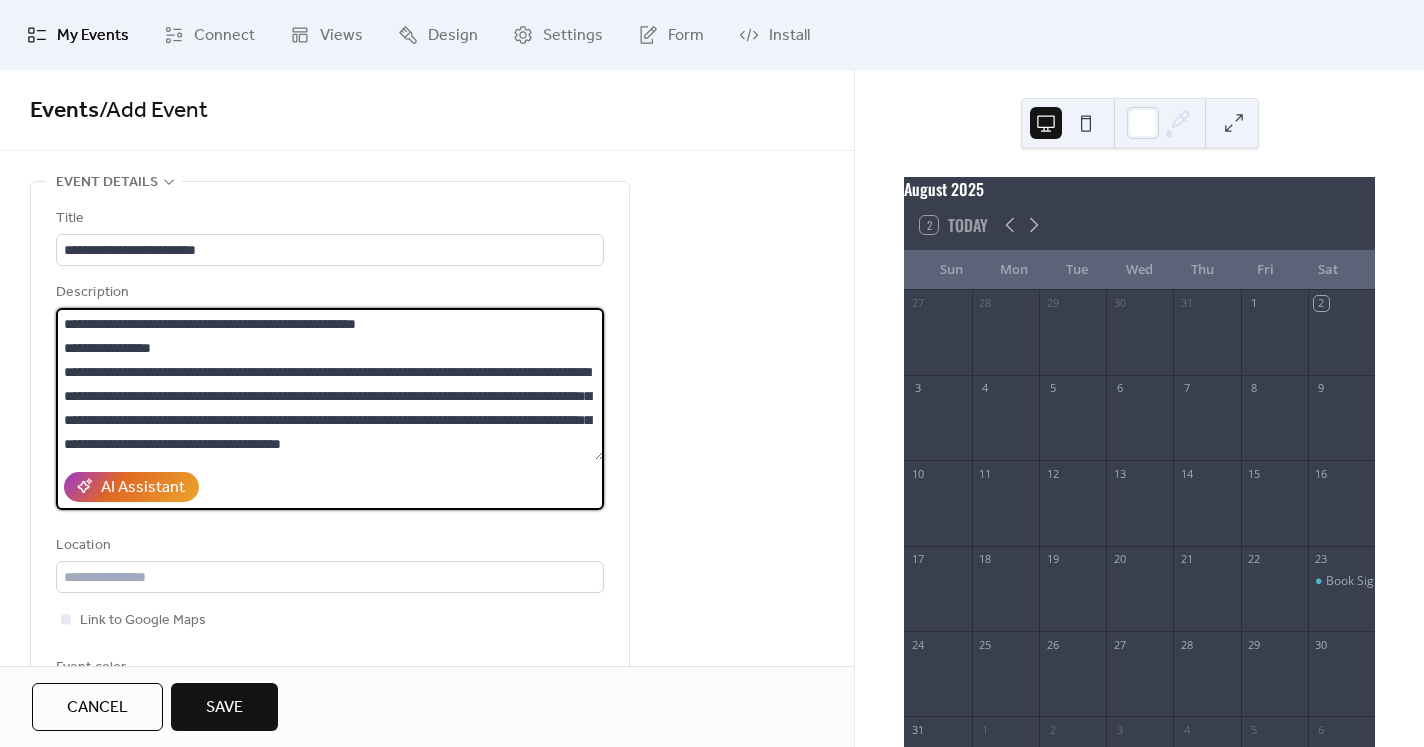 scroll, scrollTop: 0, scrollLeft: 0, axis: both 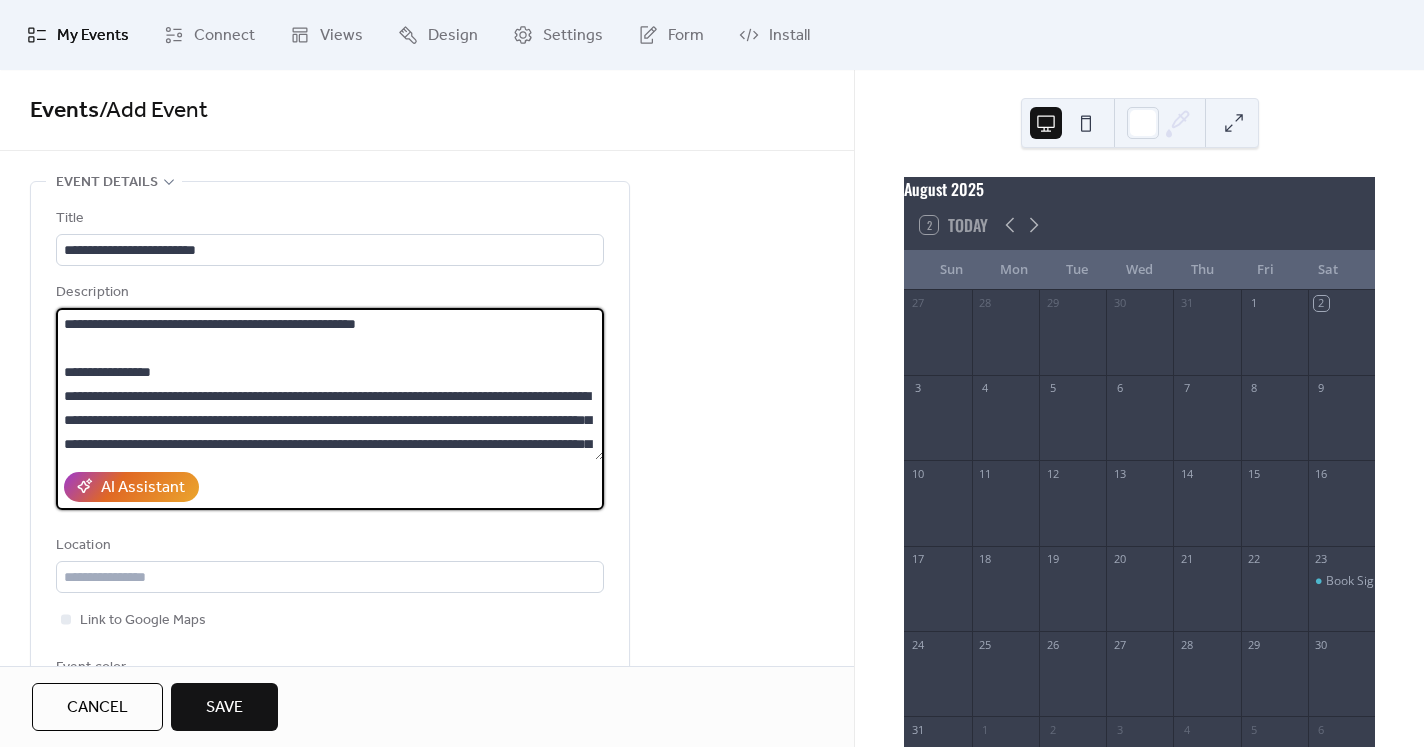 click at bounding box center [330, 384] 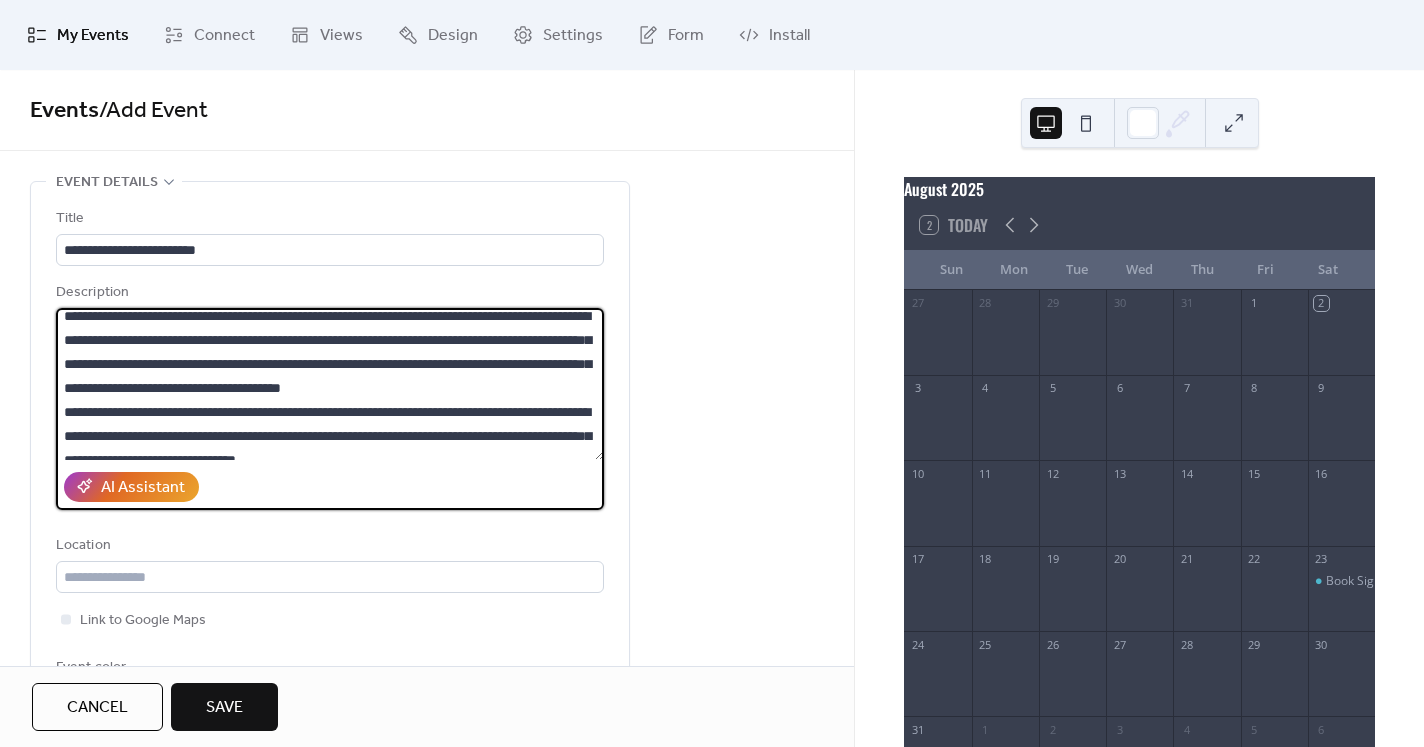 scroll, scrollTop: 109, scrollLeft: 0, axis: vertical 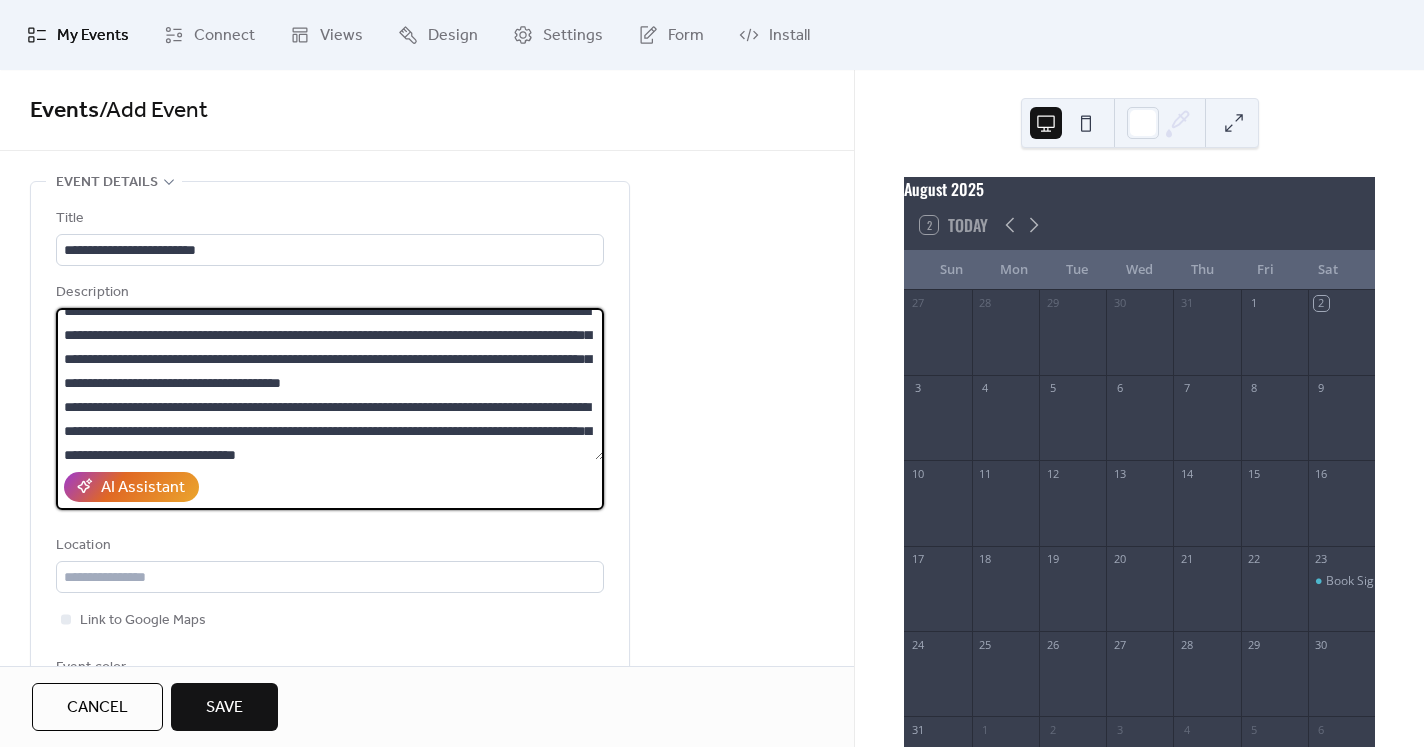 click at bounding box center [330, 384] 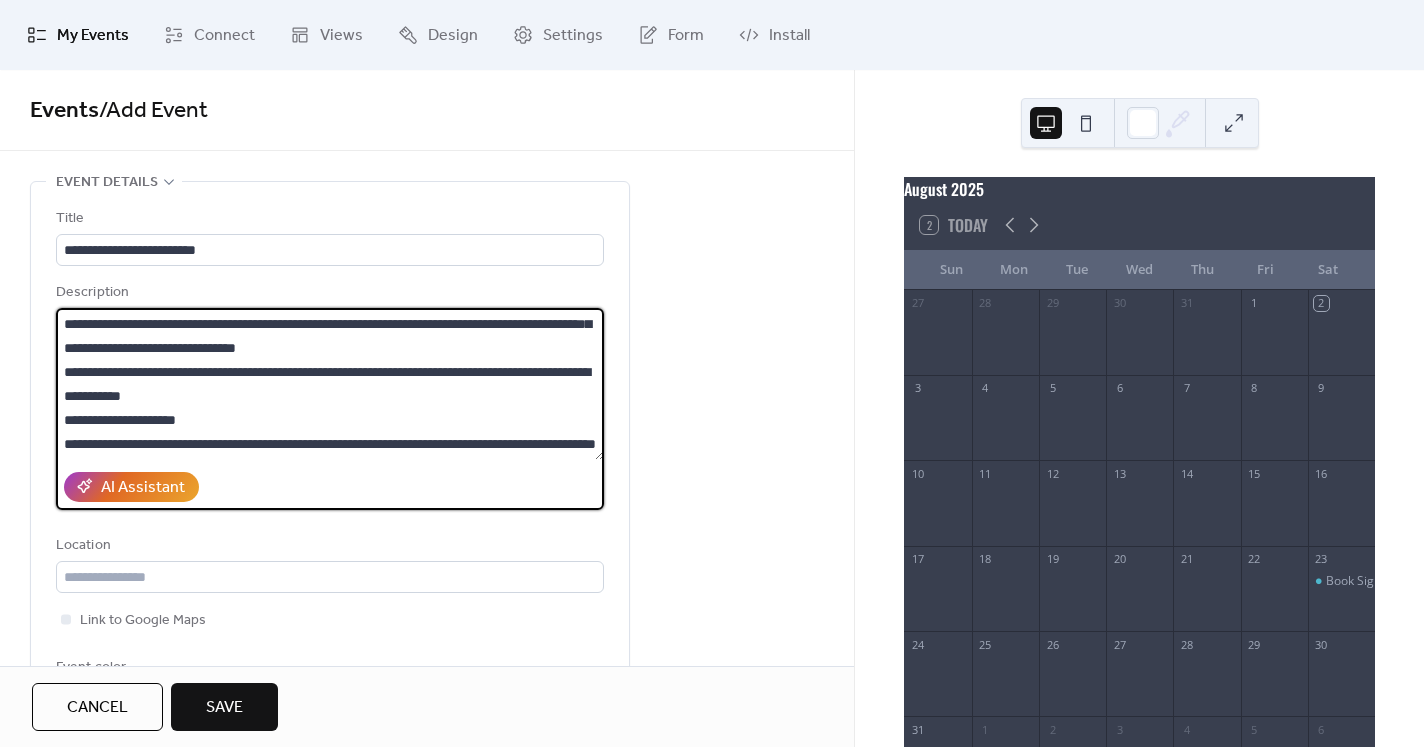 scroll, scrollTop: 243, scrollLeft: 0, axis: vertical 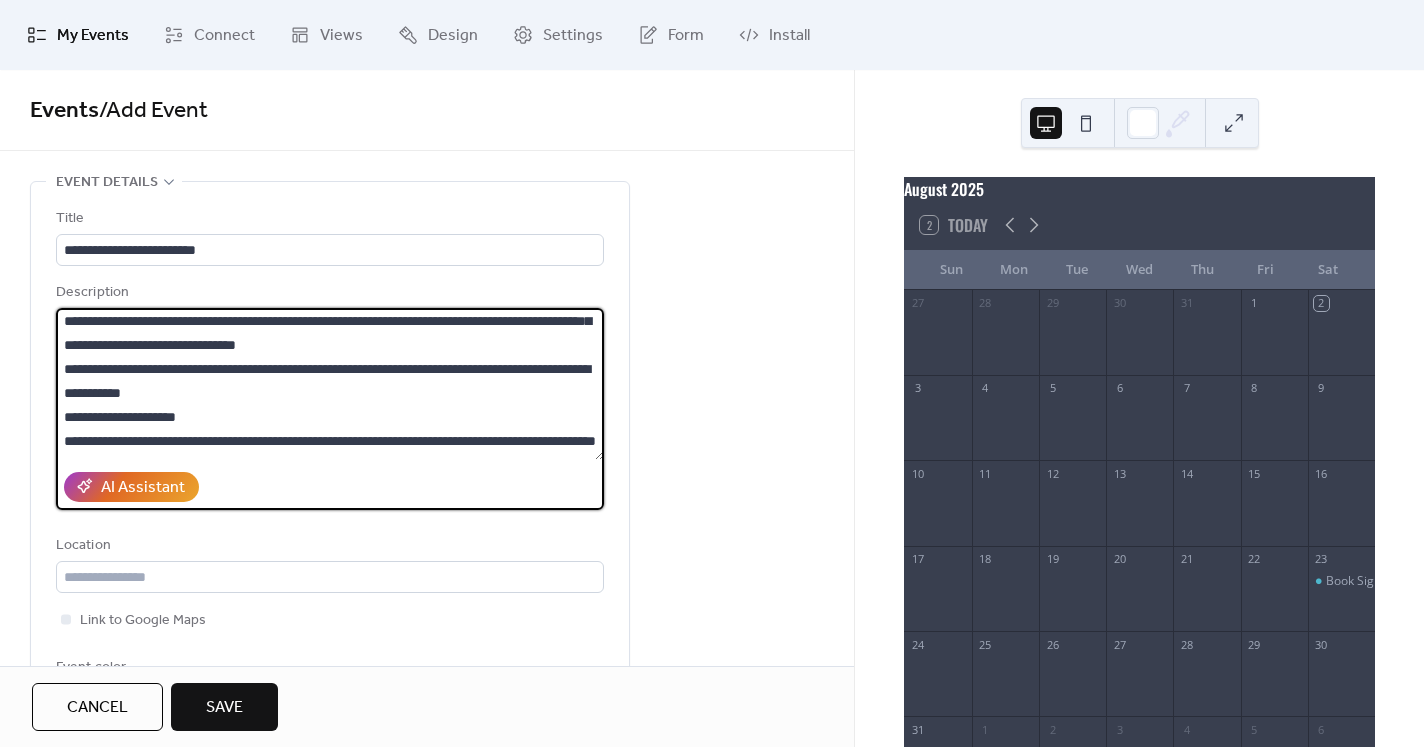 click at bounding box center (330, 384) 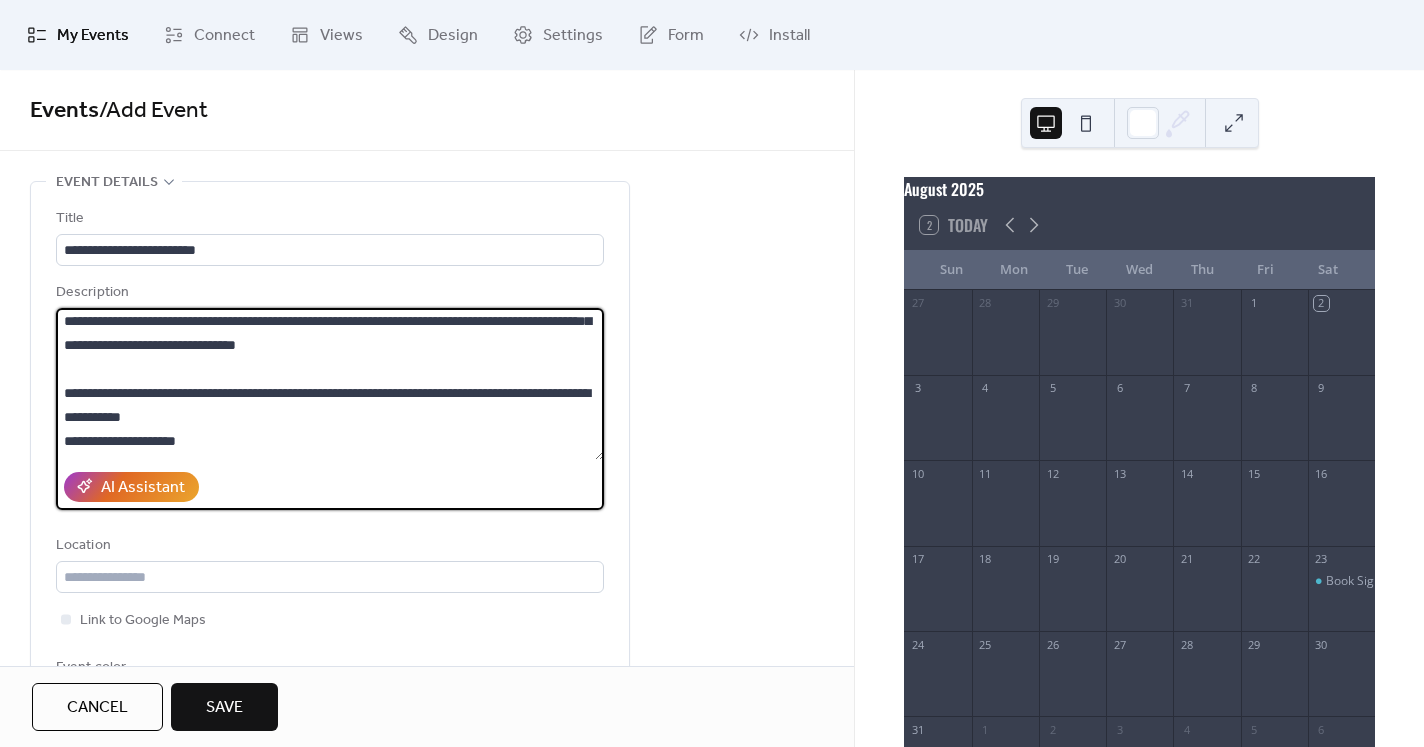 click at bounding box center (330, 384) 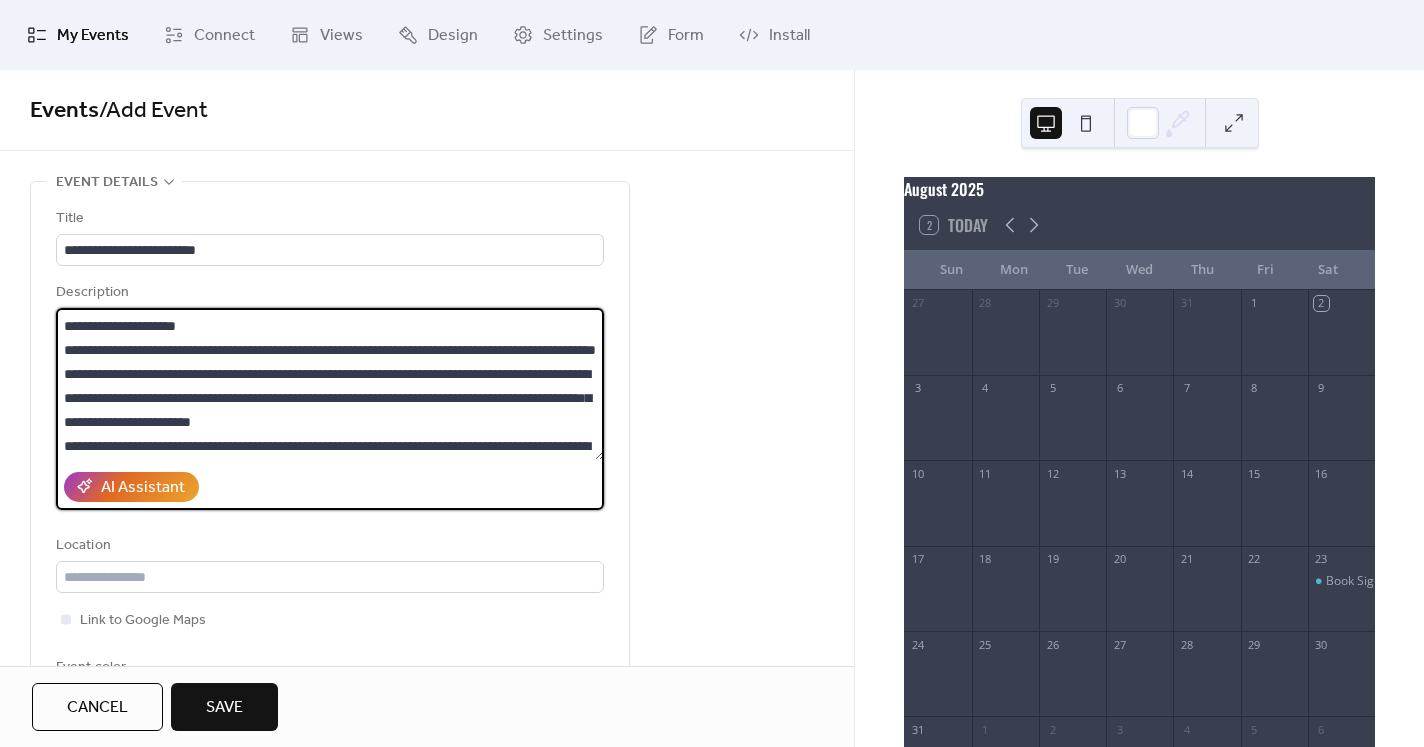 scroll, scrollTop: 411, scrollLeft: 0, axis: vertical 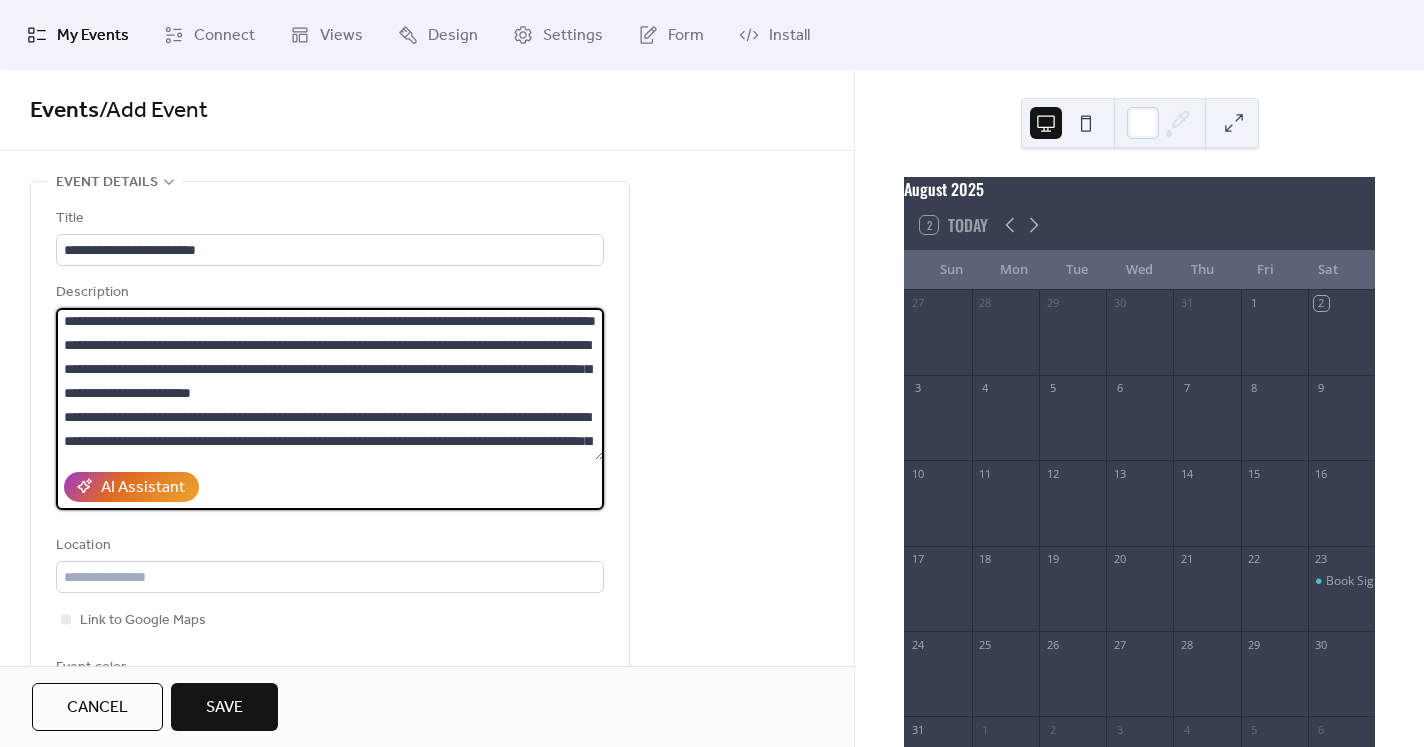 click at bounding box center (330, 384) 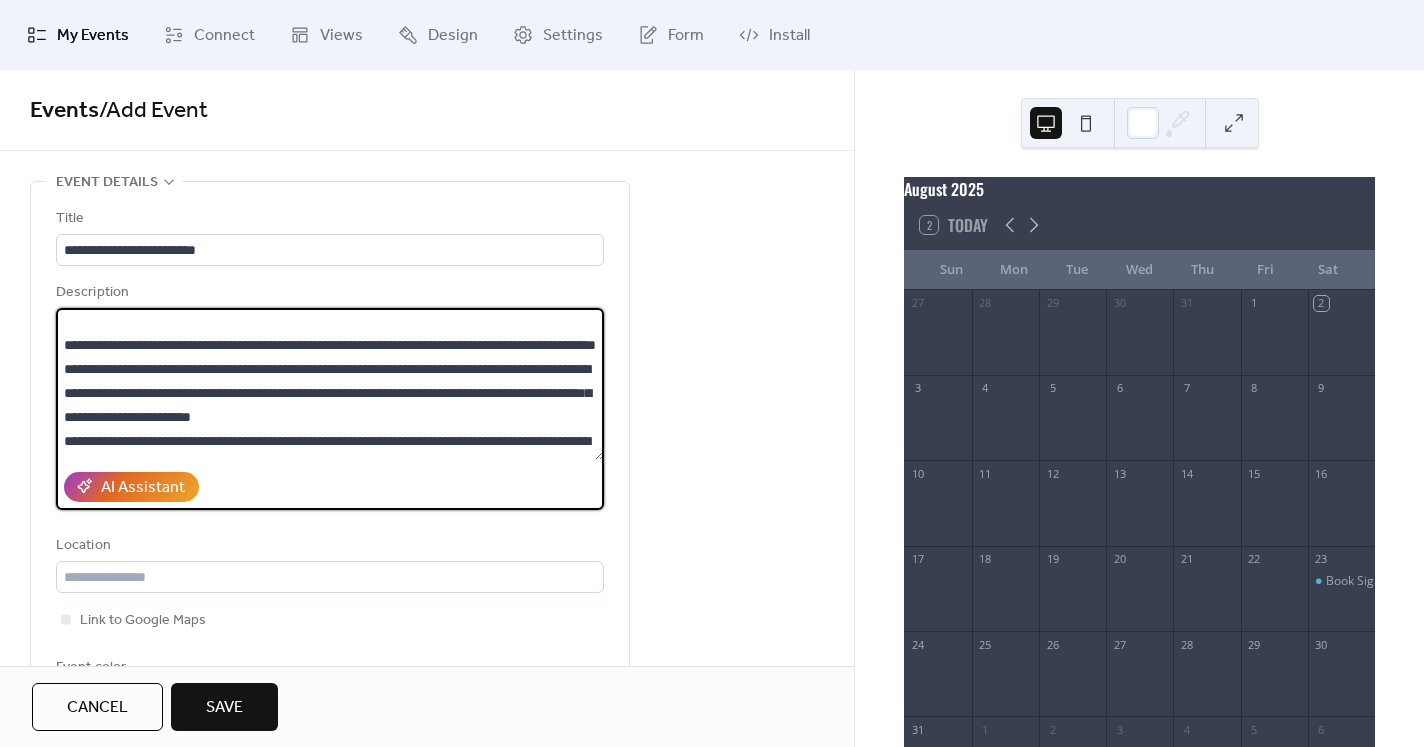 click at bounding box center (330, 384) 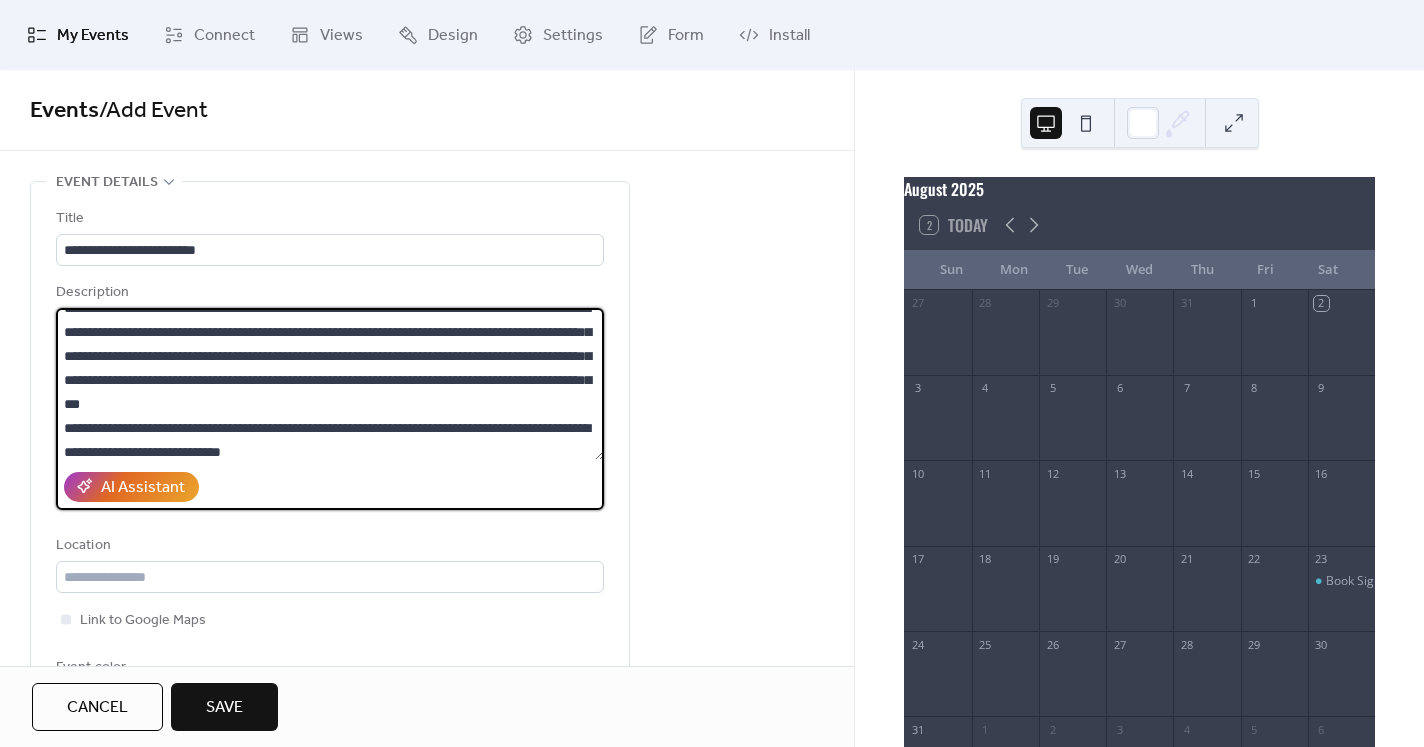 scroll, scrollTop: 582, scrollLeft: 0, axis: vertical 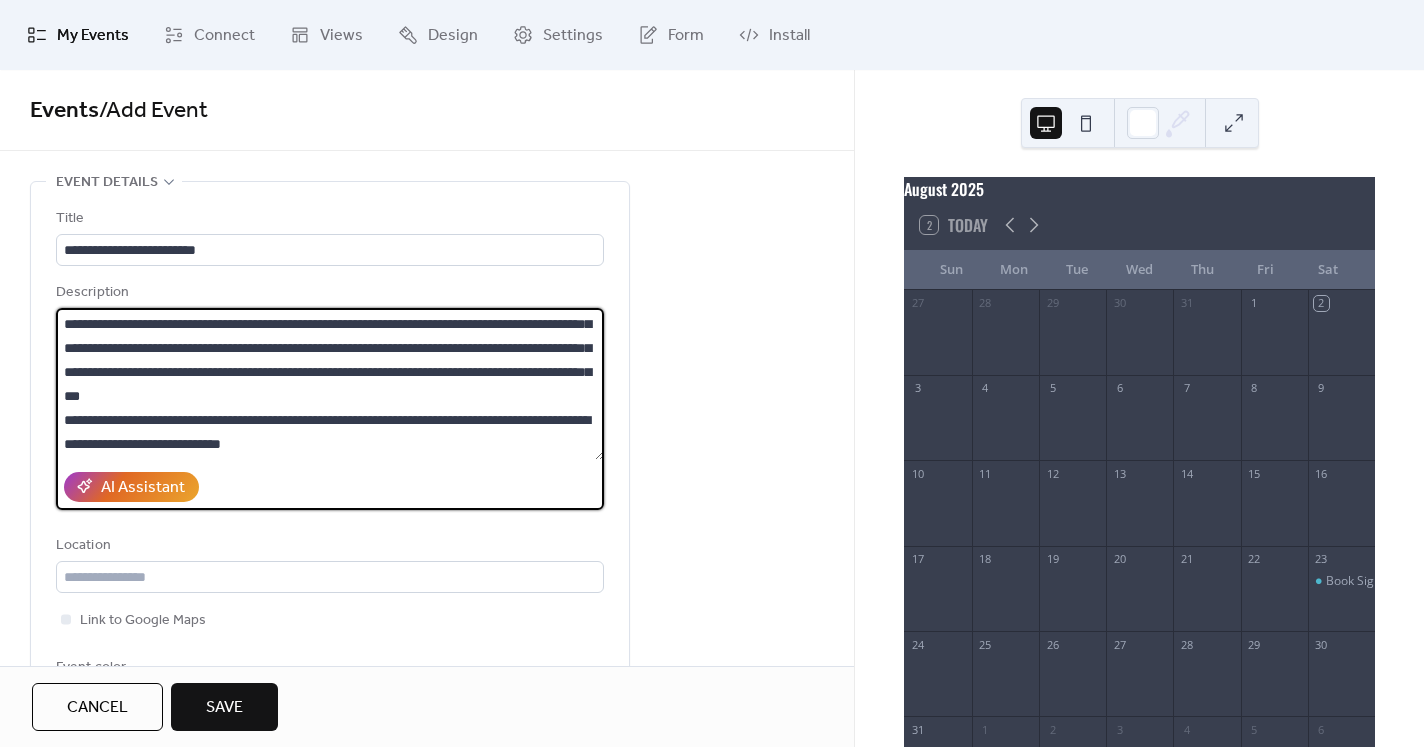 click at bounding box center [330, 384] 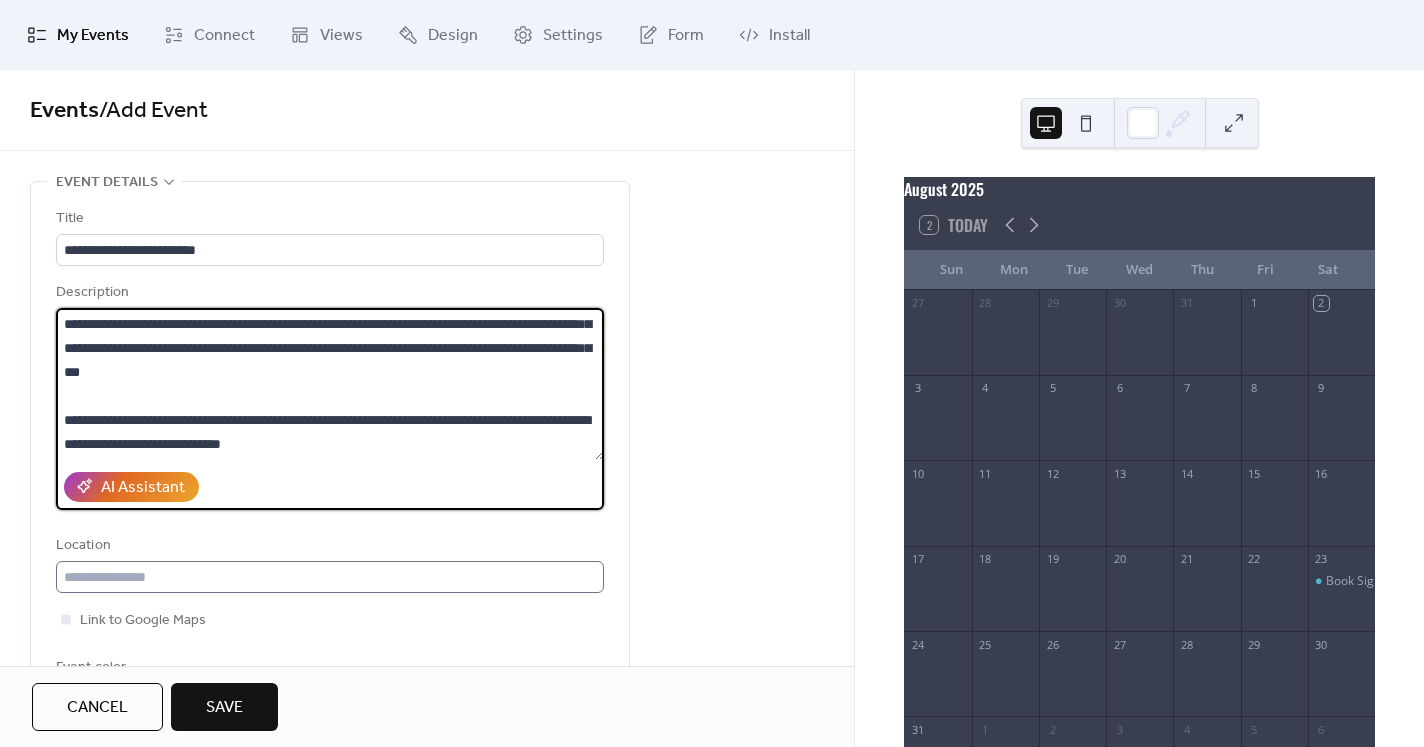 type on "**********" 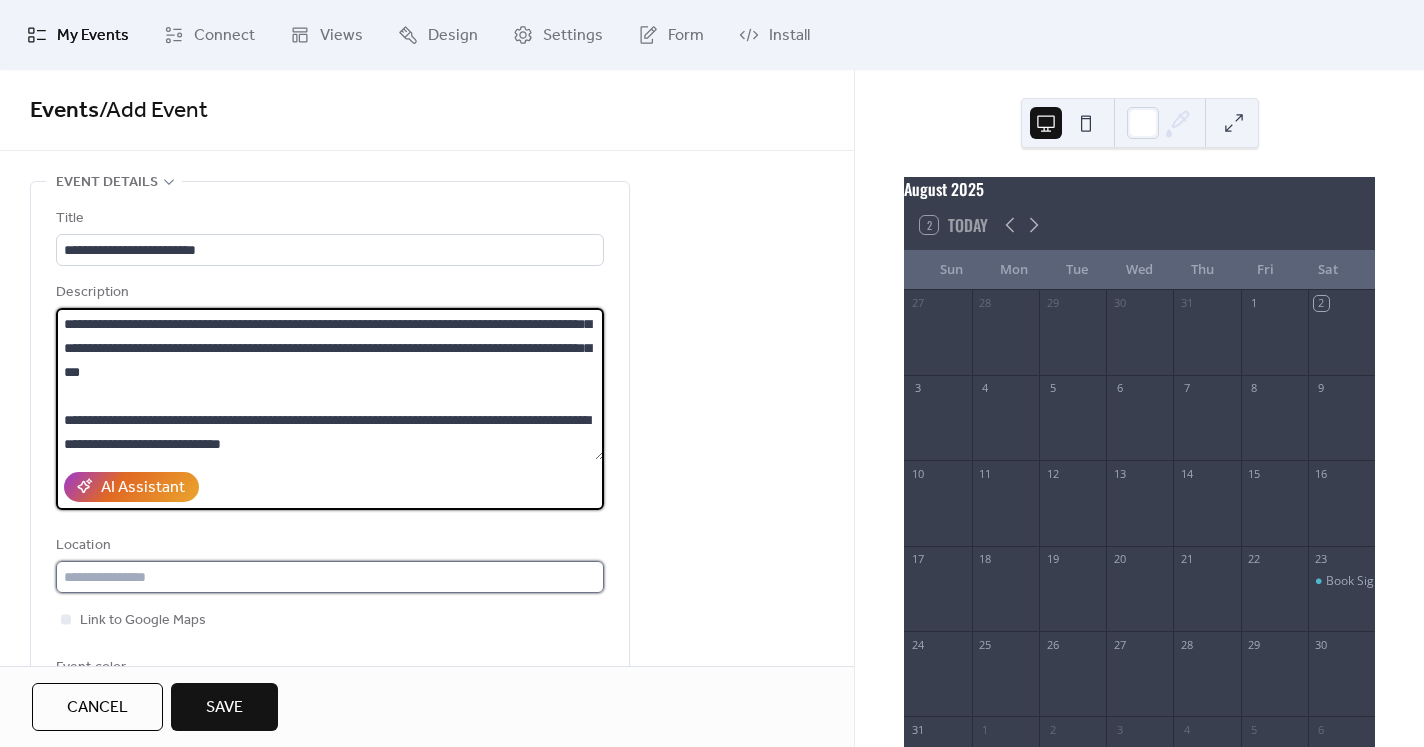 click at bounding box center [330, 577] 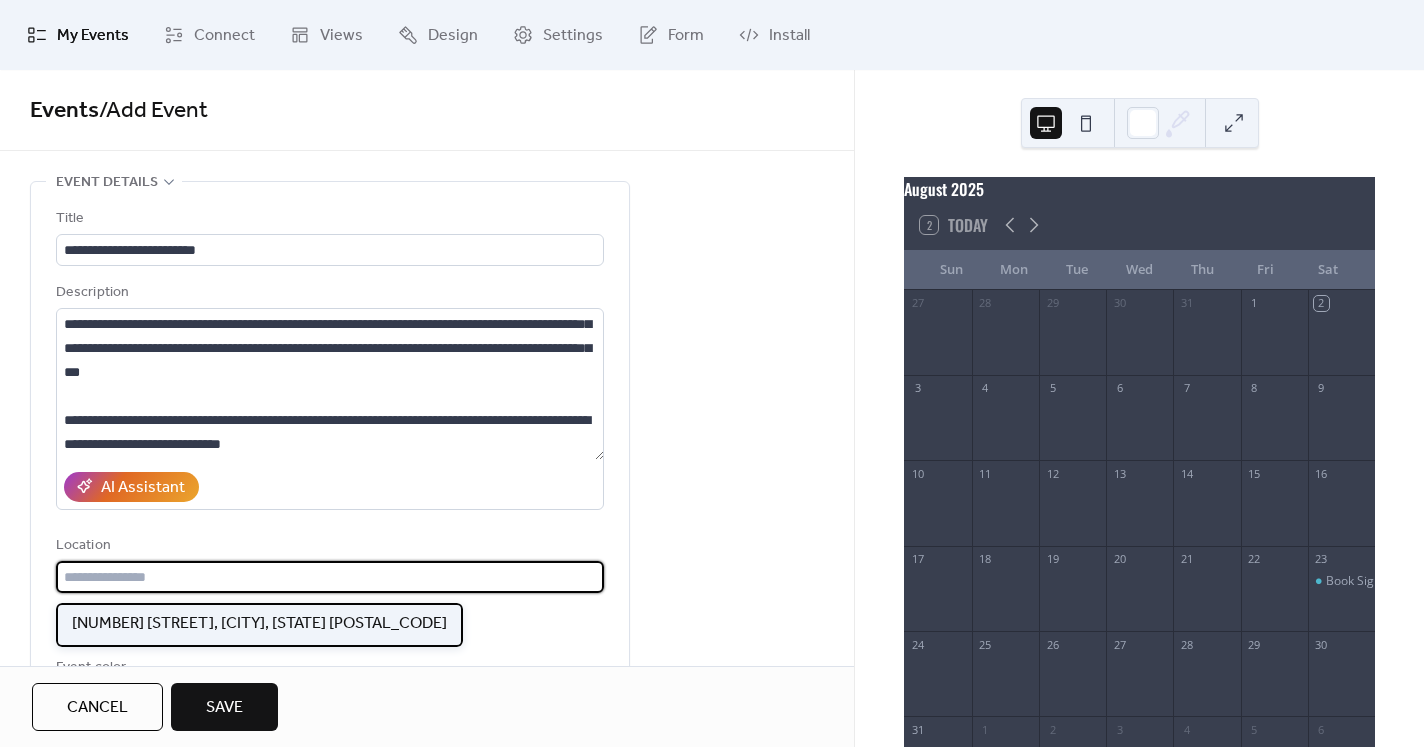 click on "[NUMBER] [STREET], [CITY], [STATE] [POSTAL_CODE]" at bounding box center [259, 624] 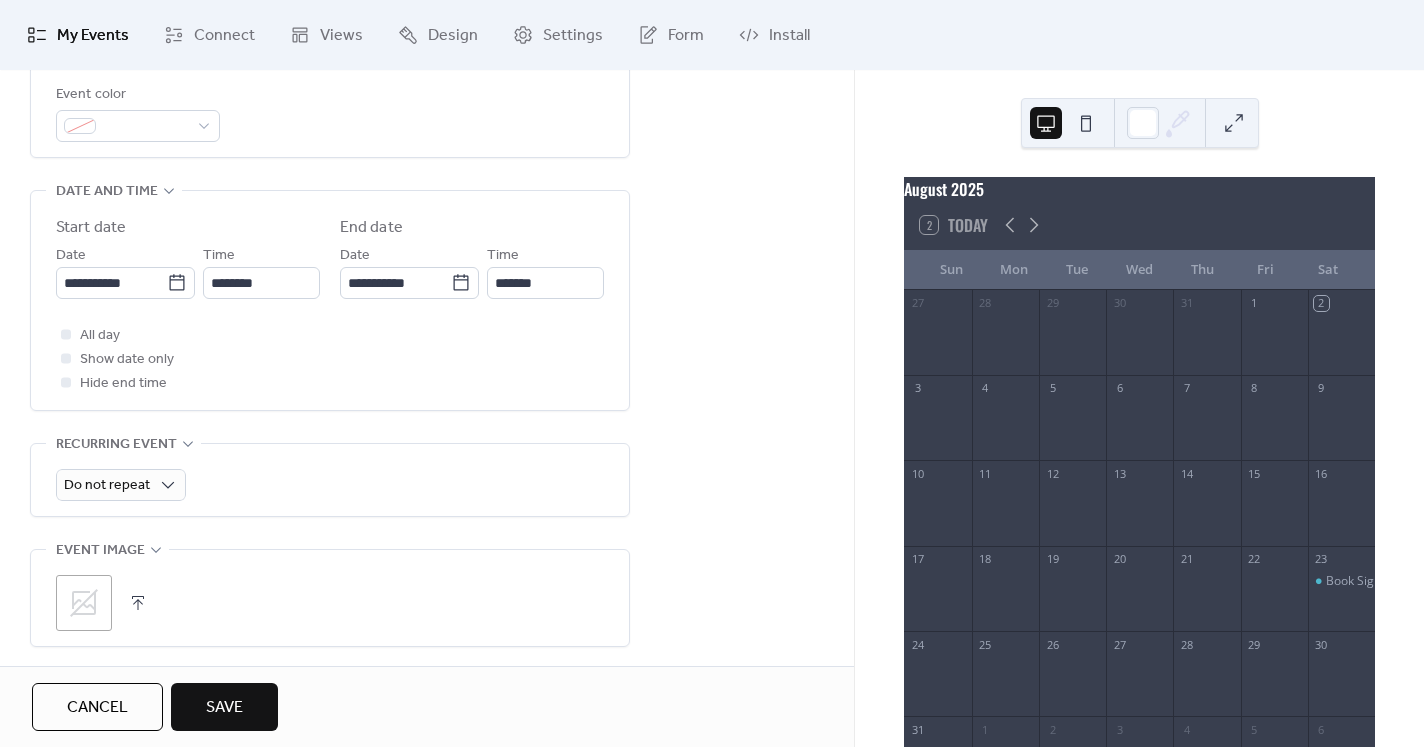 scroll, scrollTop: 575, scrollLeft: 0, axis: vertical 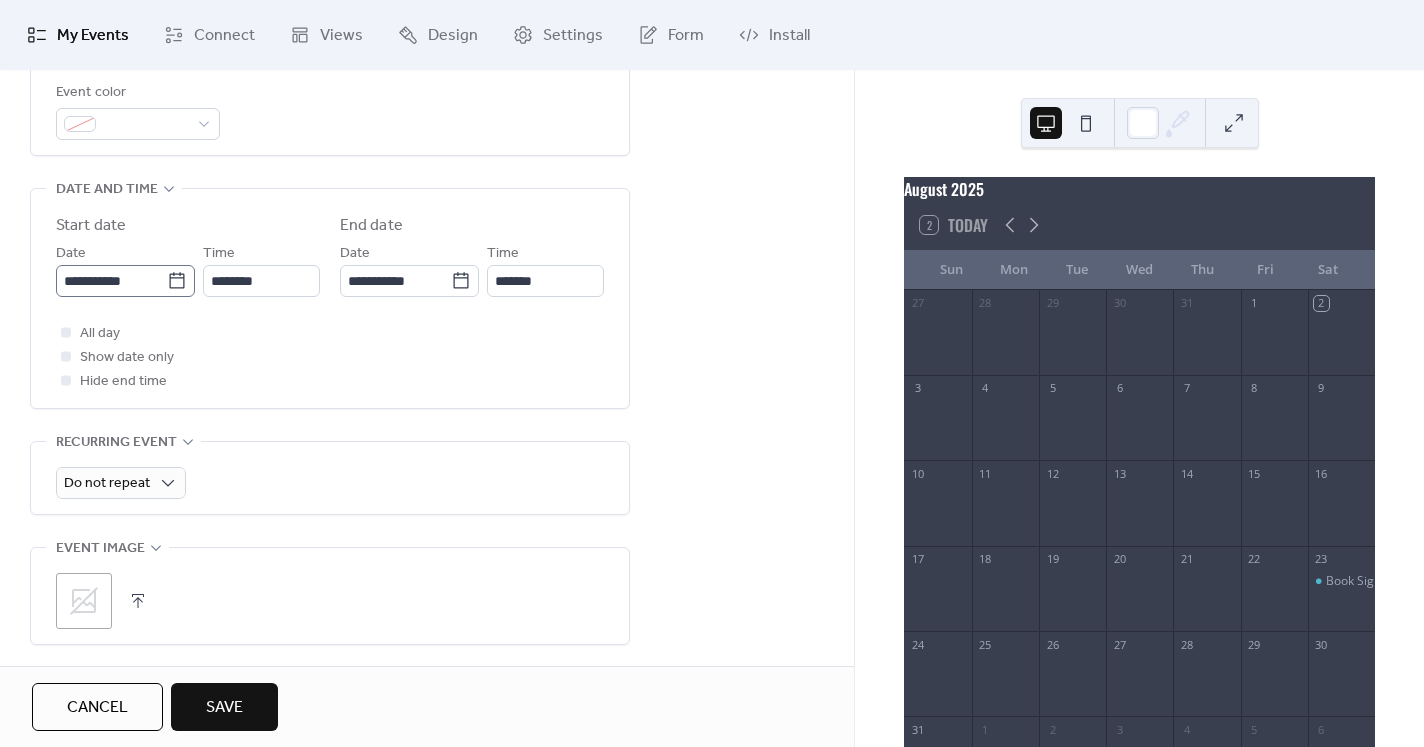 click 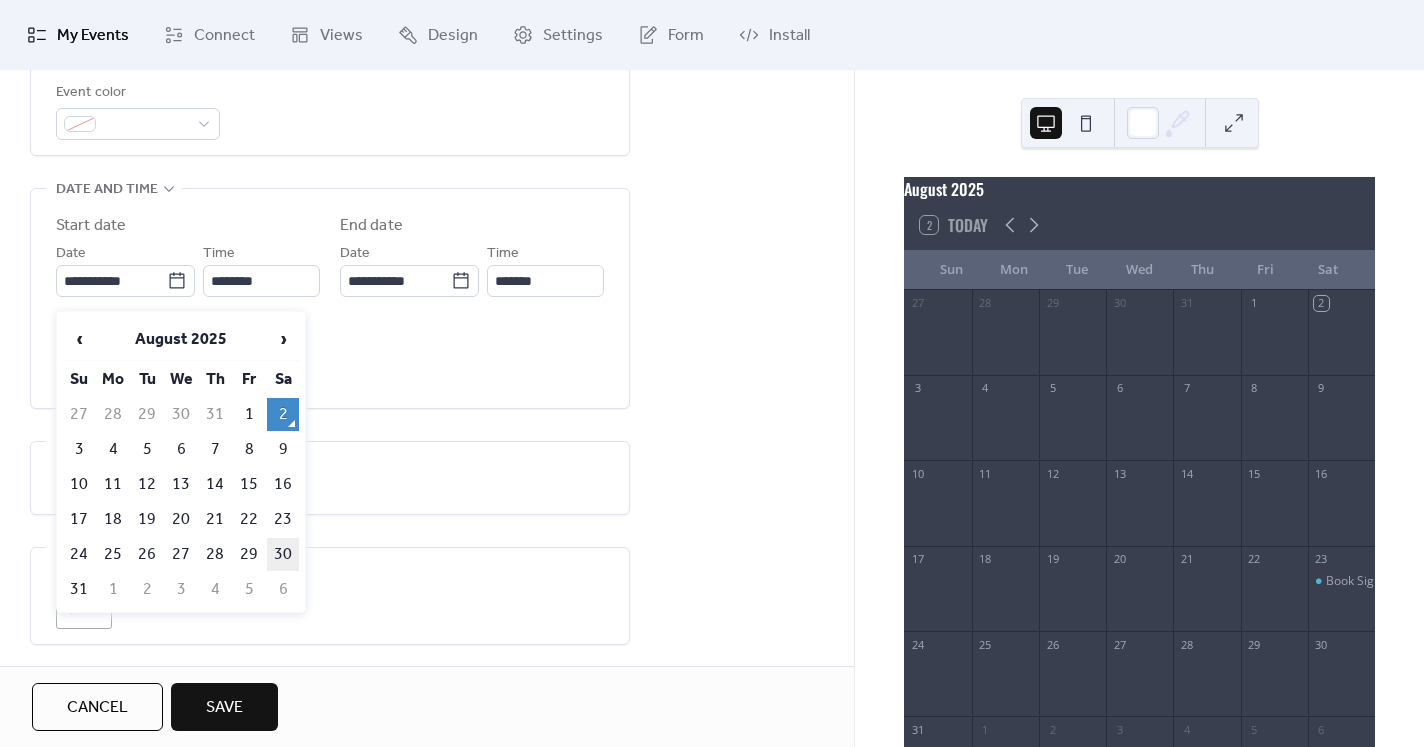click on "30" at bounding box center (283, 554) 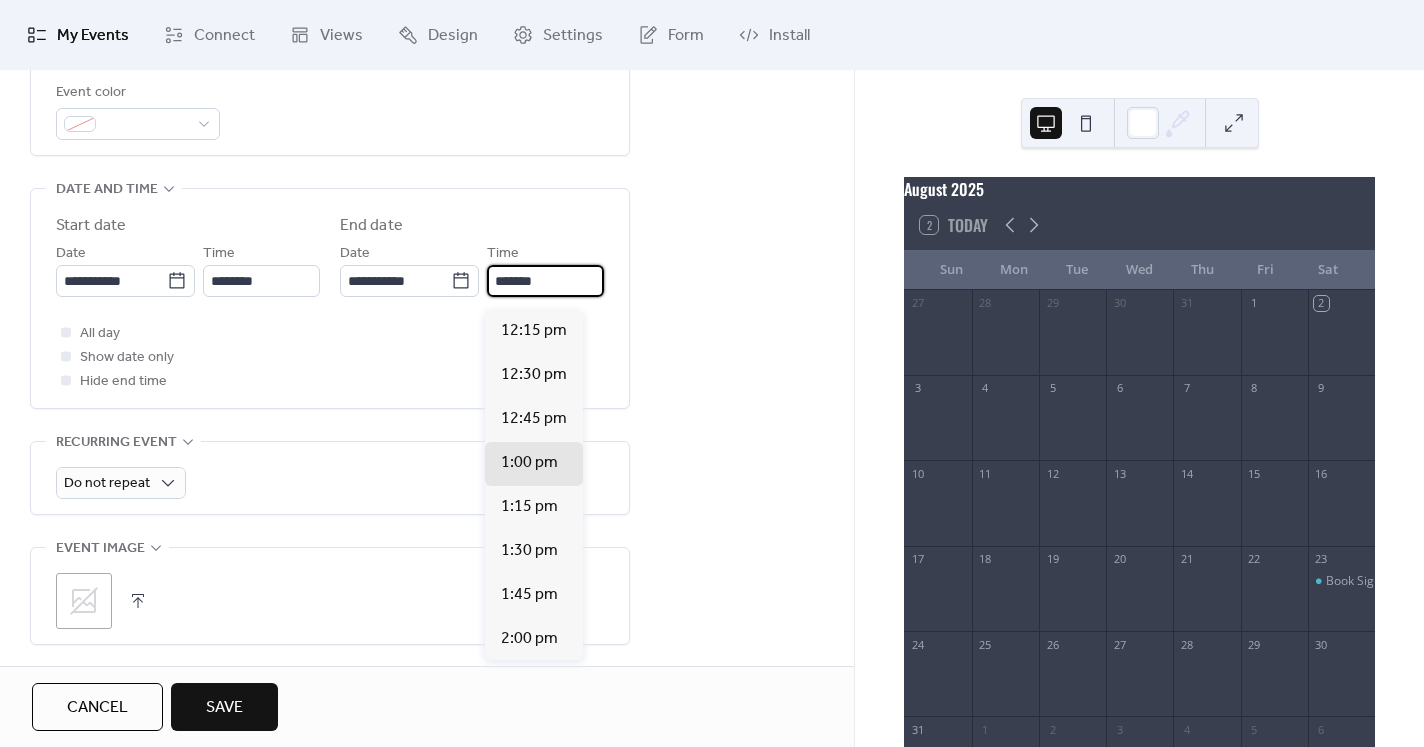click on "*******" at bounding box center (545, 281) 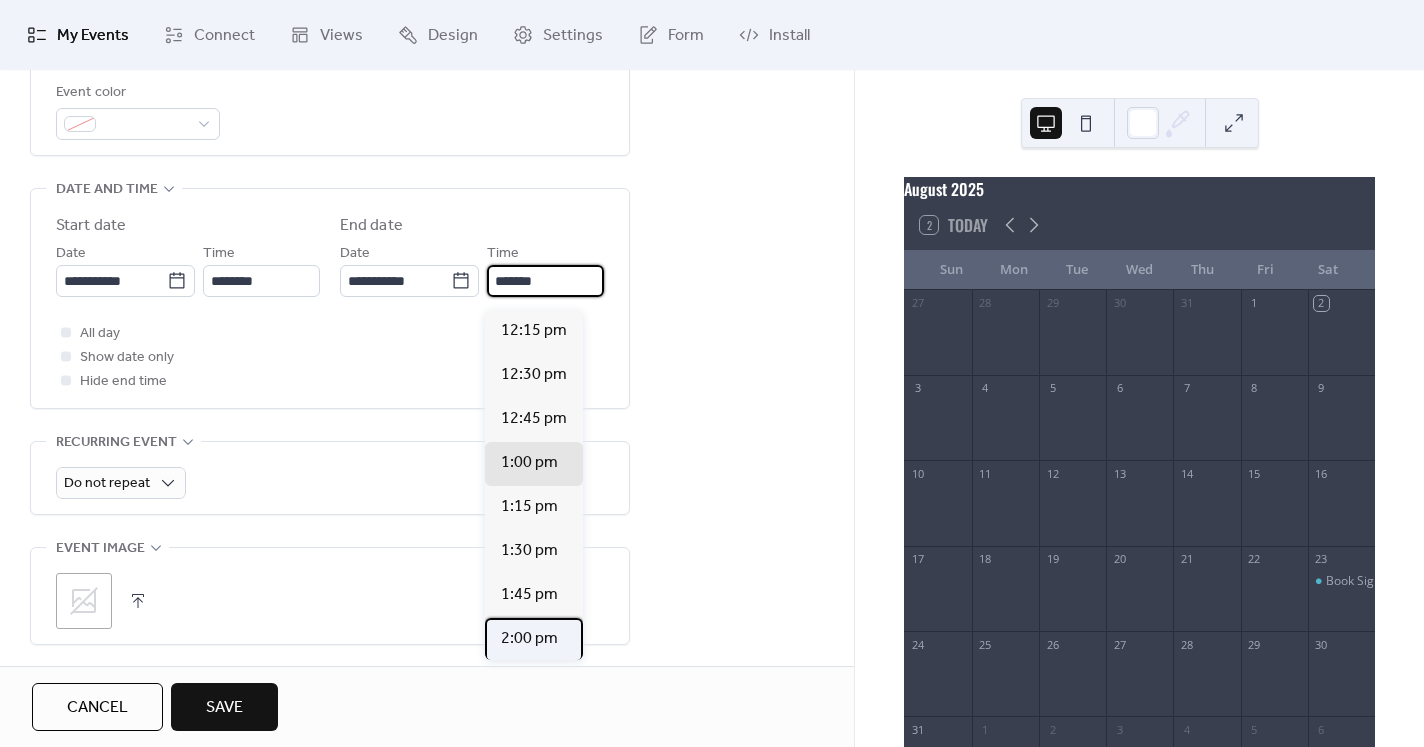 click on "2:00 pm" at bounding box center (529, 639) 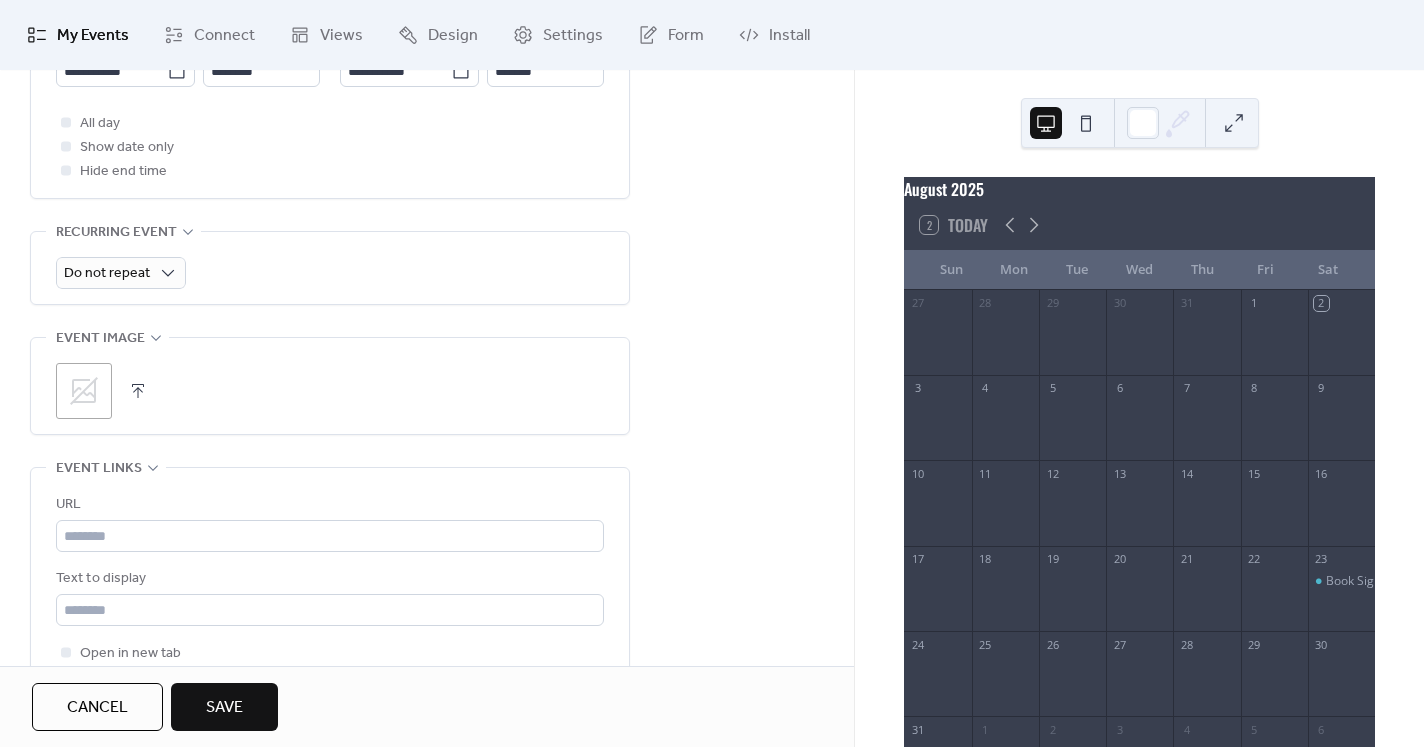 scroll, scrollTop: 787, scrollLeft: 0, axis: vertical 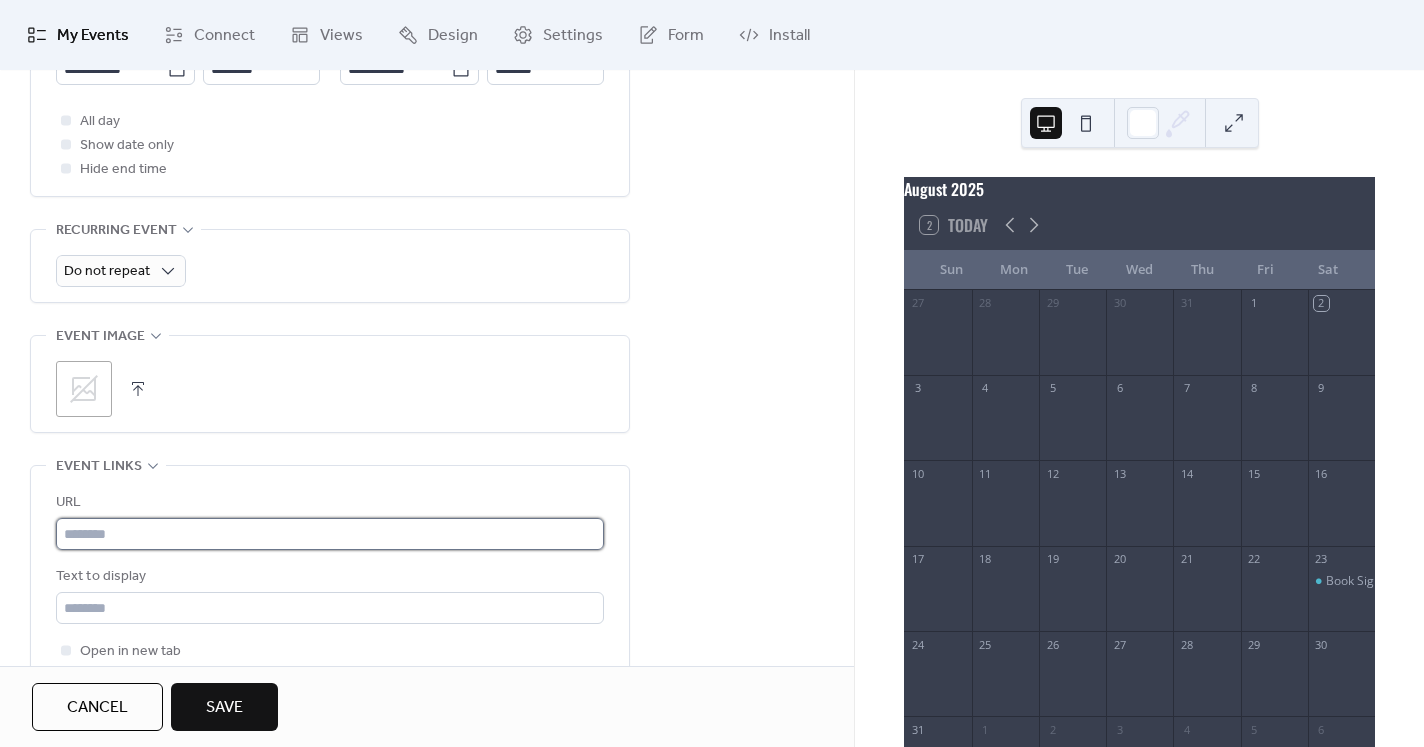 click at bounding box center (330, 534) 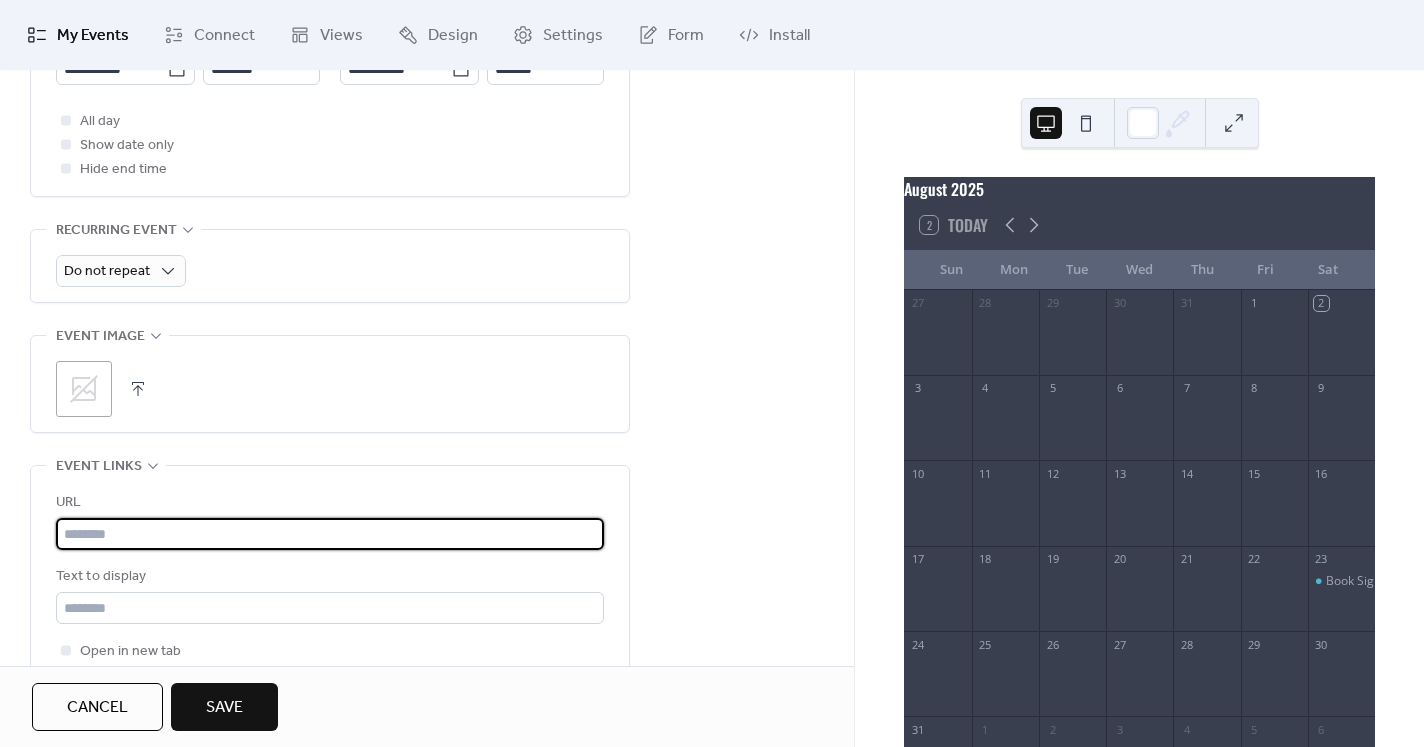 paste on "**********" 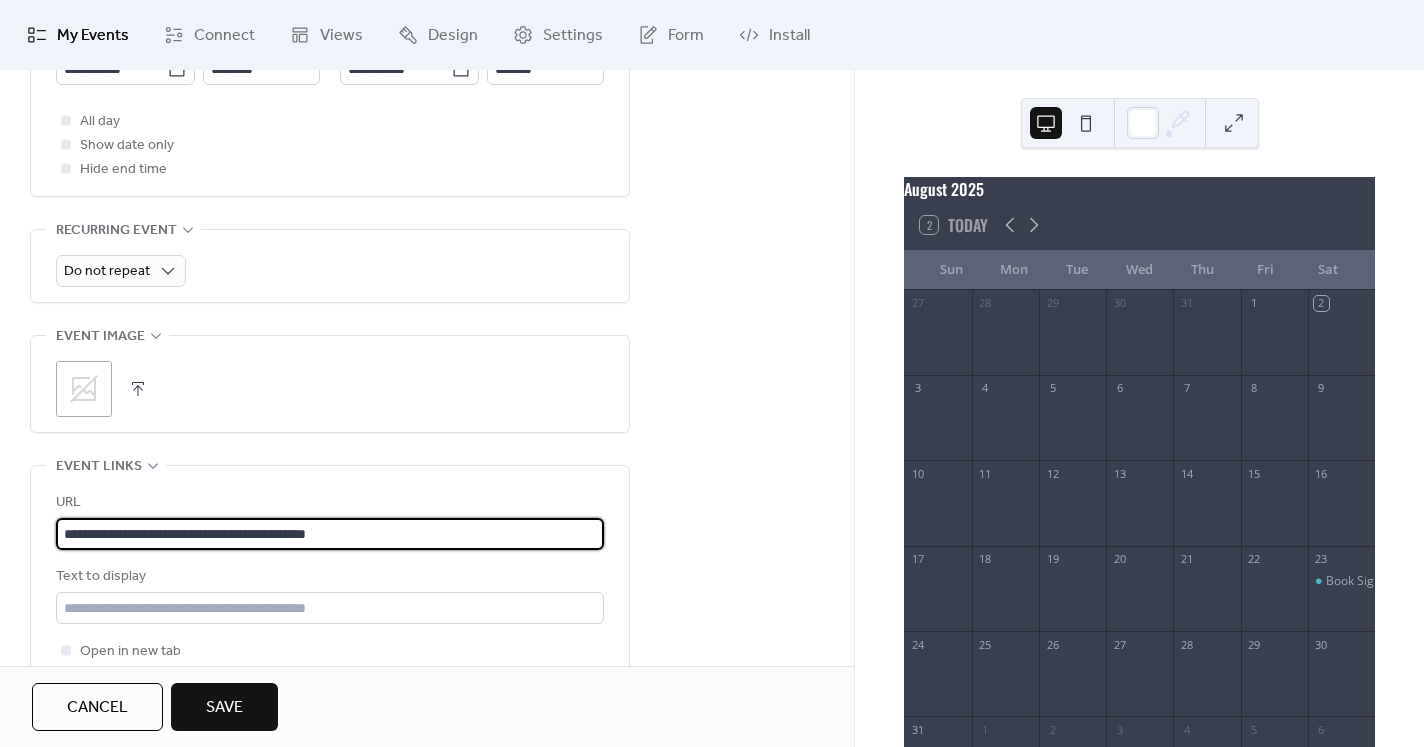 type on "**********" 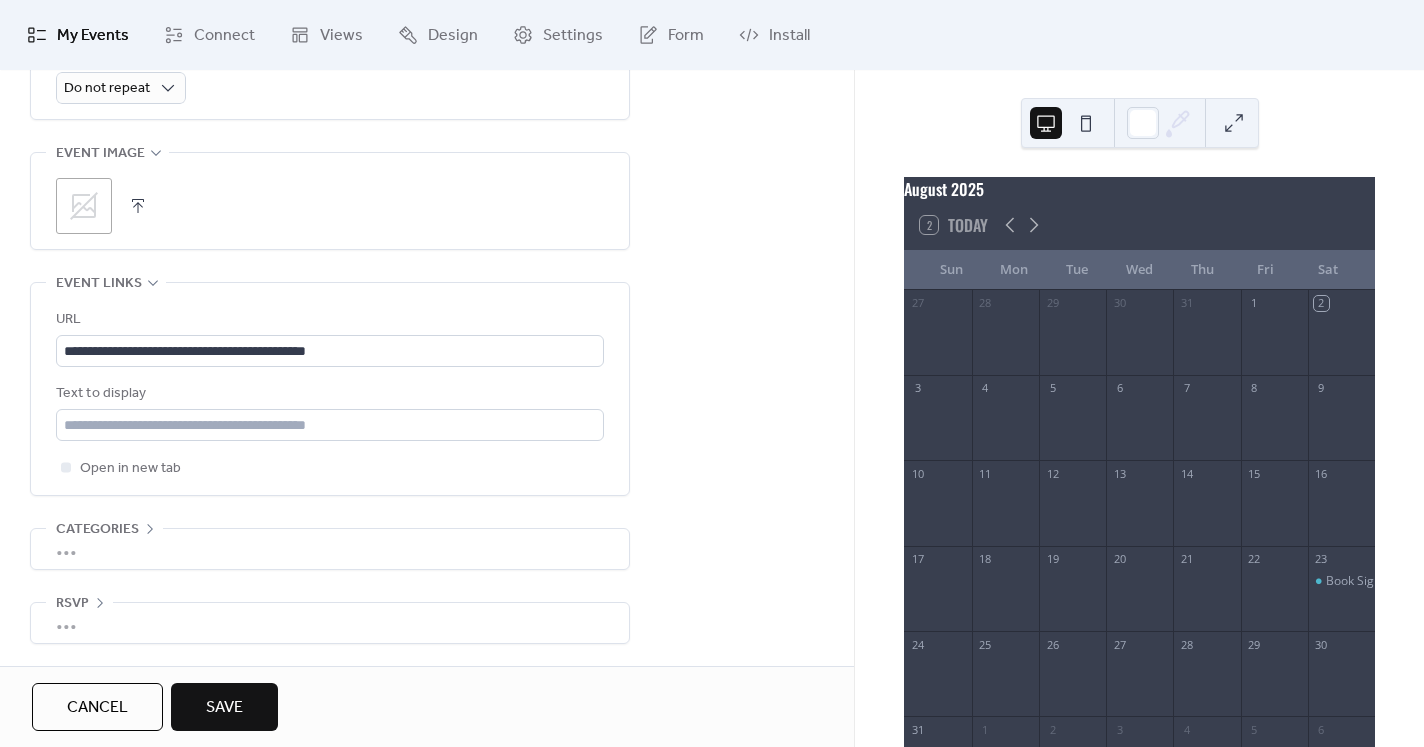 scroll, scrollTop: 985, scrollLeft: 0, axis: vertical 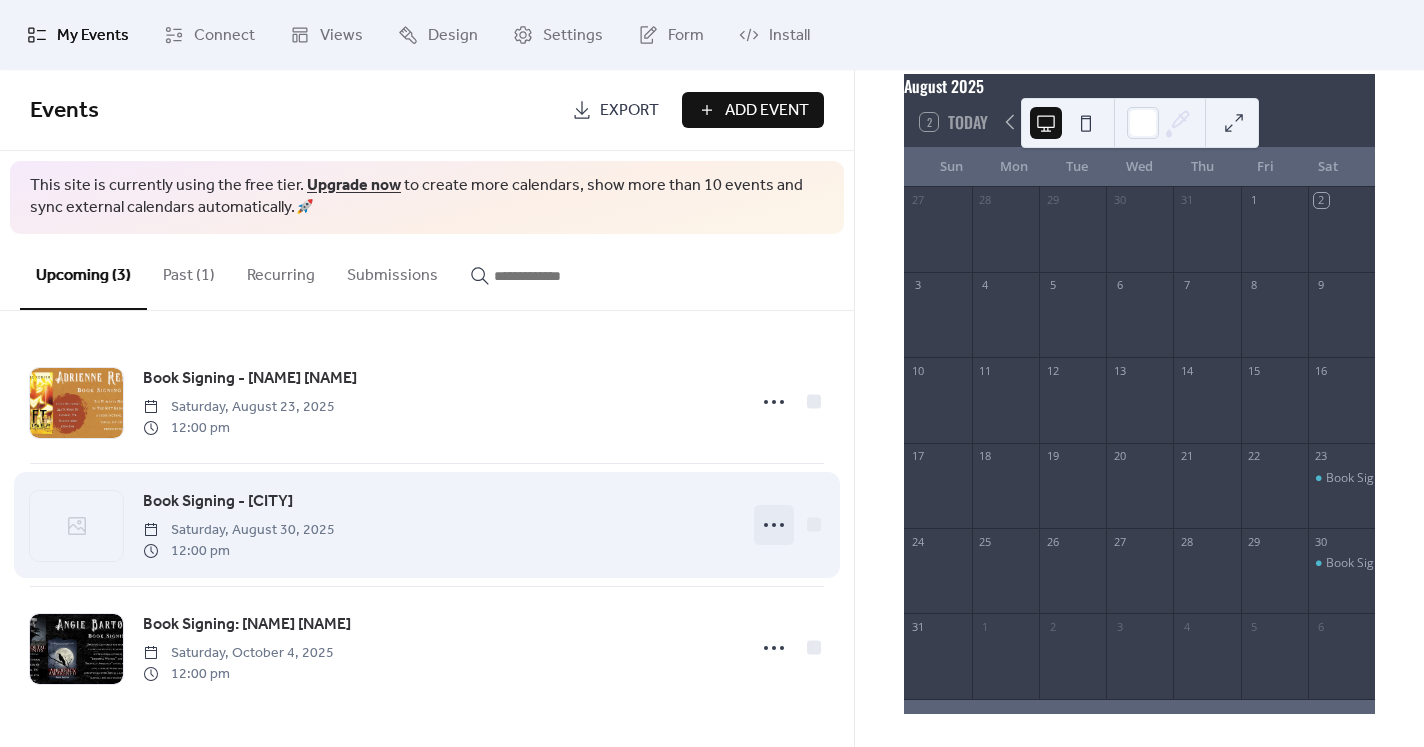 click 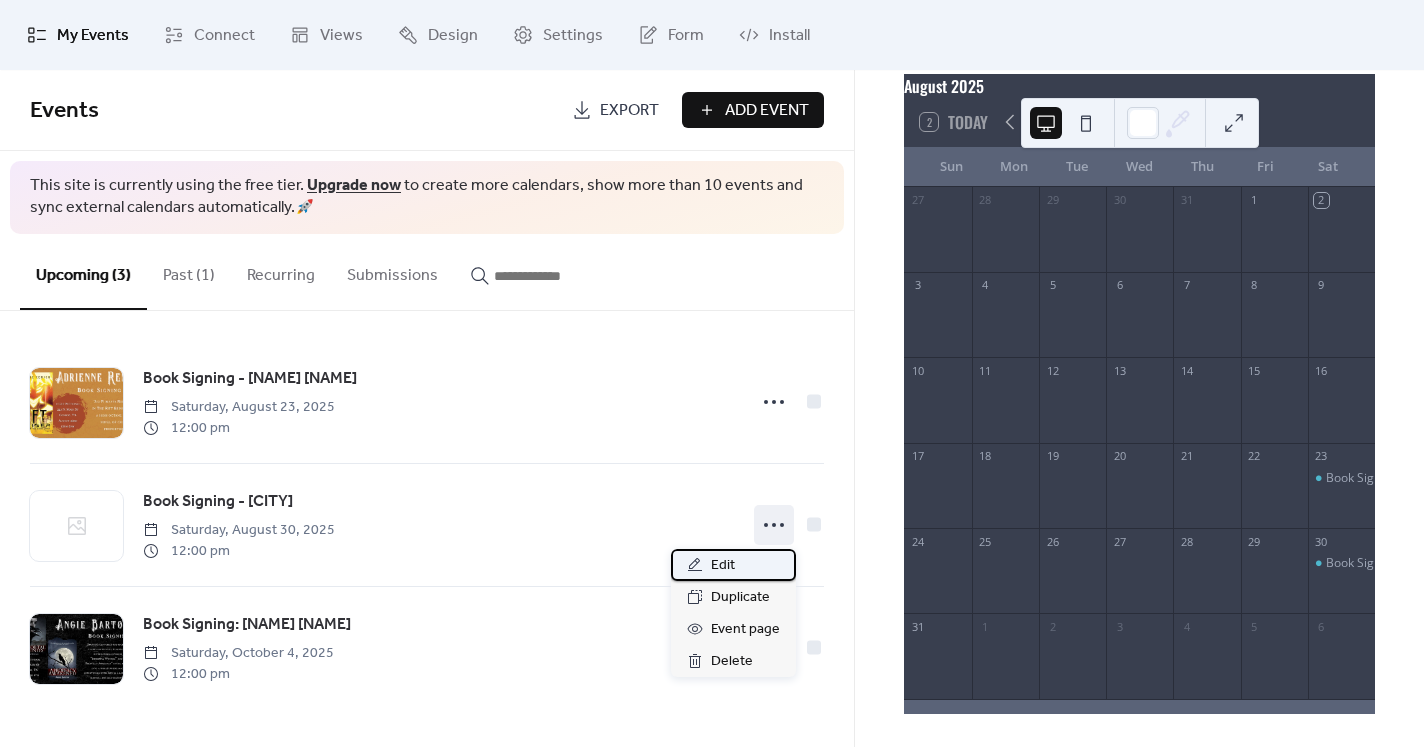 click on "Edit" at bounding box center [733, 565] 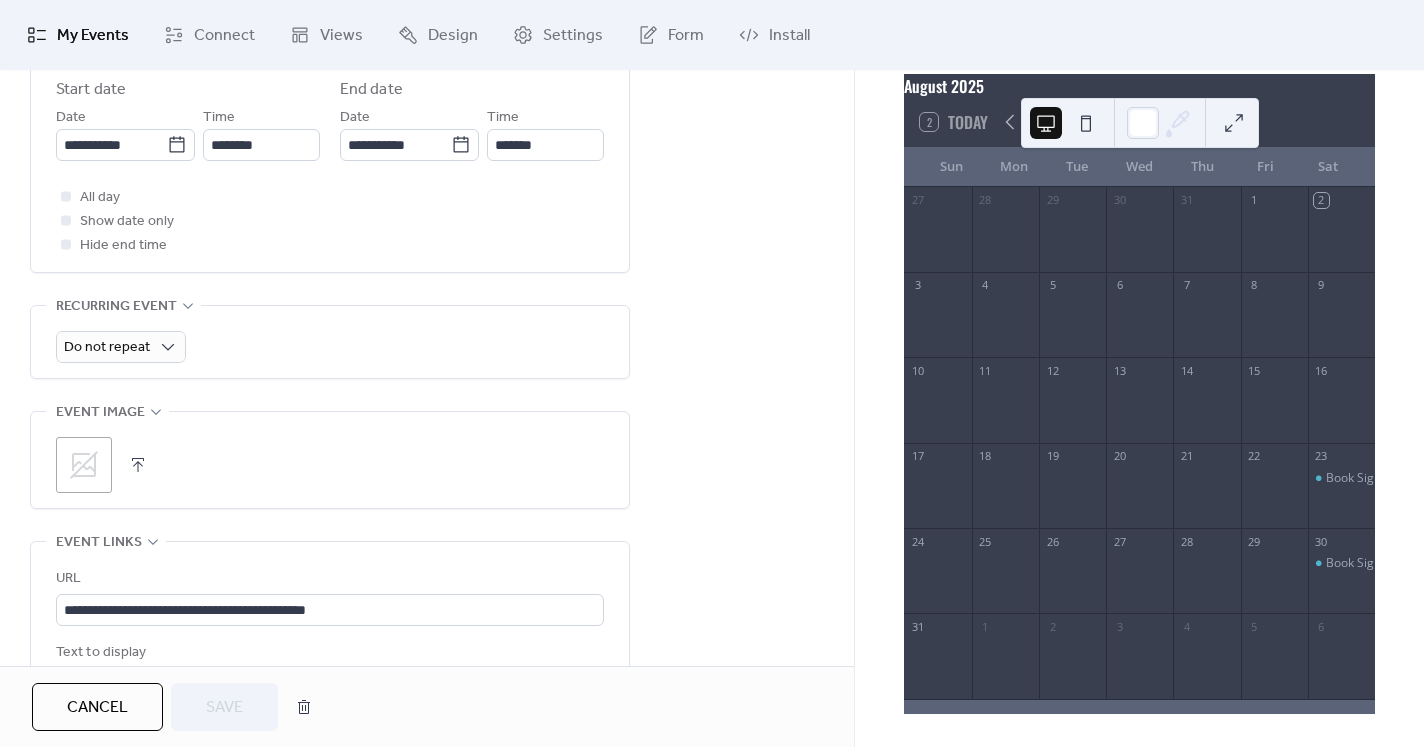 scroll, scrollTop: 712, scrollLeft: 0, axis: vertical 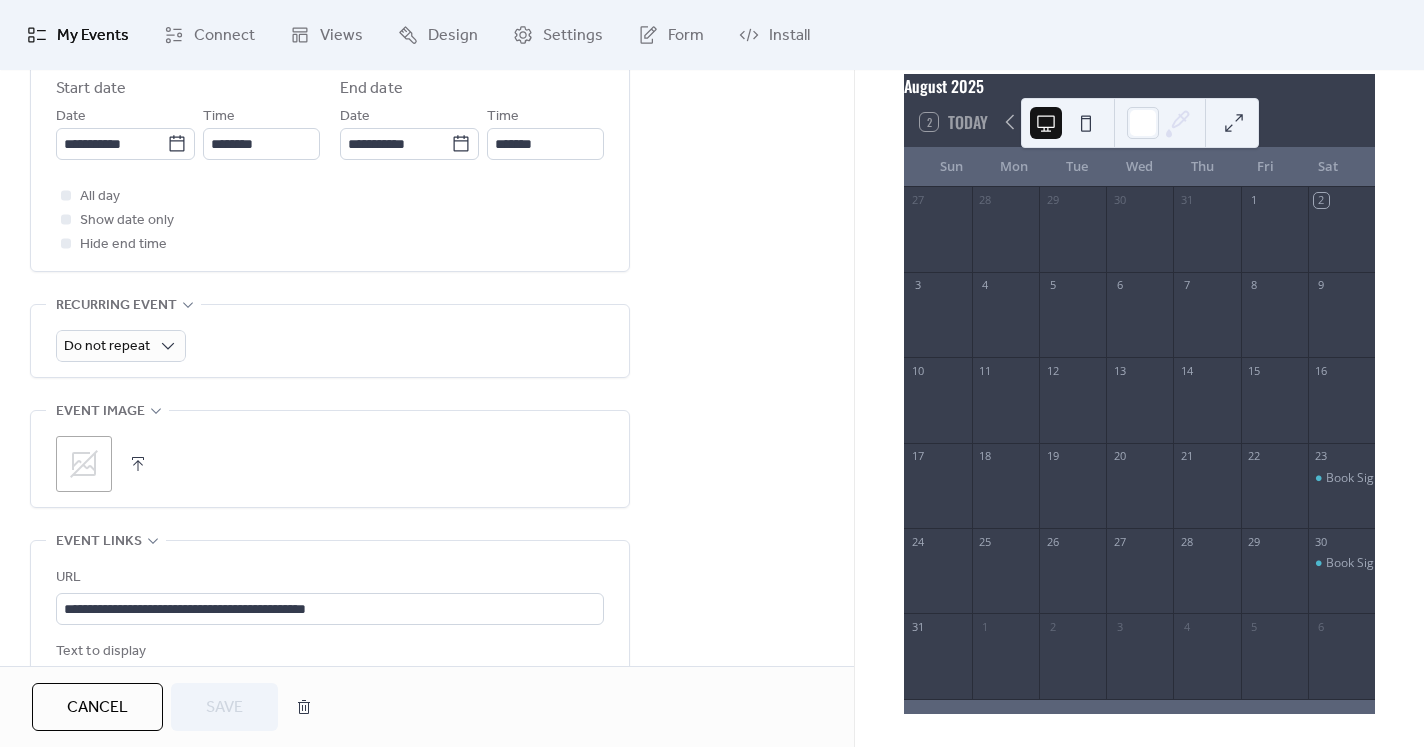 click at bounding box center (138, 464) 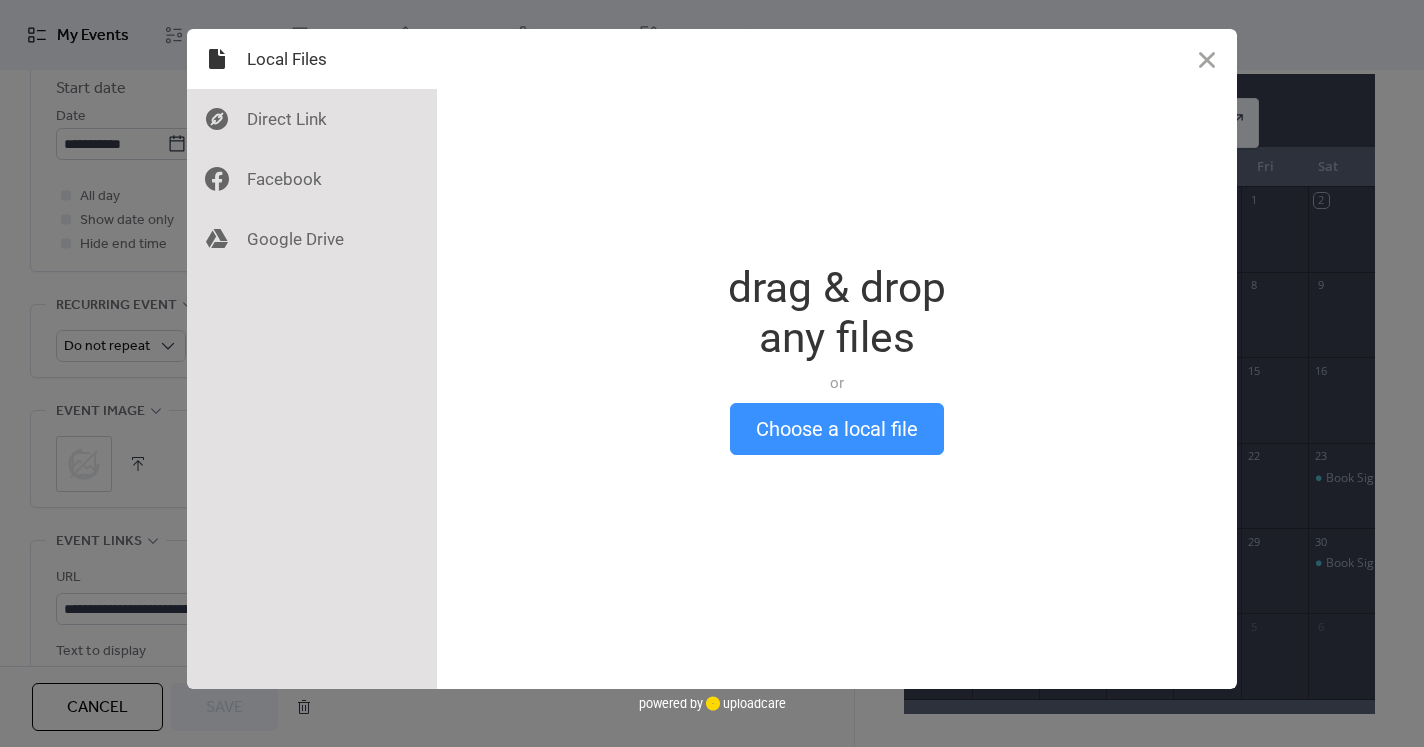 click on "Choose a local file" at bounding box center [837, 429] 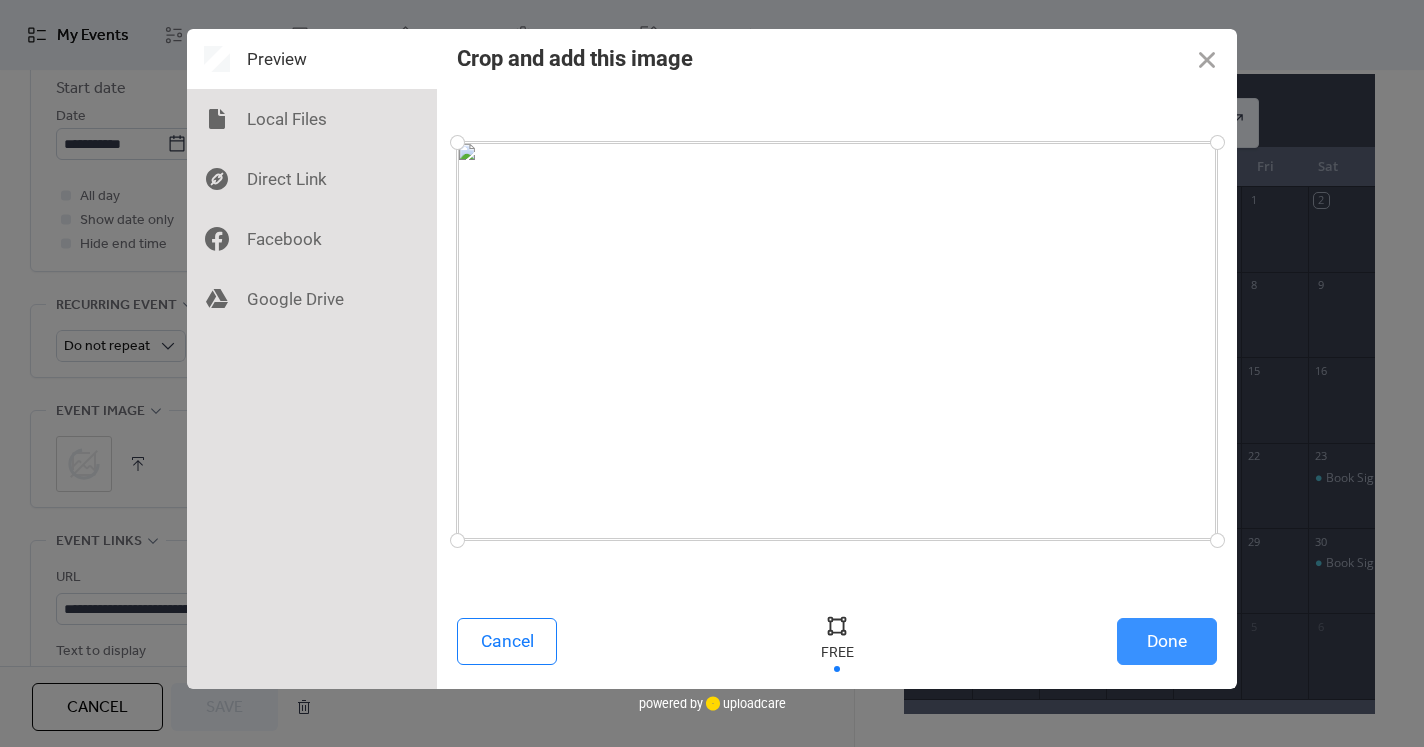 click on "Done" at bounding box center (1167, 641) 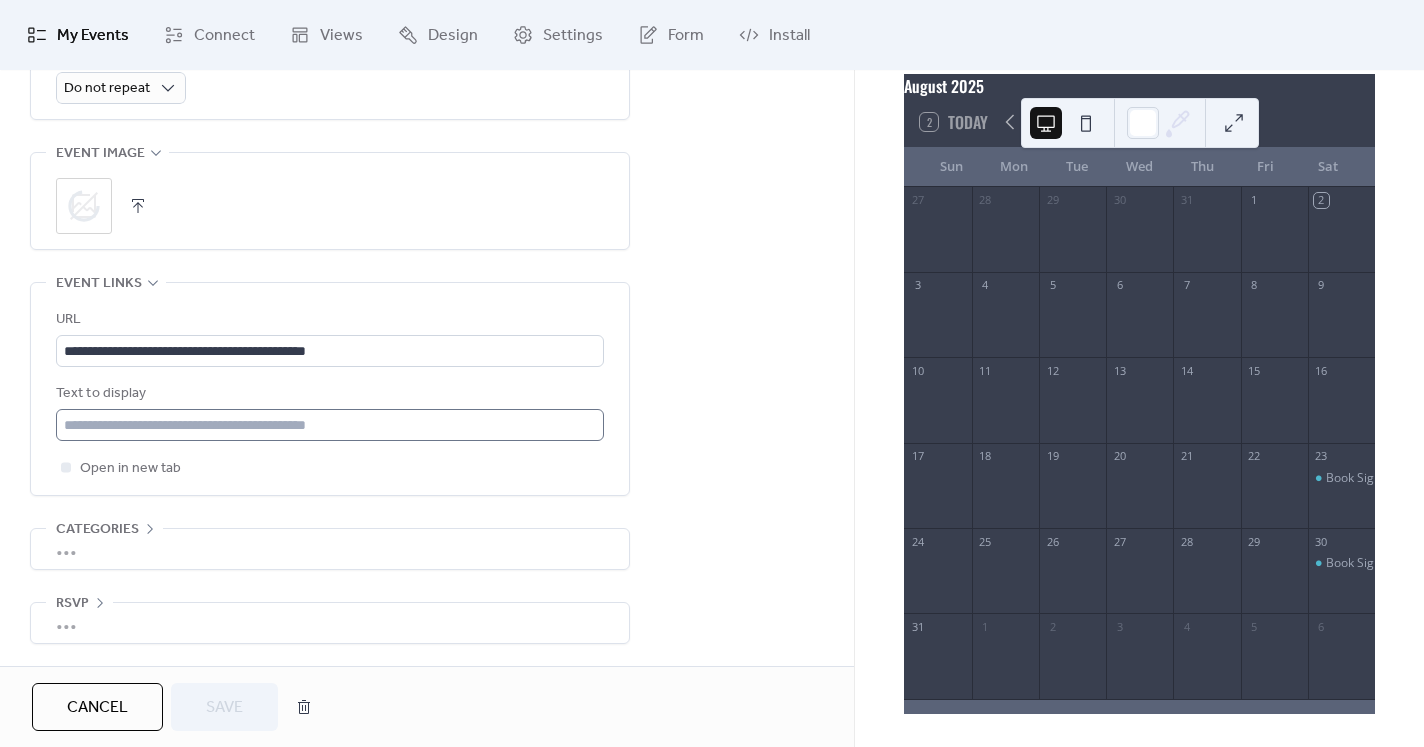 scroll, scrollTop: 985, scrollLeft: 0, axis: vertical 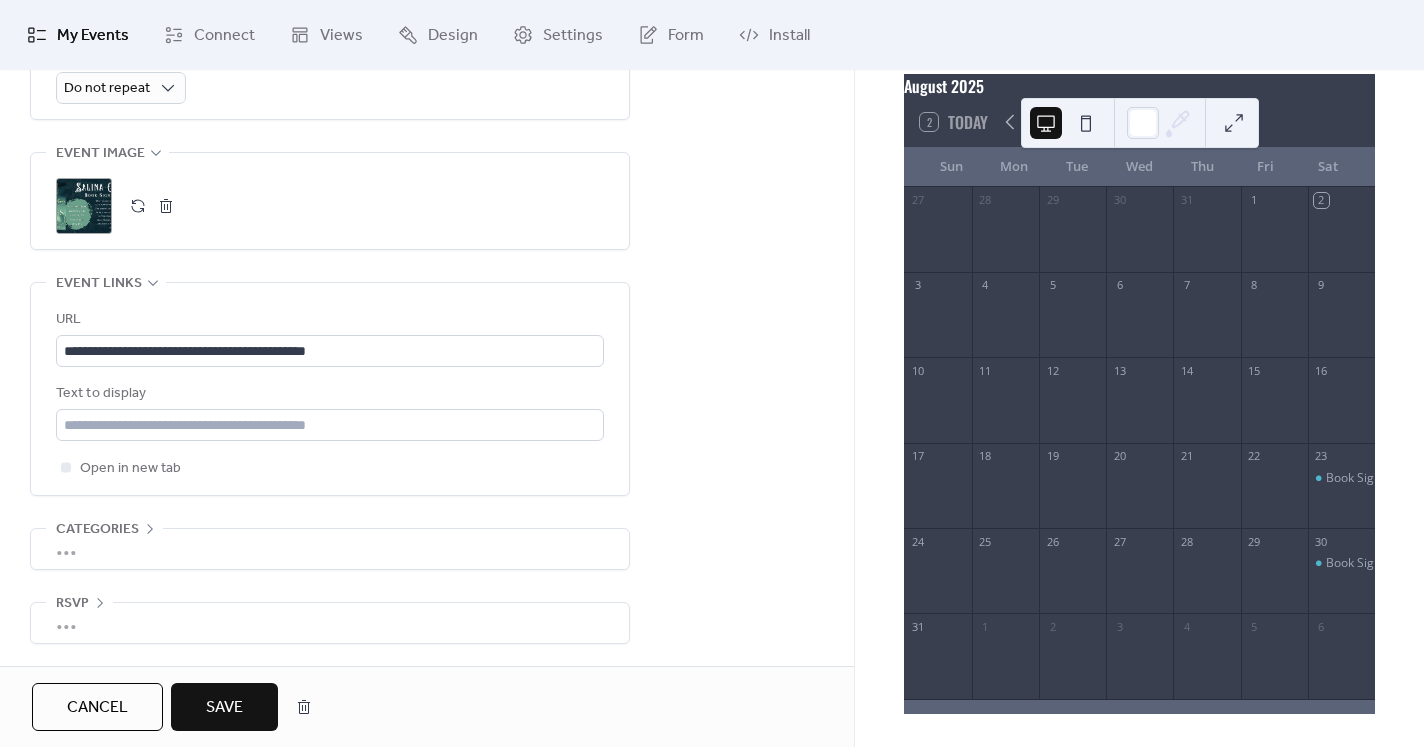 click on "Save" at bounding box center [224, 708] 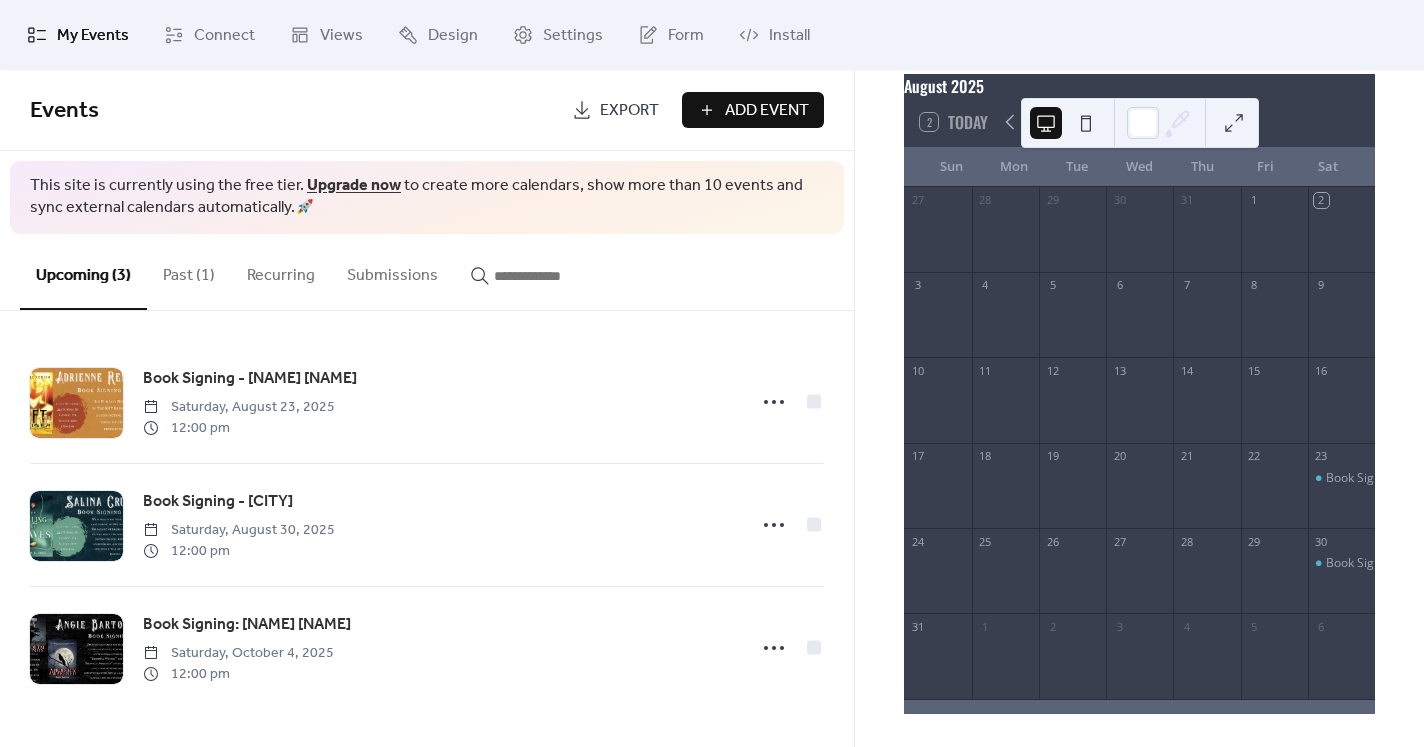 click on "Add Event" at bounding box center [767, 111] 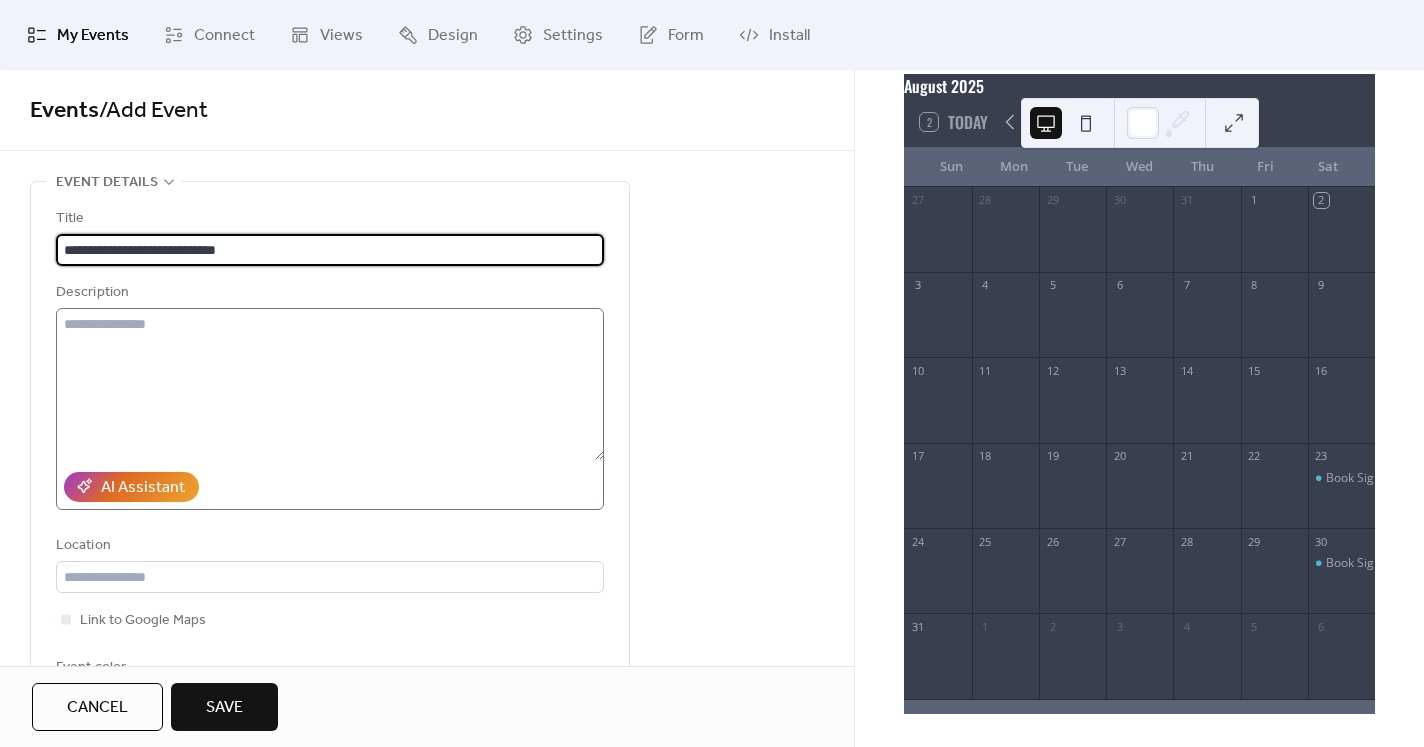 type on "**********" 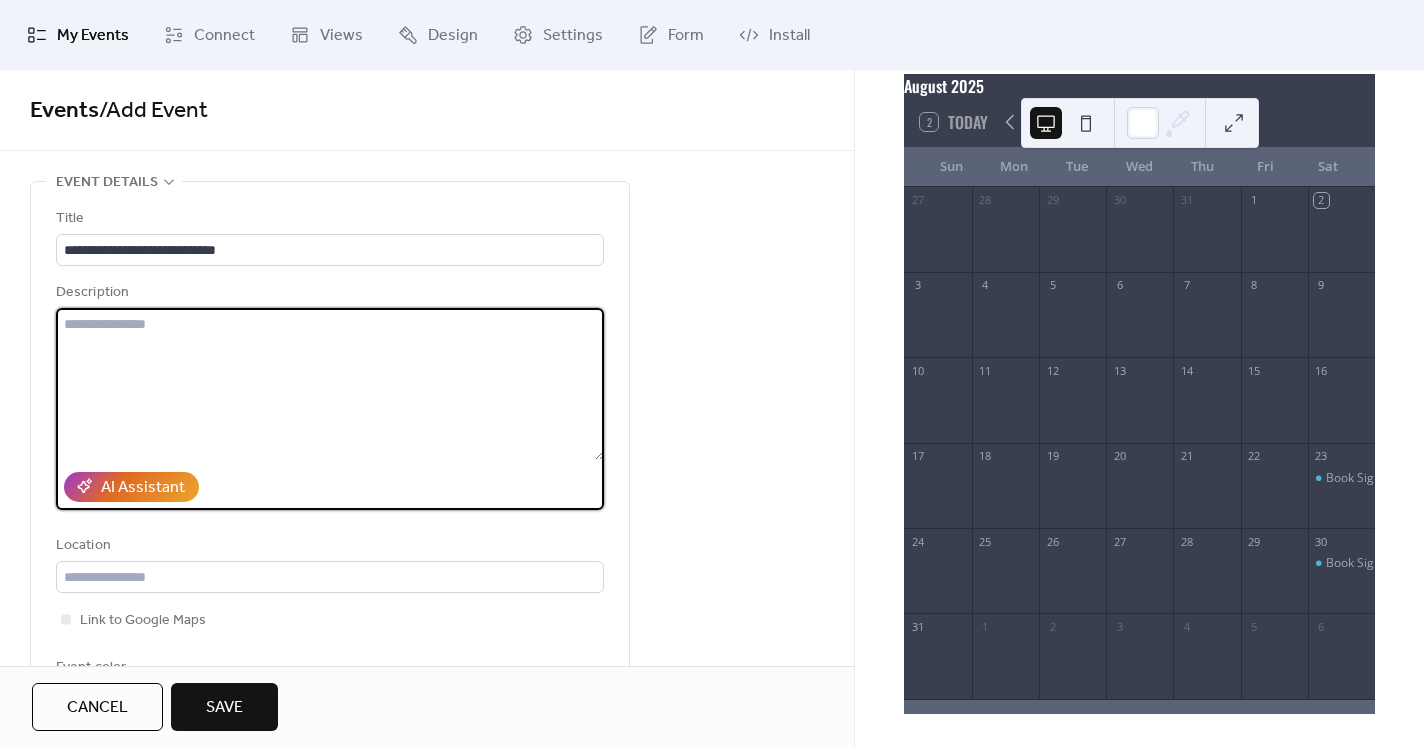 click at bounding box center (330, 384) 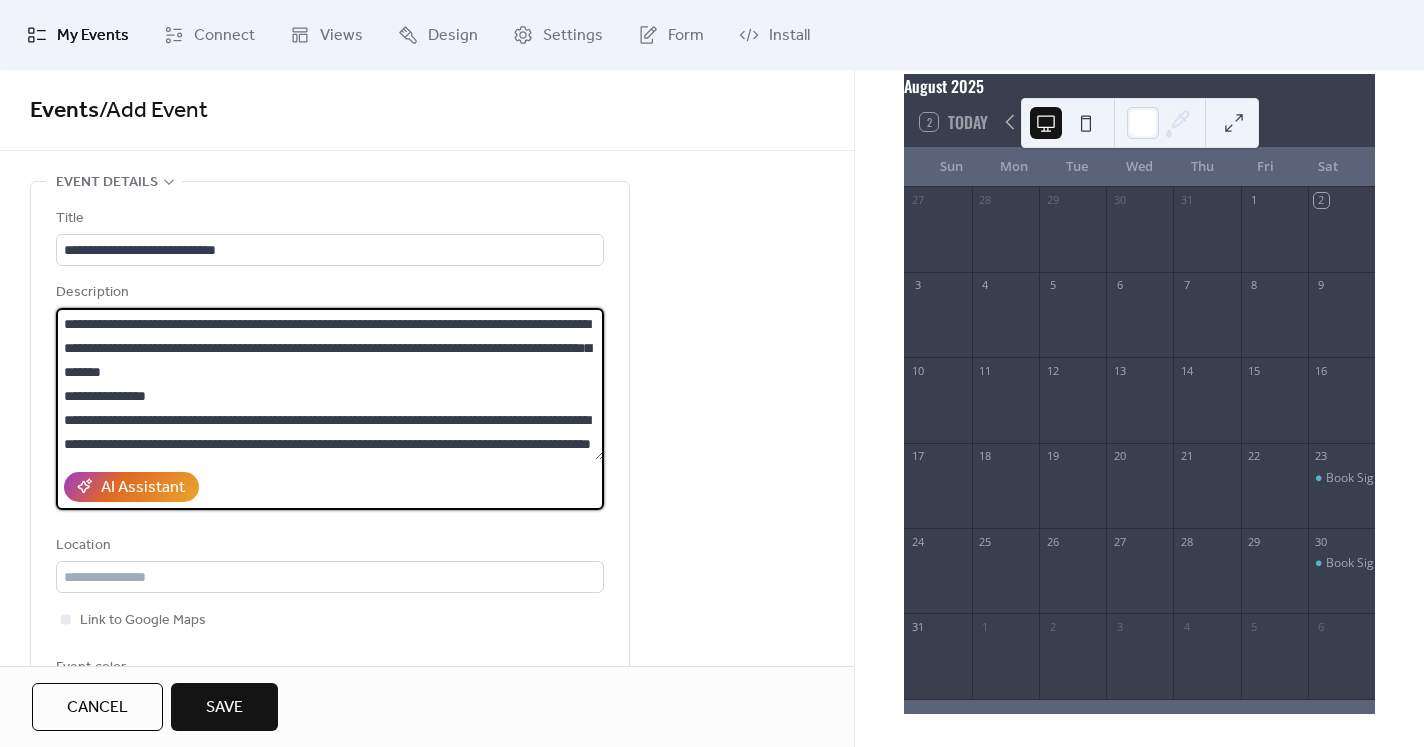 scroll, scrollTop: 0, scrollLeft: 0, axis: both 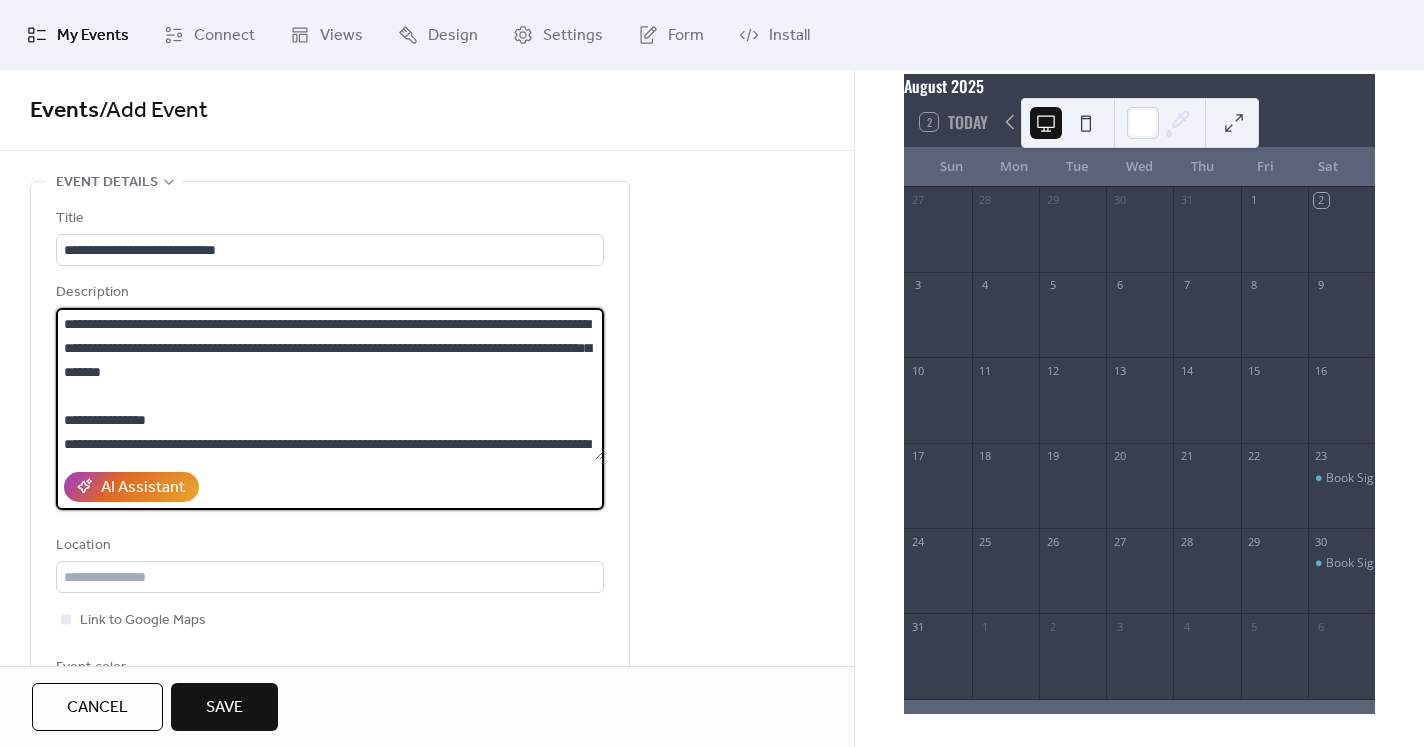 click at bounding box center [330, 384] 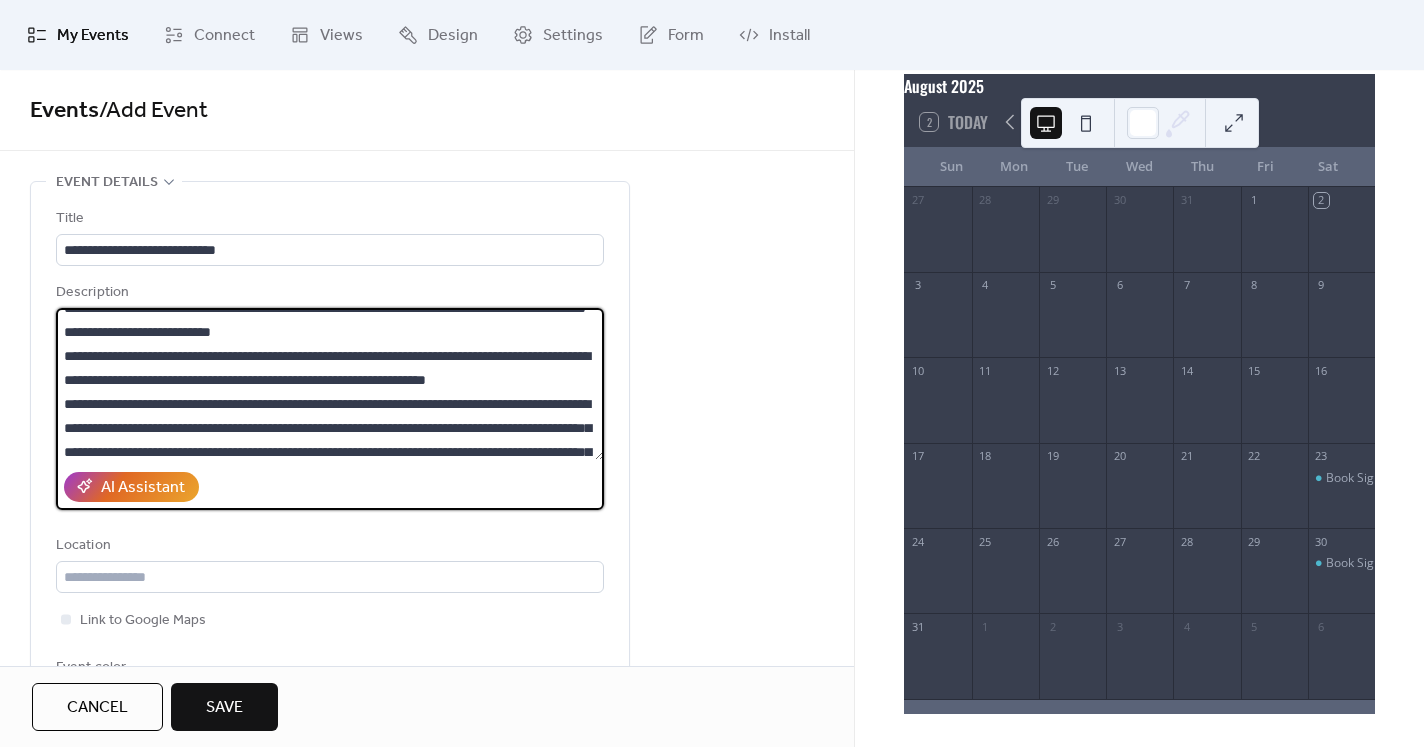 scroll, scrollTop: 299, scrollLeft: 0, axis: vertical 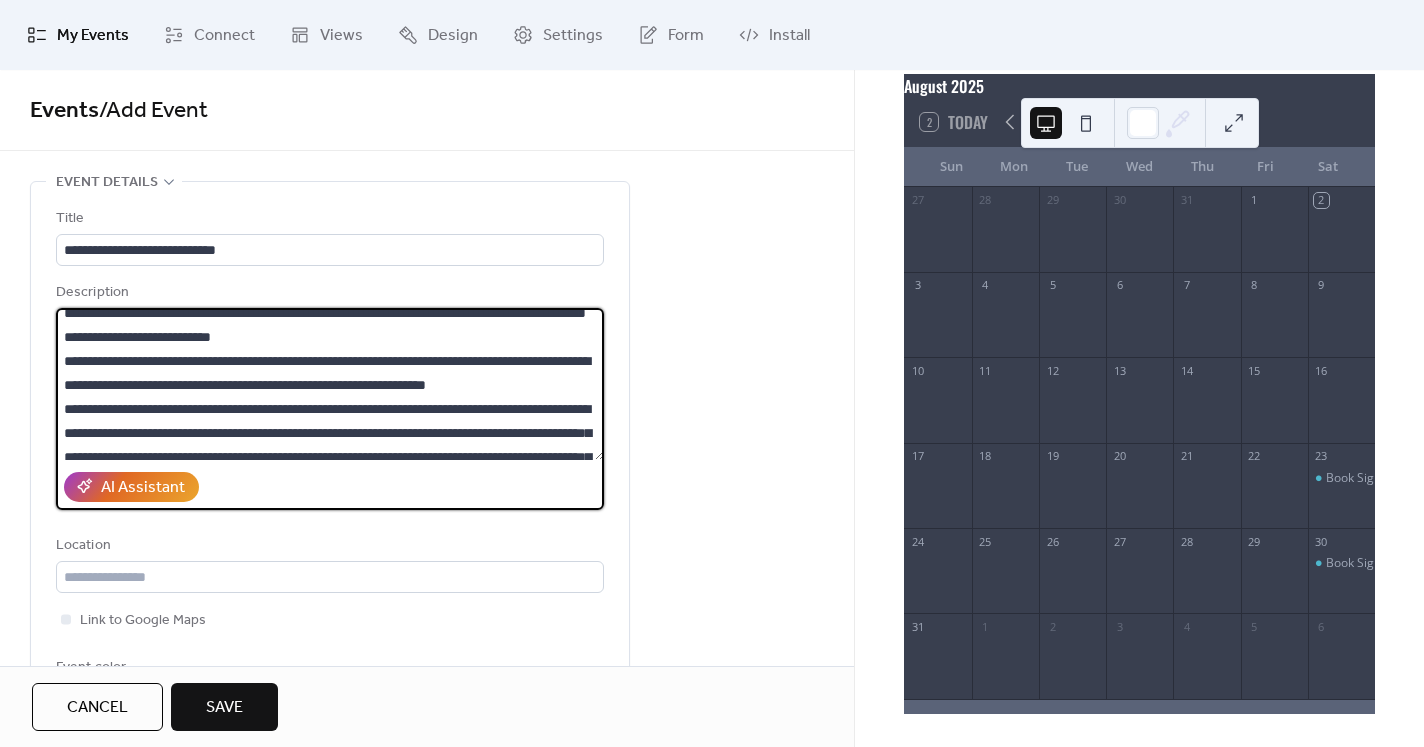 click at bounding box center (330, 384) 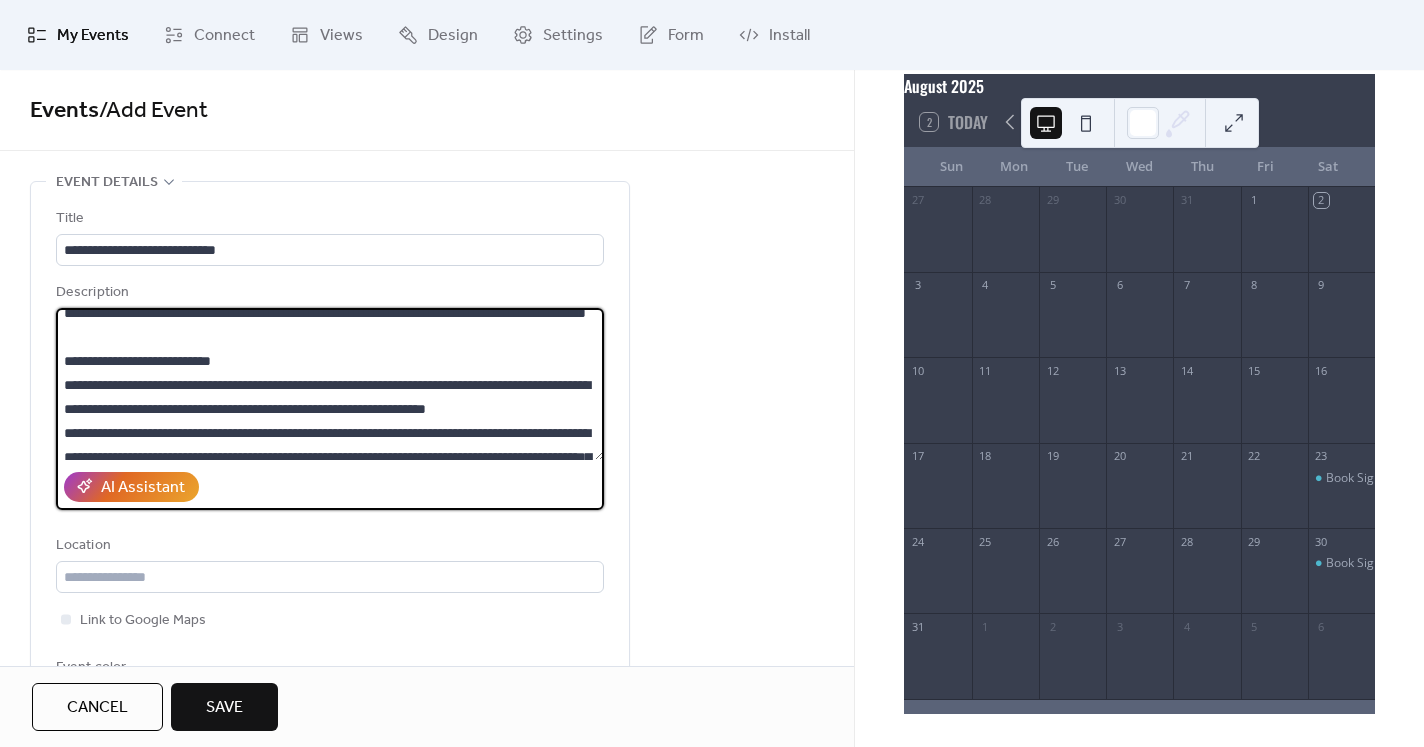 click at bounding box center [330, 384] 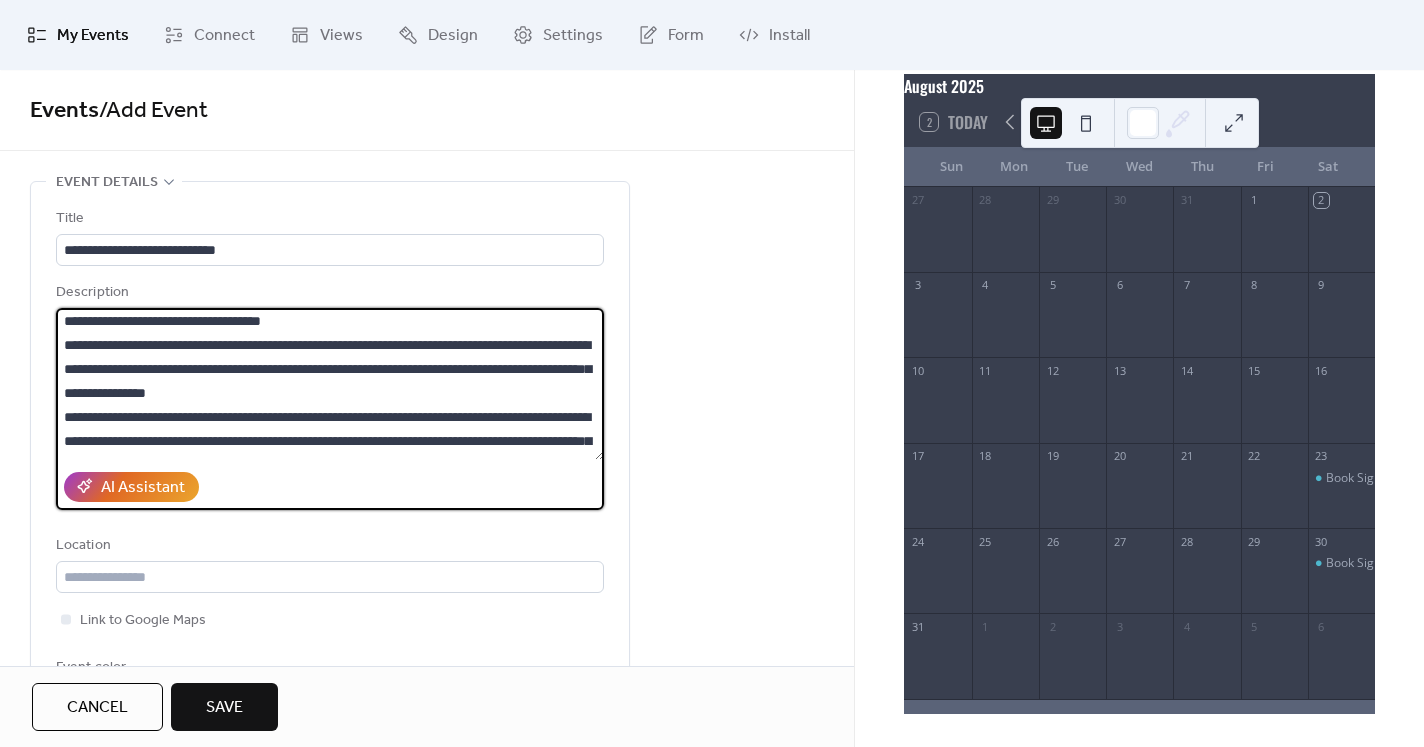 scroll, scrollTop: 509, scrollLeft: 0, axis: vertical 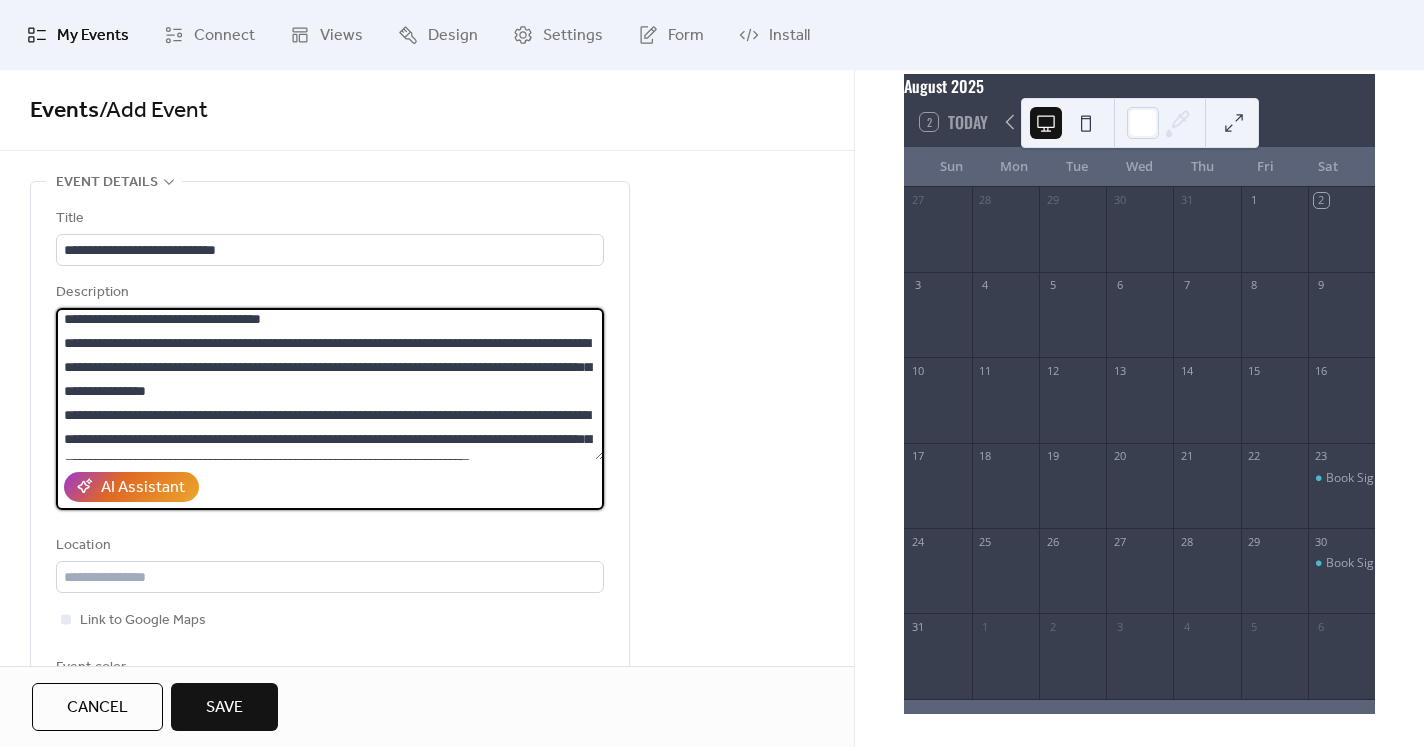 click at bounding box center (330, 384) 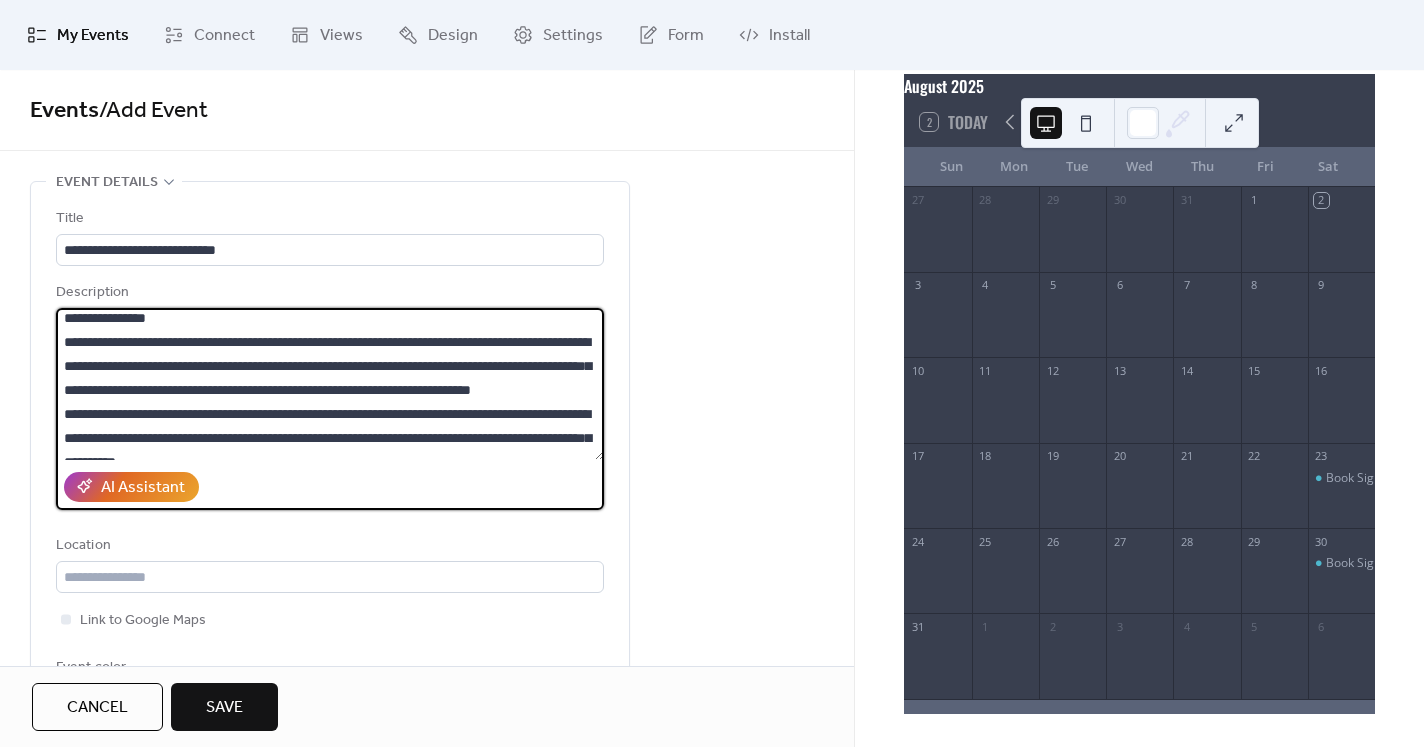 scroll, scrollTop: 613, scrollLeft: 0, axis: vertical 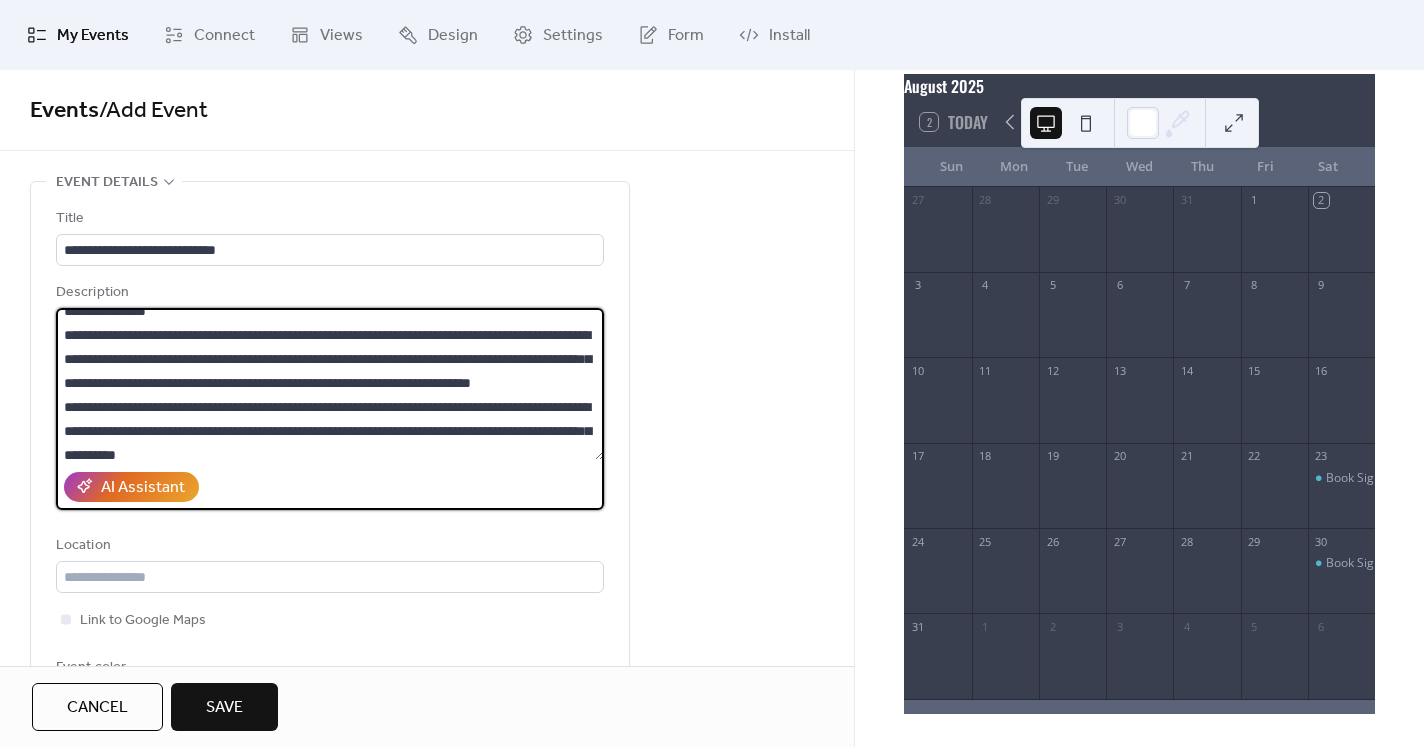 click at bounding box center (330, 384) 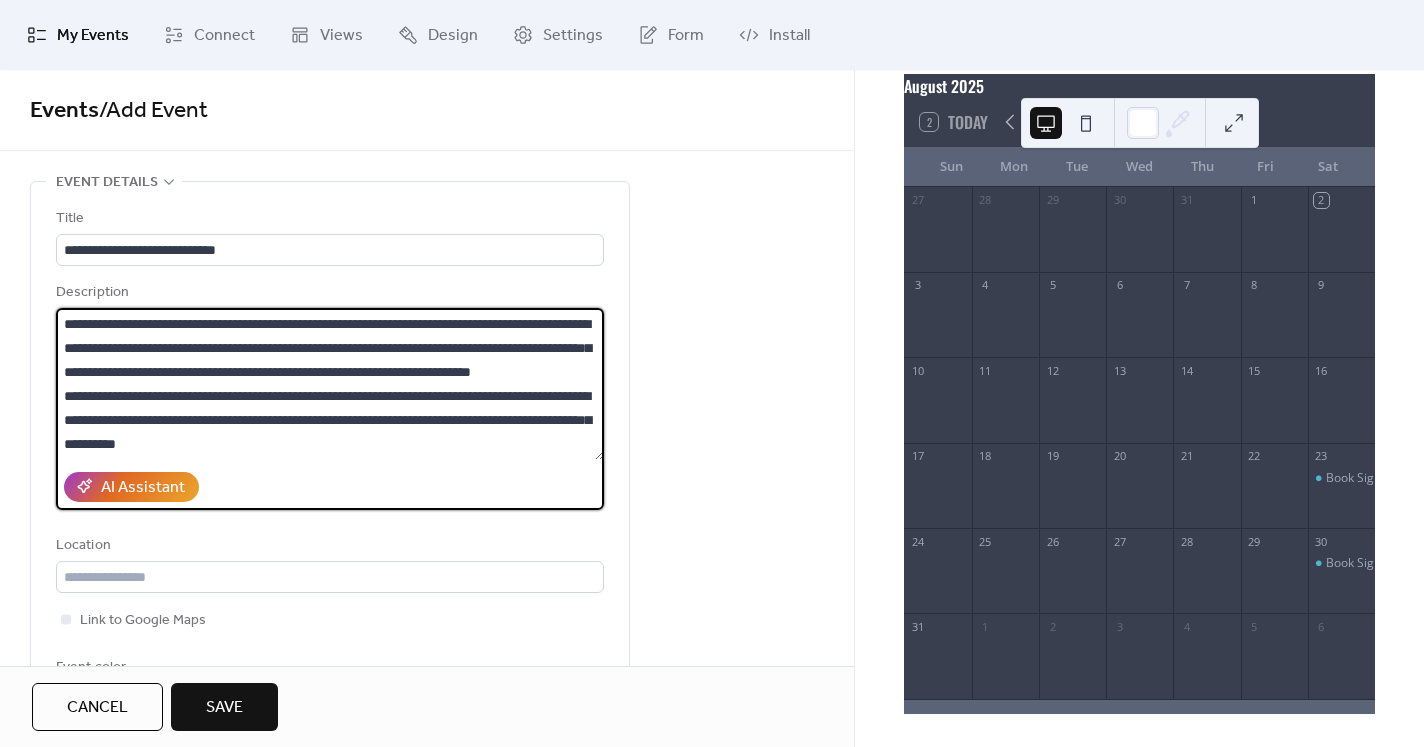 scroll, scrollTop: 744, scrollLeft: 0, axis: vertical 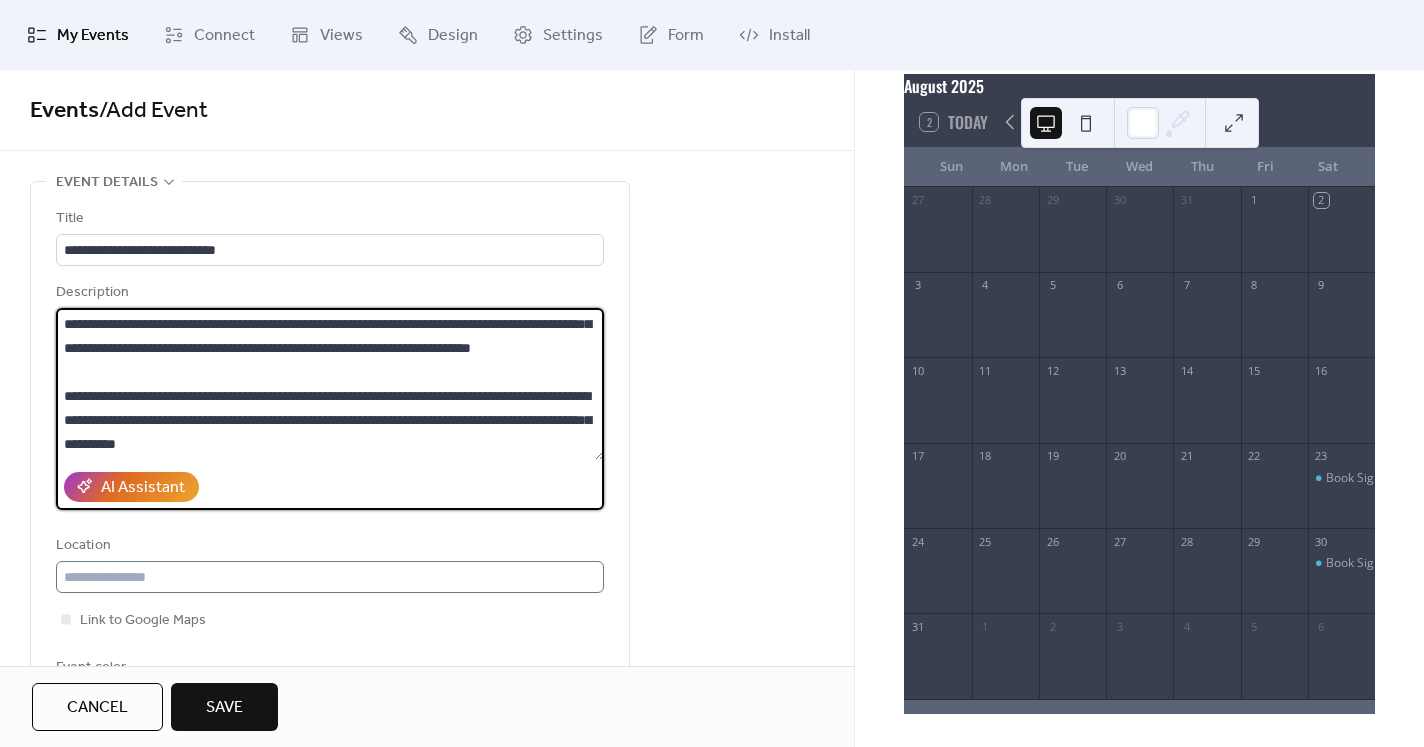 type on "**********" 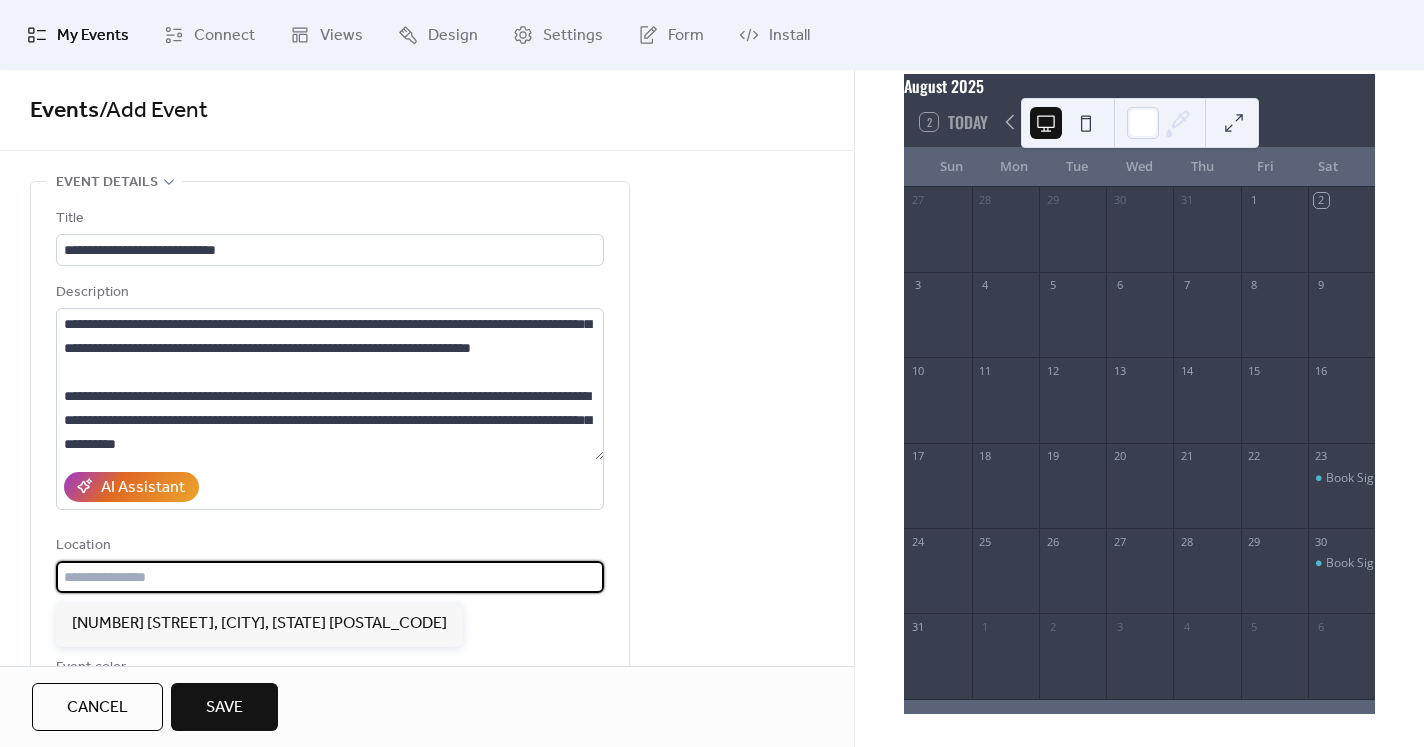 click at bounding box center [330, 577] 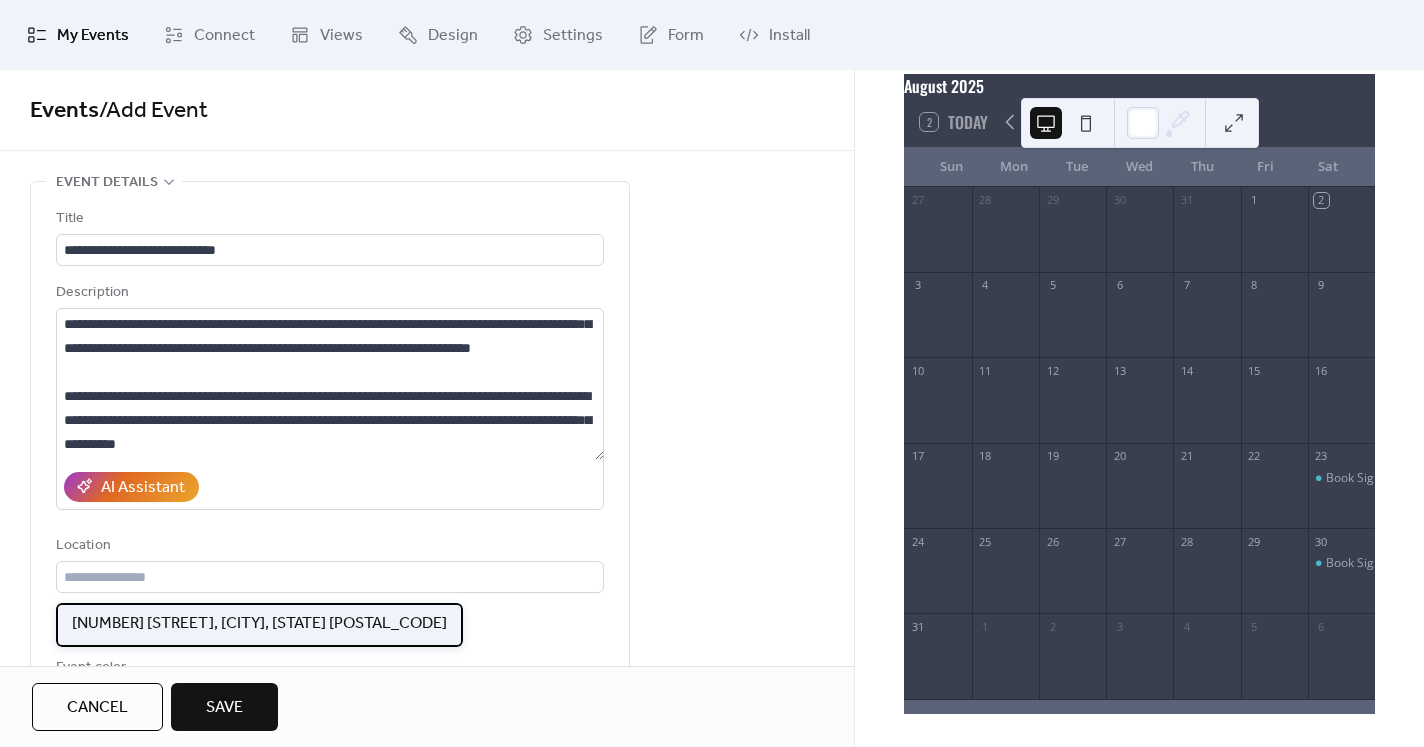 click on "[NUMBER] [STREET], [CITY], [STATE] [POSTAL_CODE]" at bounding box center (259, 624) 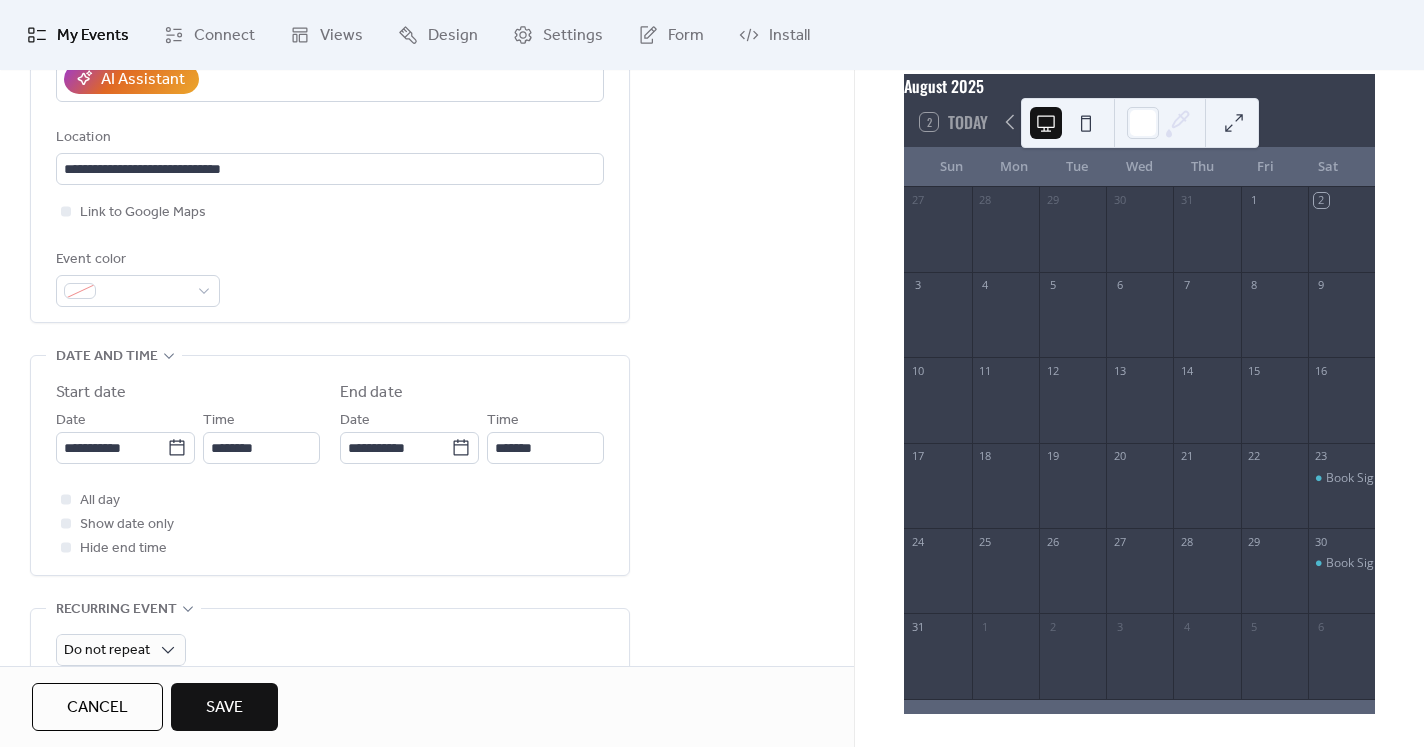 scroll, scrollTop: 407, scrollLeft: 0, axis: vertical 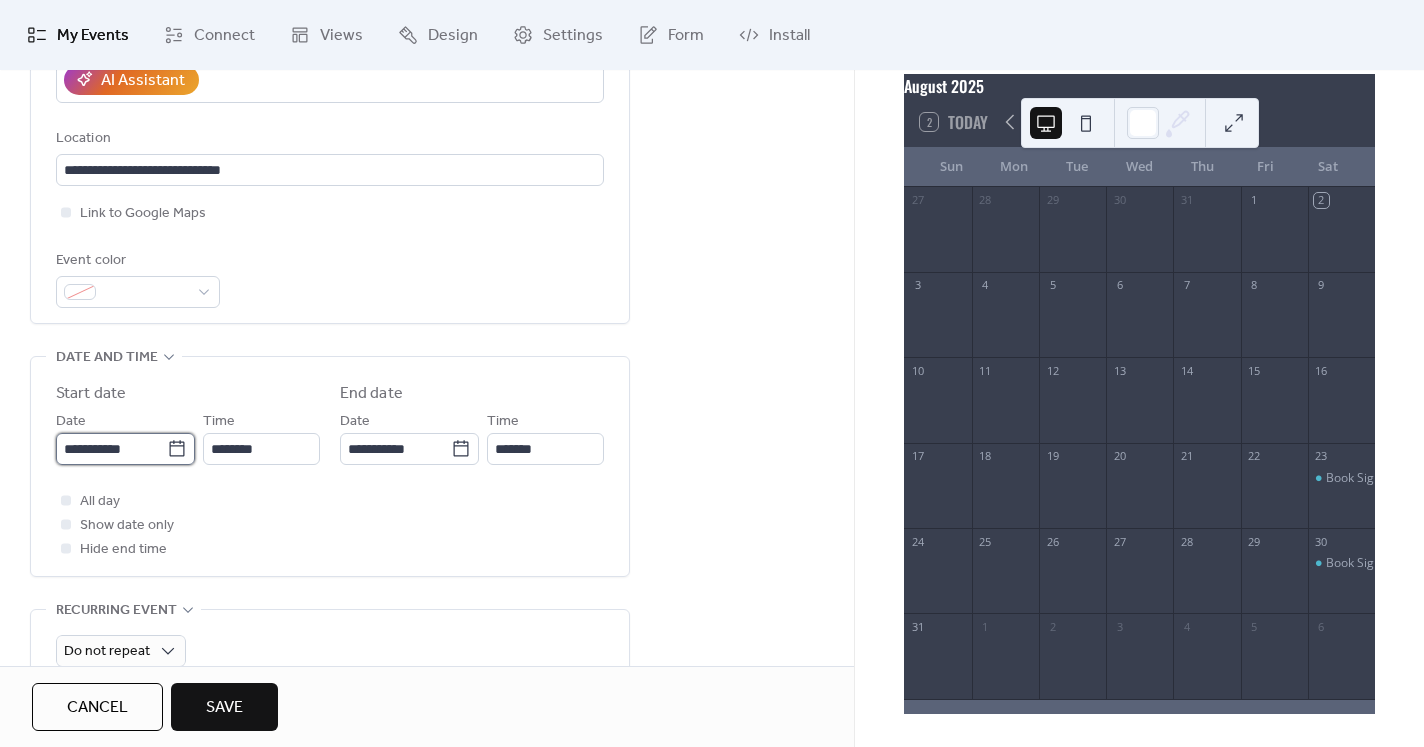 click on "**********" at bounding box center (111, 449) 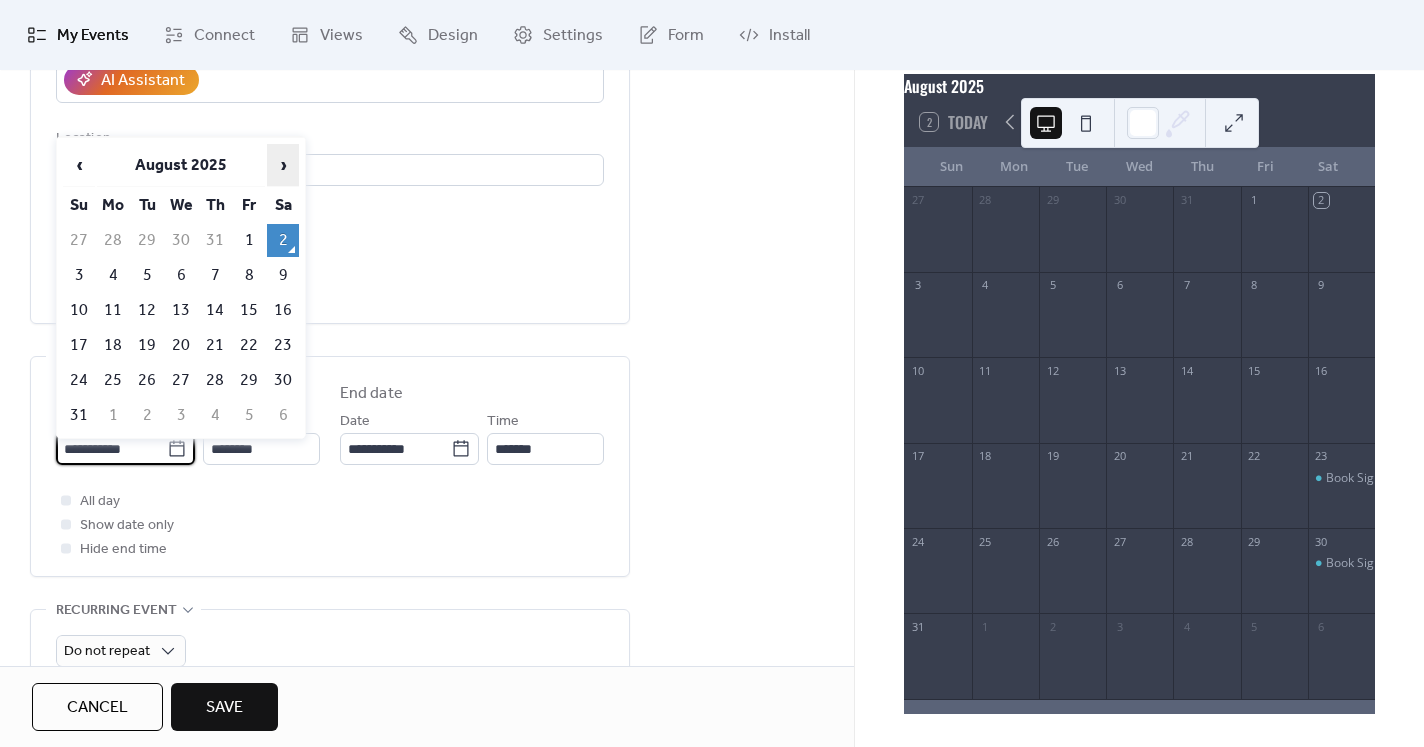 click on "›" at bounding box center (283, 165) 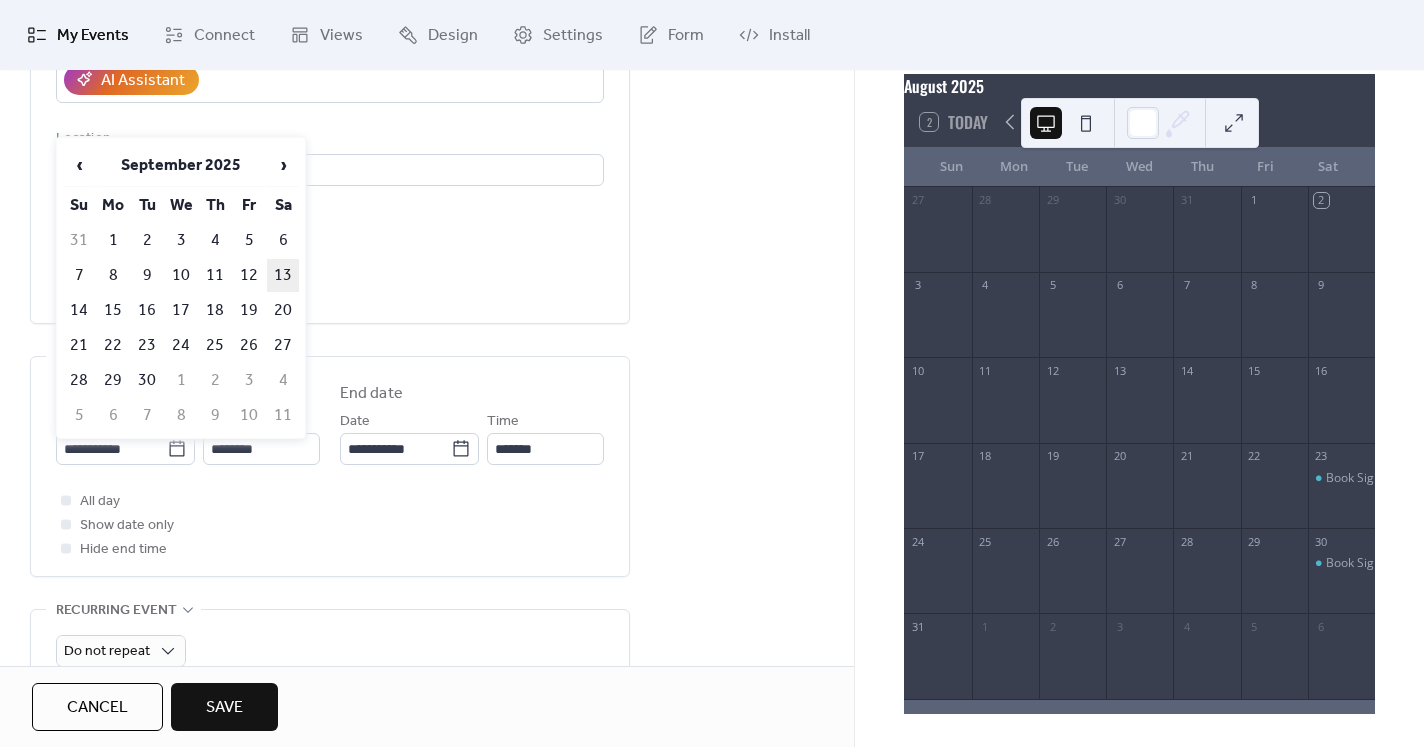 click on "13" at bounding box center (283, 275) 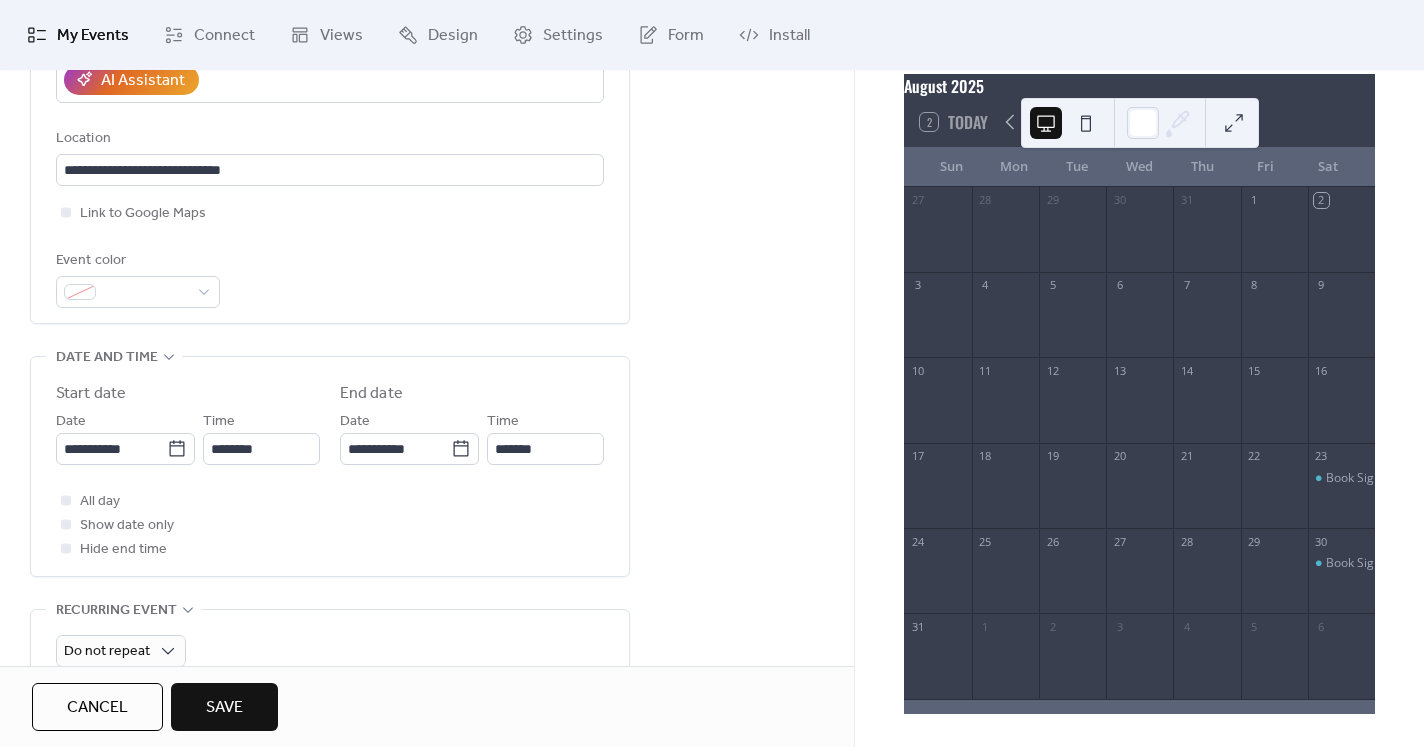 type on "**********" 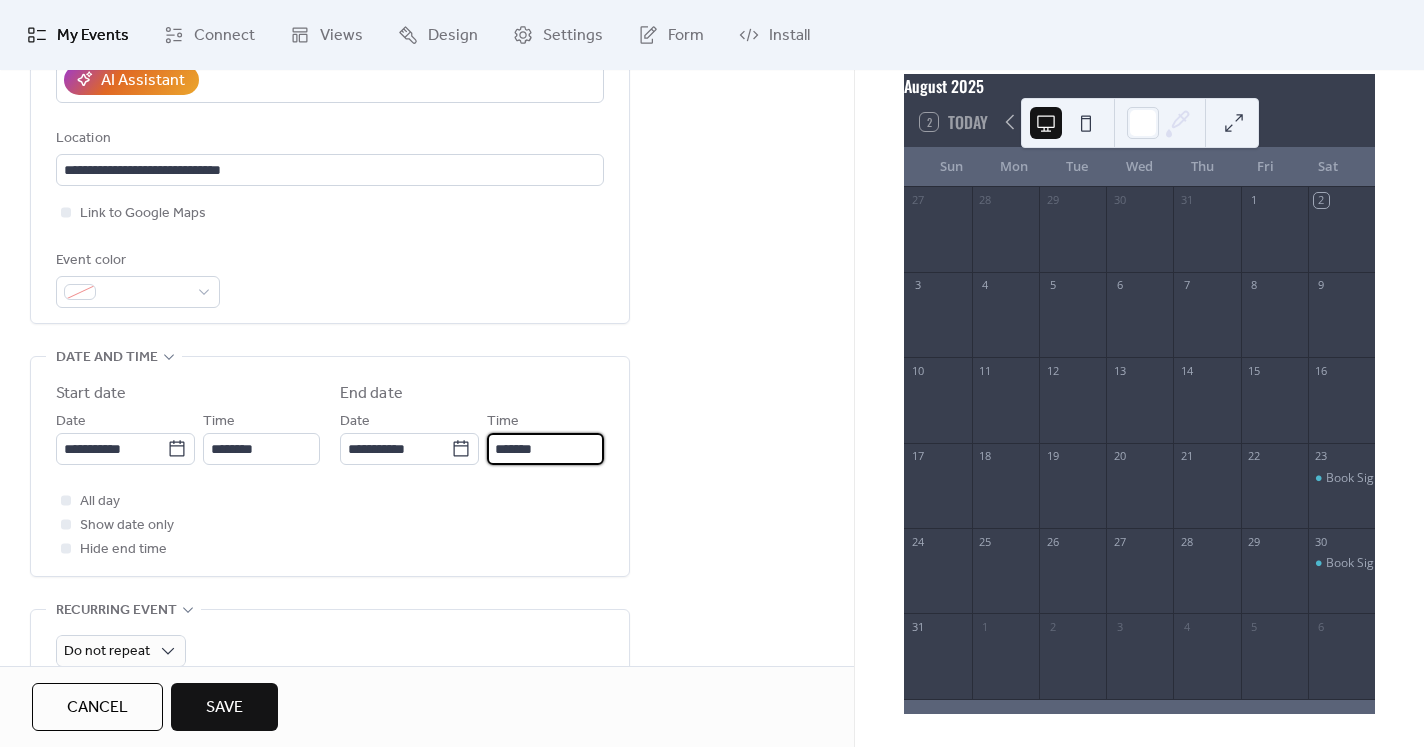 click on "*******" at bounding box center [545, 449] 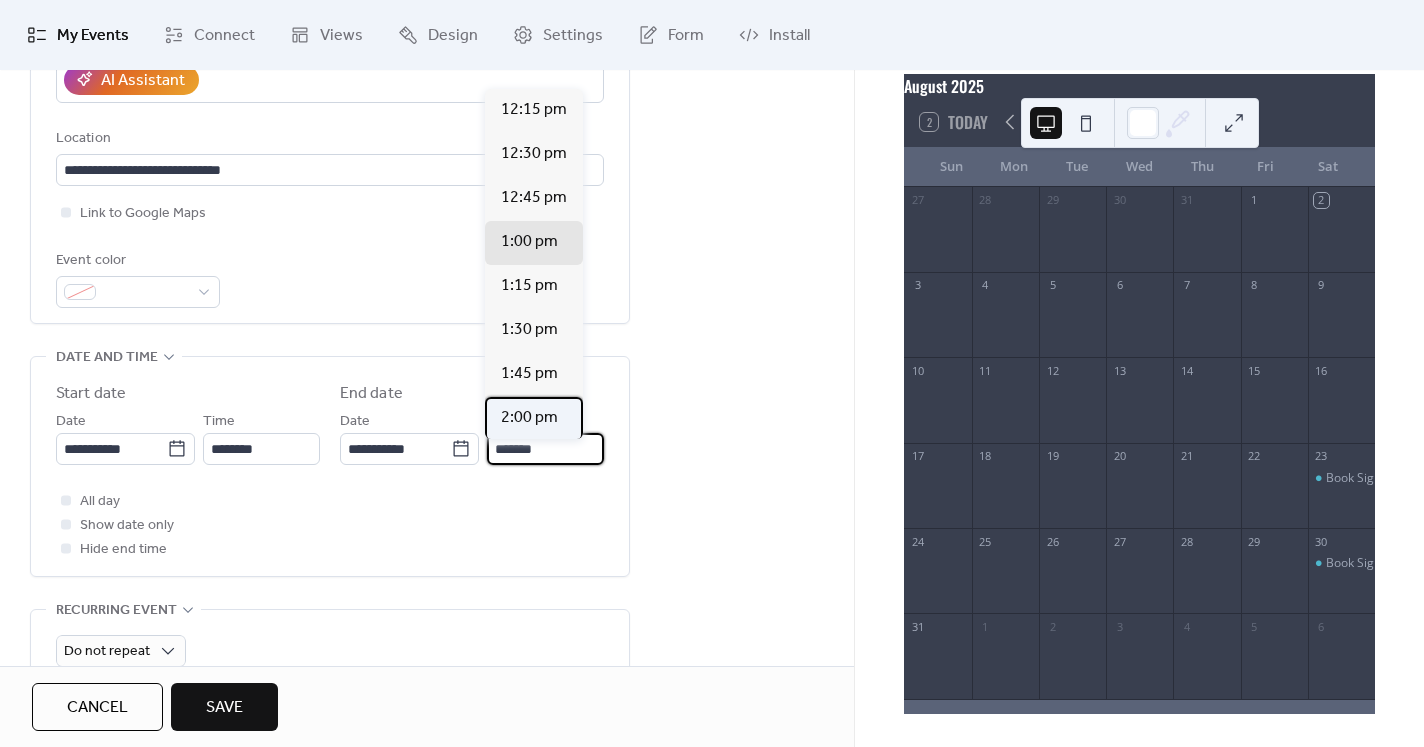 click on "2:00 pm" at bounding box center [529, 418] 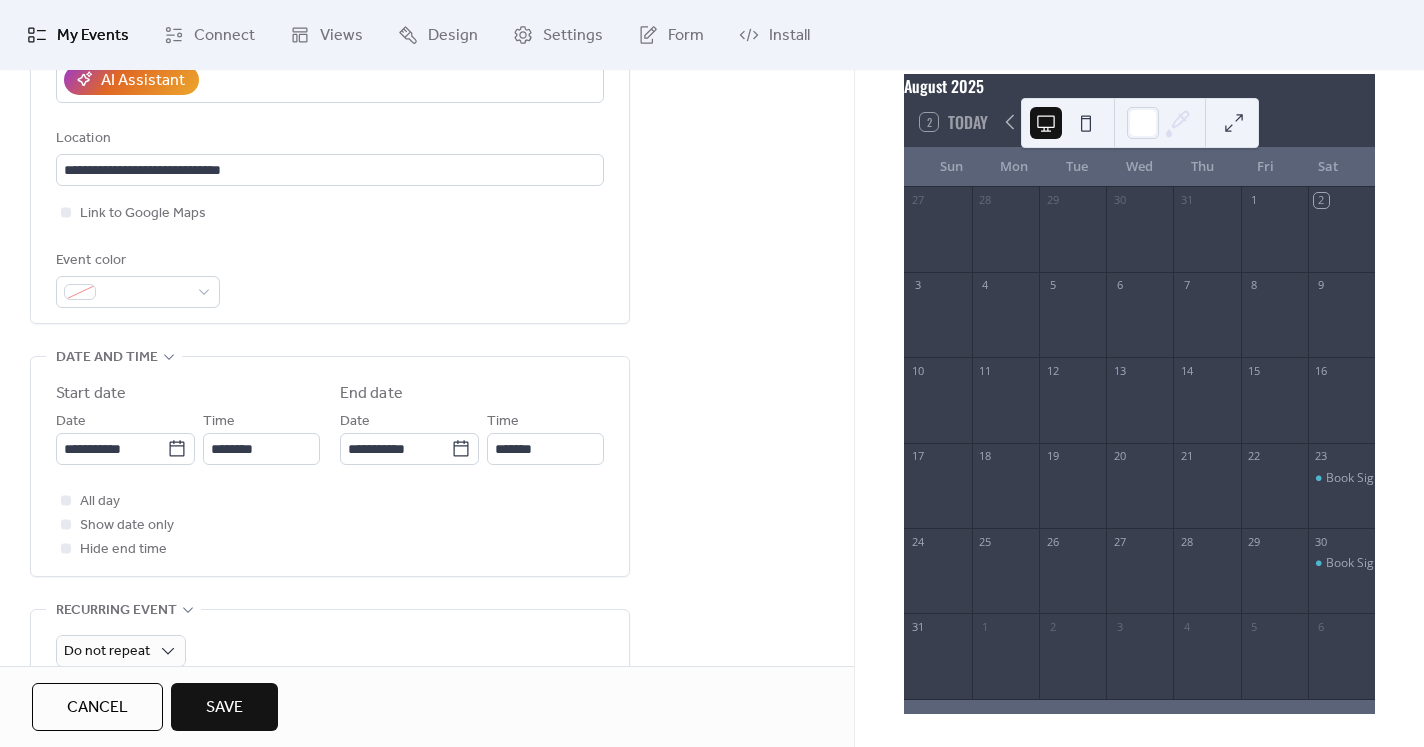 click on "All day Show date only Hide end time" at bounding box center (330, 525) 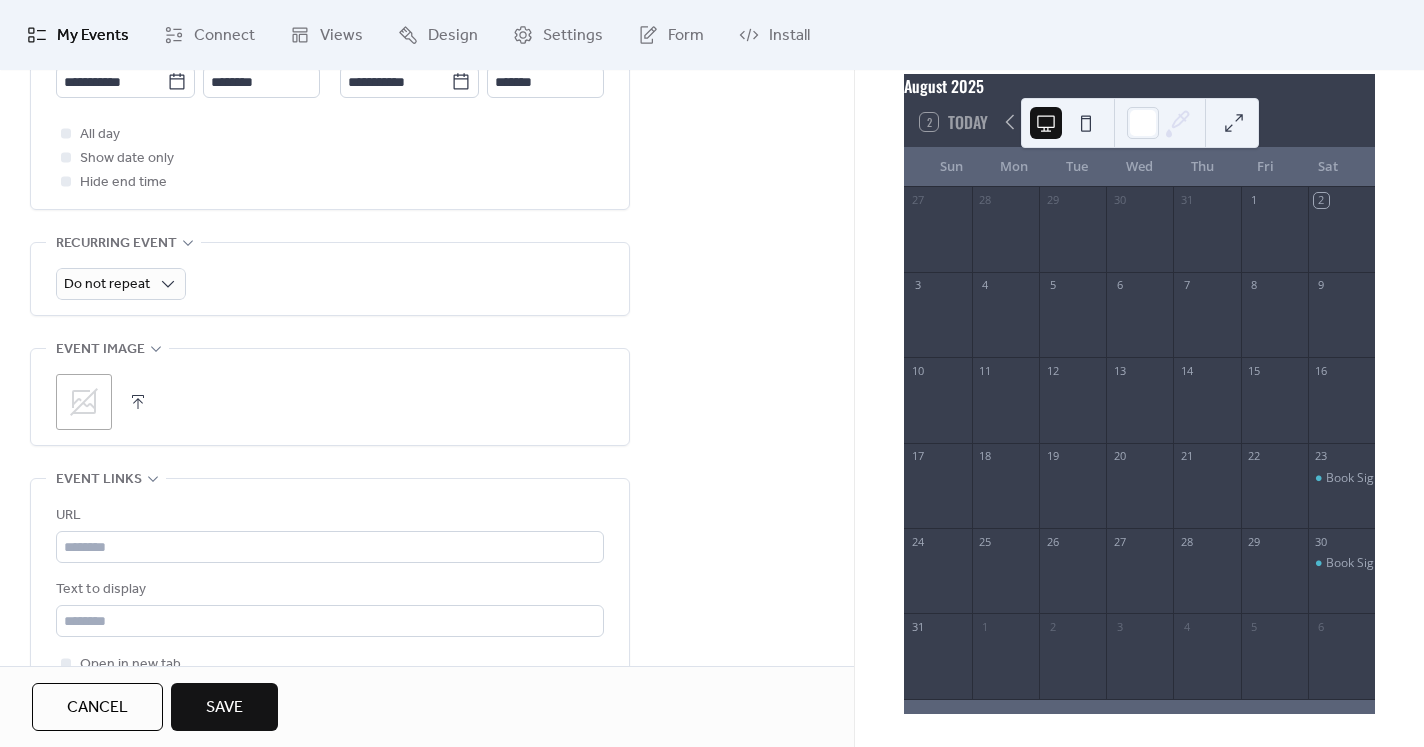 scroll, scrollTop: 800, scrollLeft: 0, axis: vertical 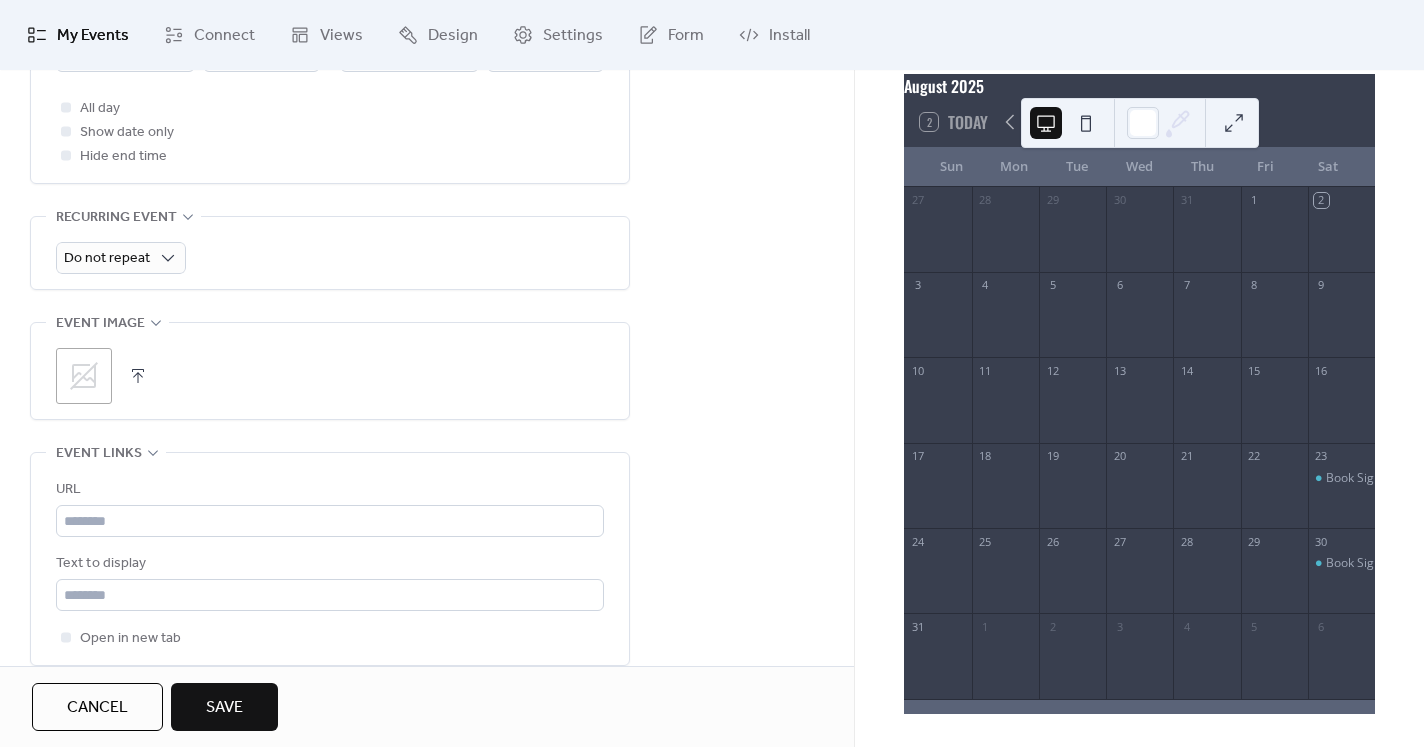 click at bounding box center (138, 376) 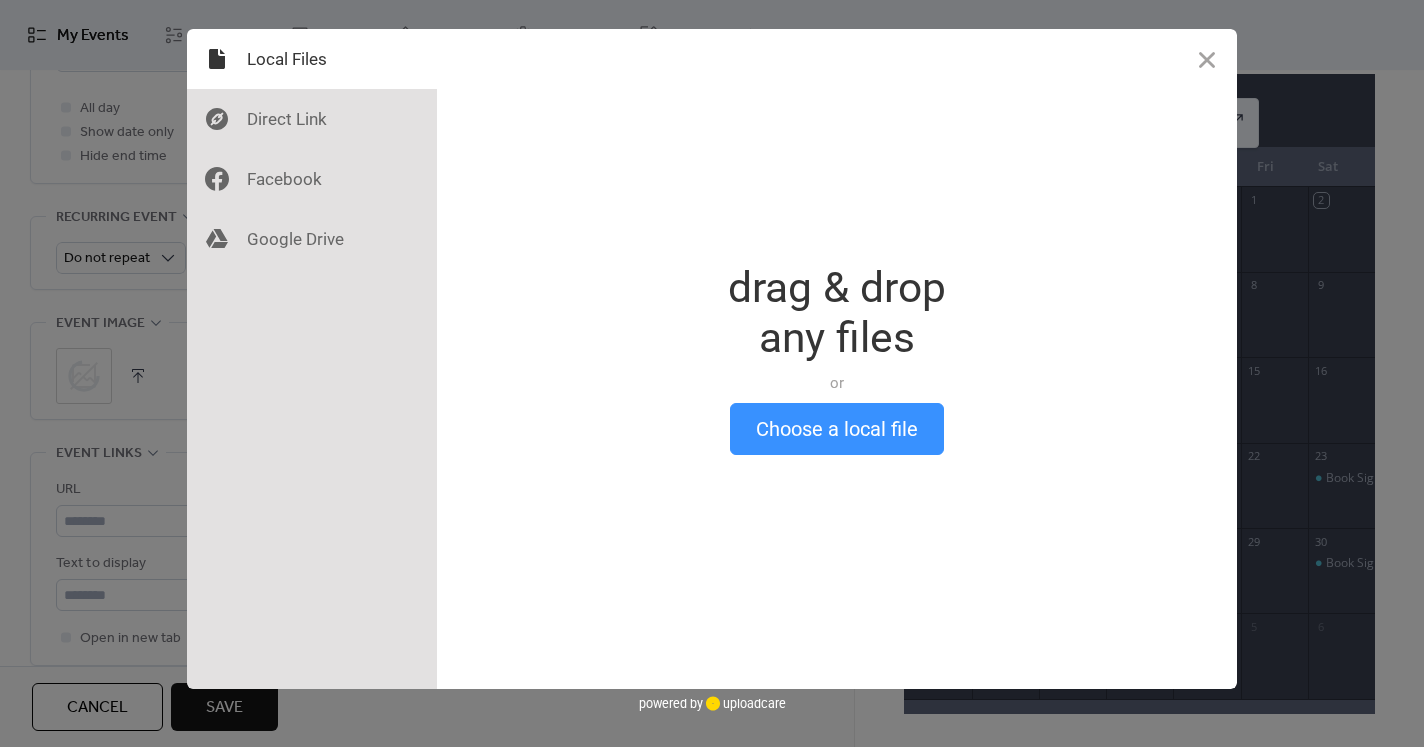 click on "Choose a local file" at bounding box center (837, 429) 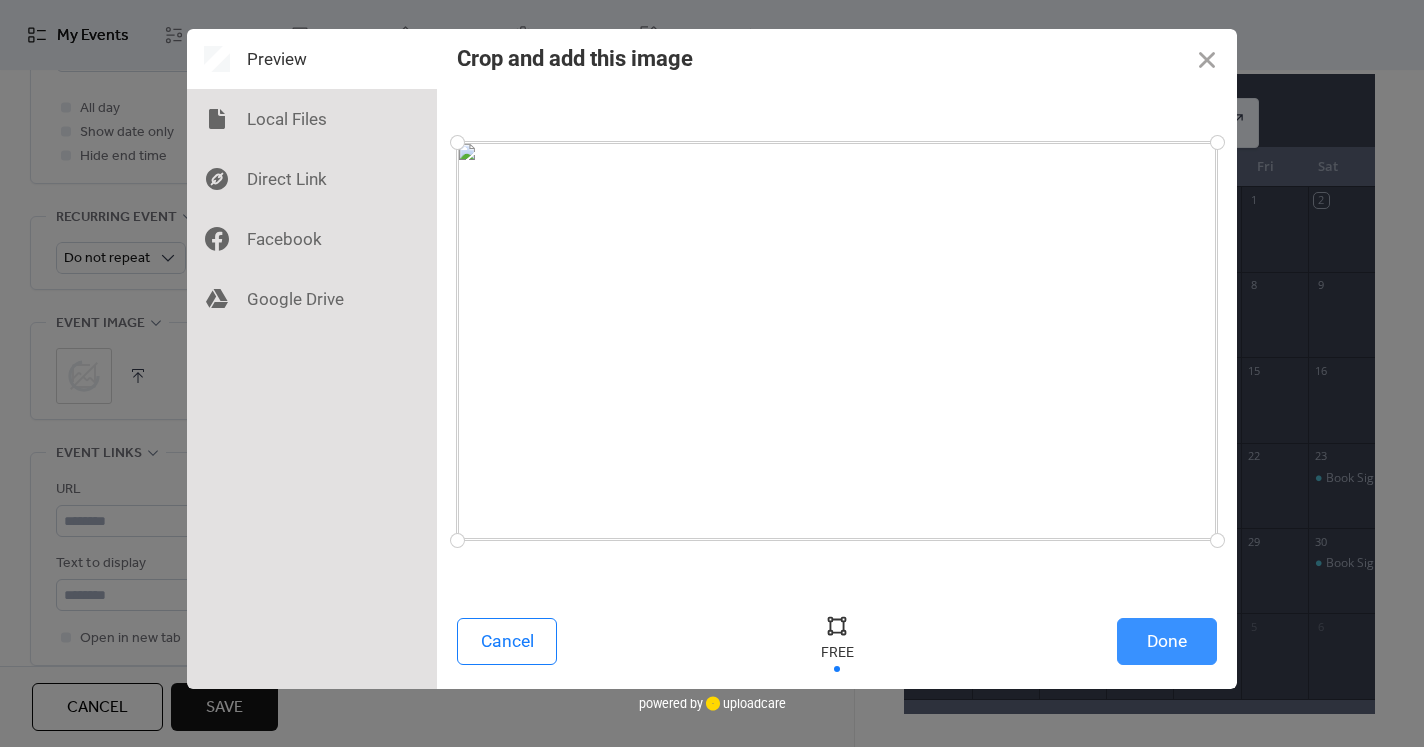 click on "Done" at bounding box center [1167, 641] 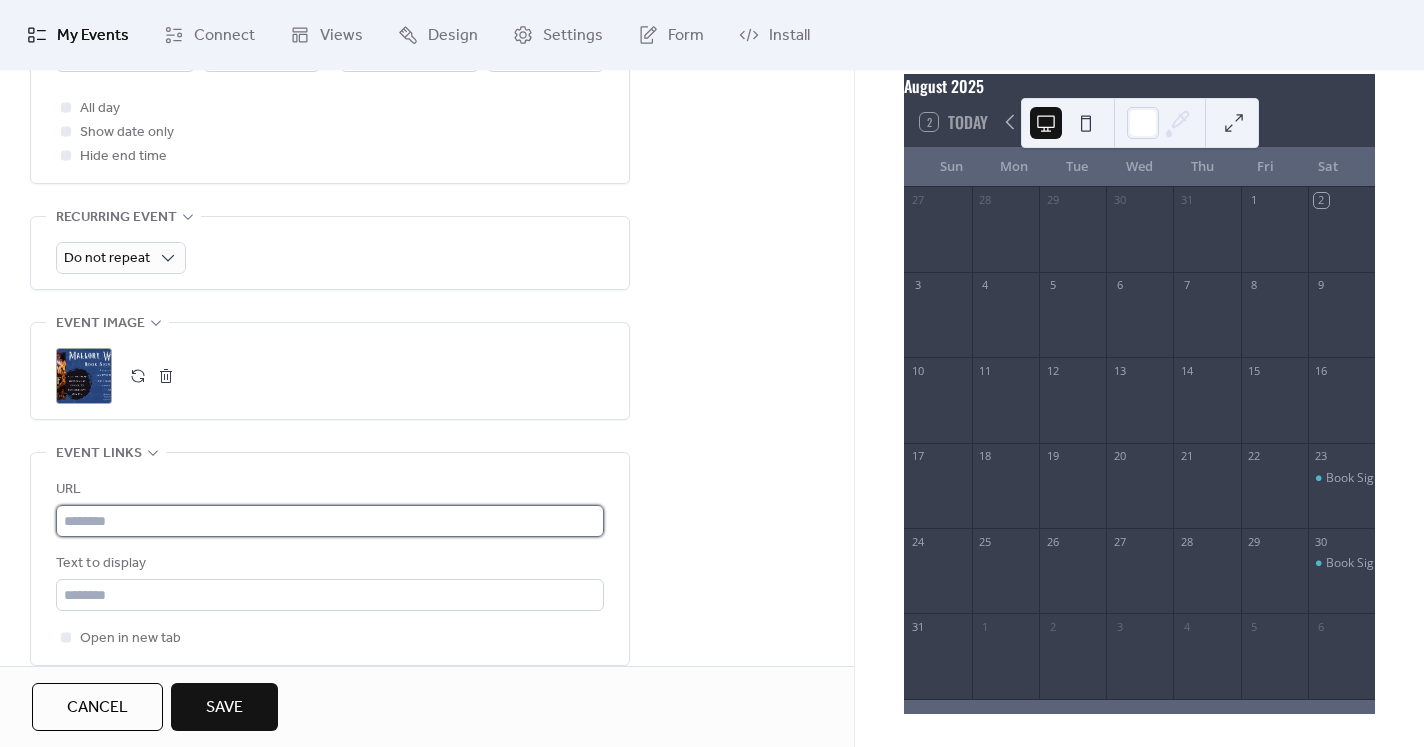 click at bounding box center [330, 521] 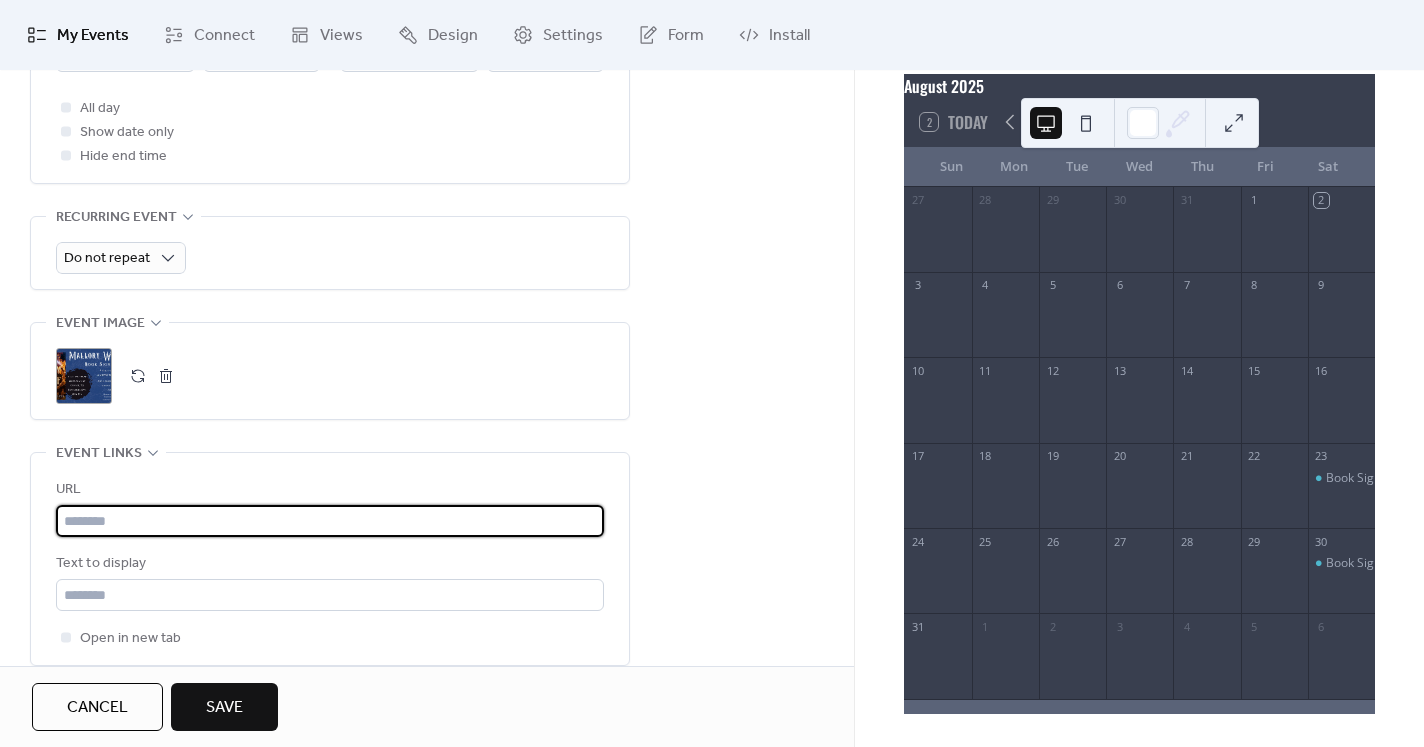paste on "**********" 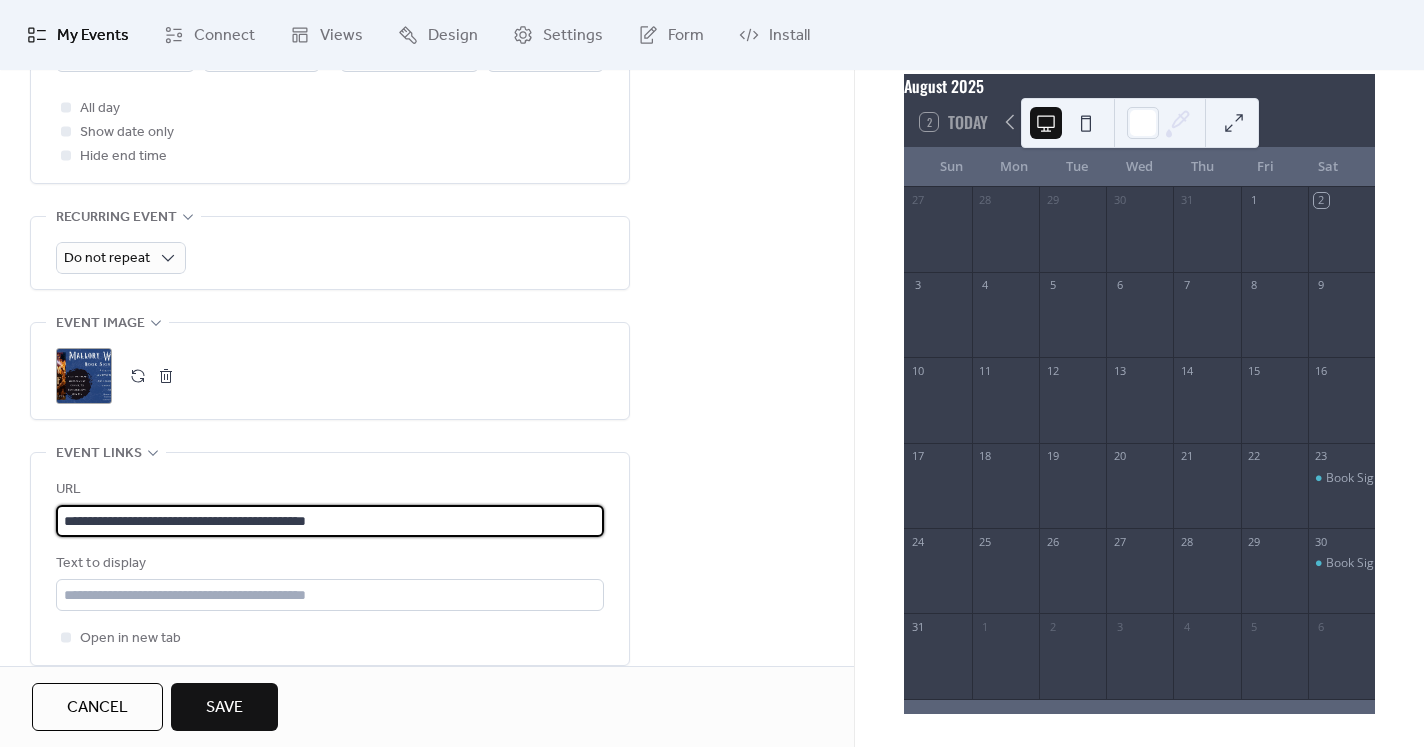 type on "**********" 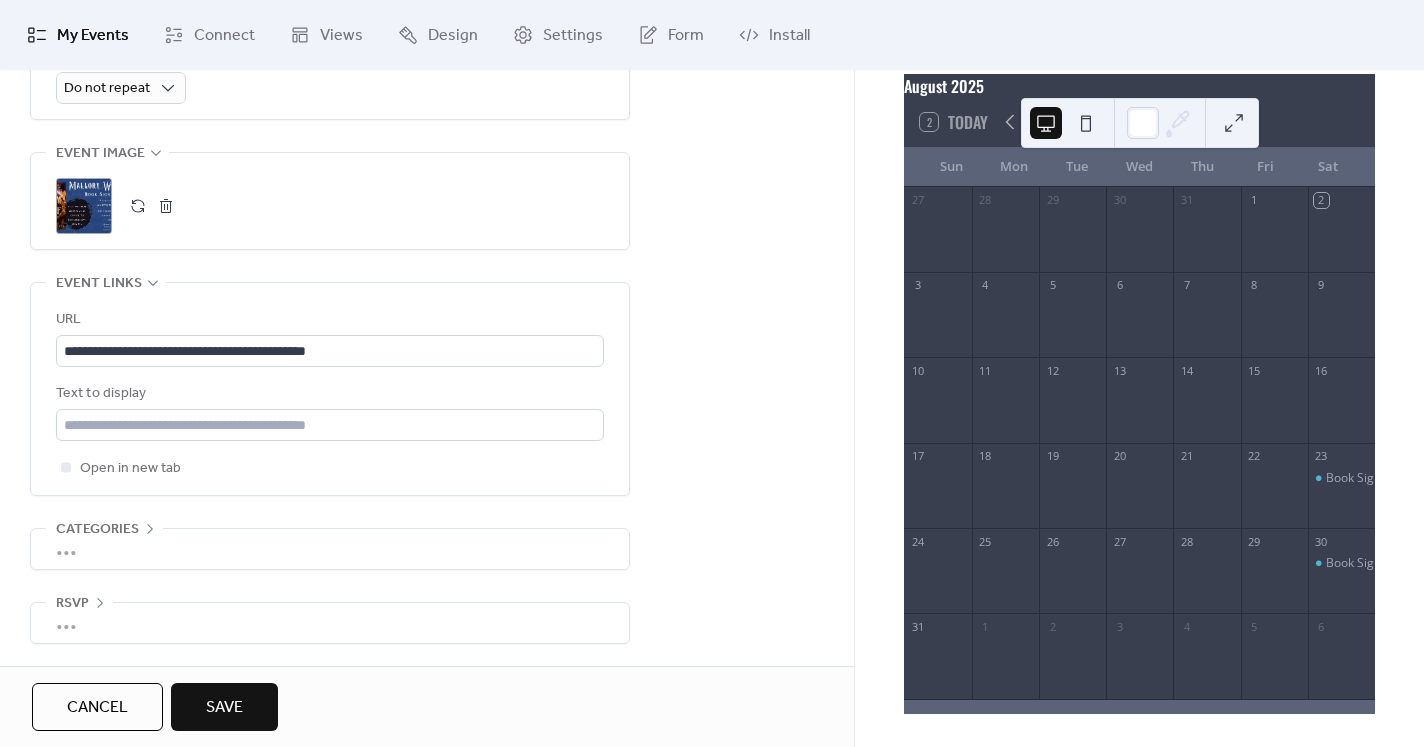 scroll, scrollTop: 985, scrollLeft: 0, axis: vertical 